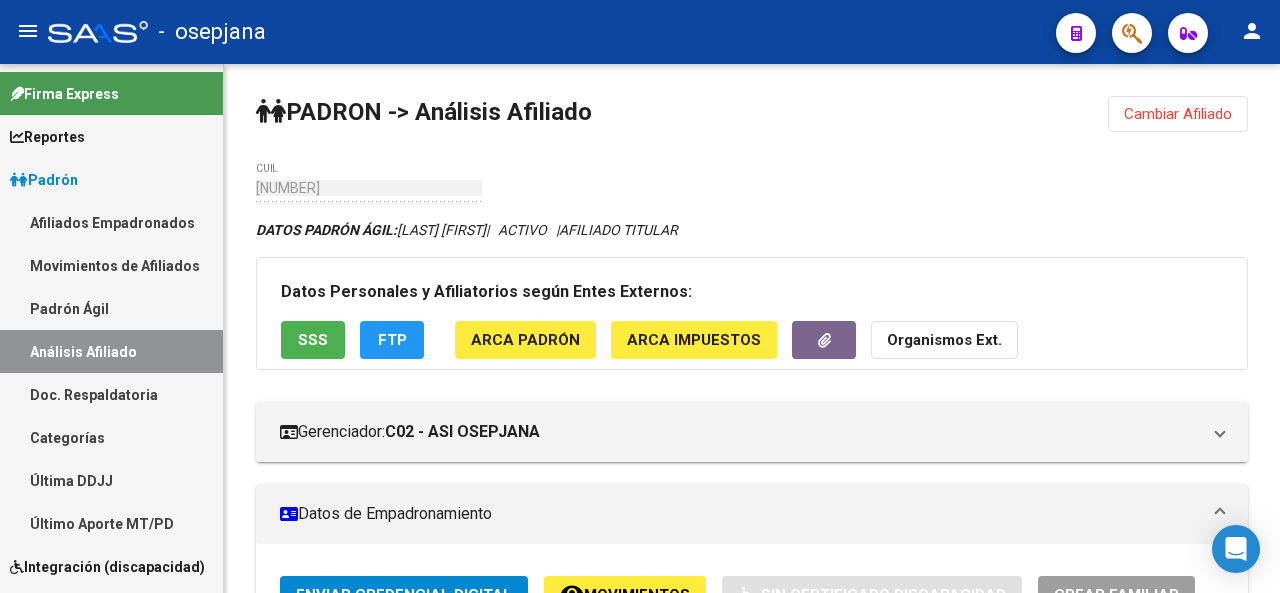 scroll, scrollTop: 0, scrollLeft: 0, axis: both 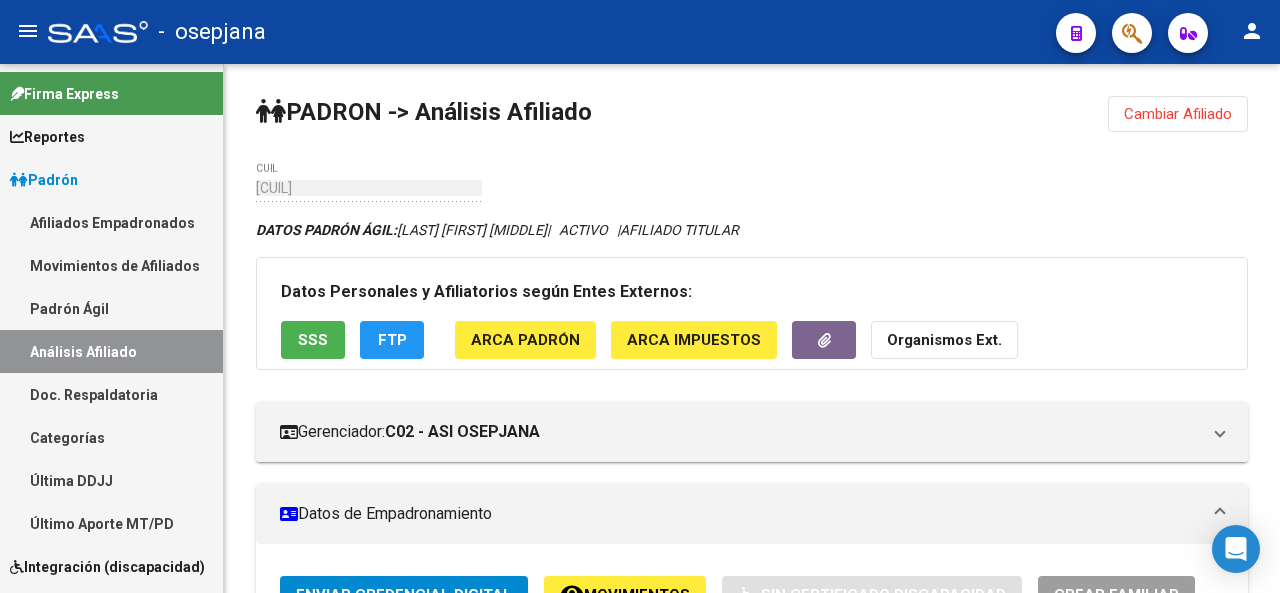 click on "Cambiar Afiliado" 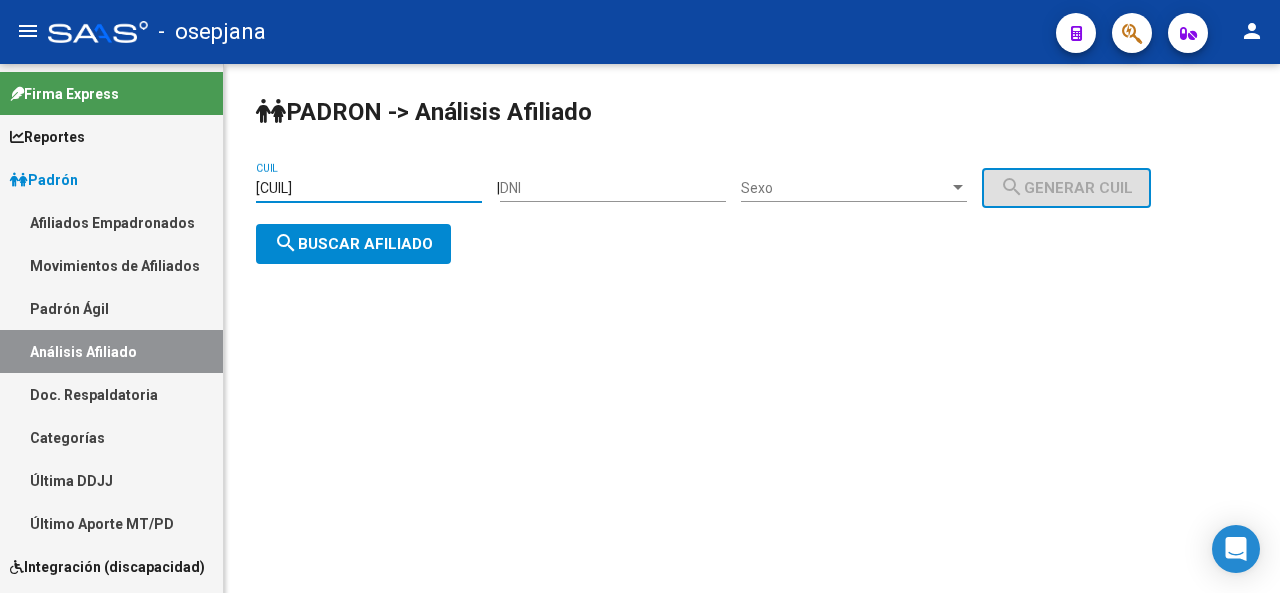 click on "[CUIL]" at bounding box center (369, 188) 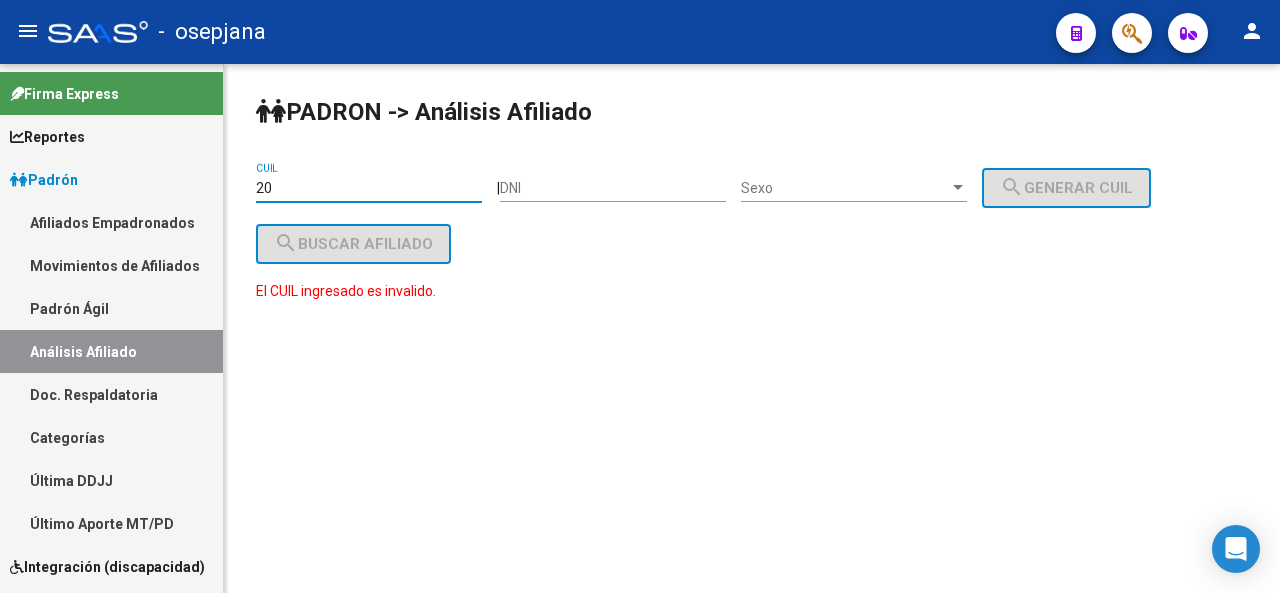 type on "2" 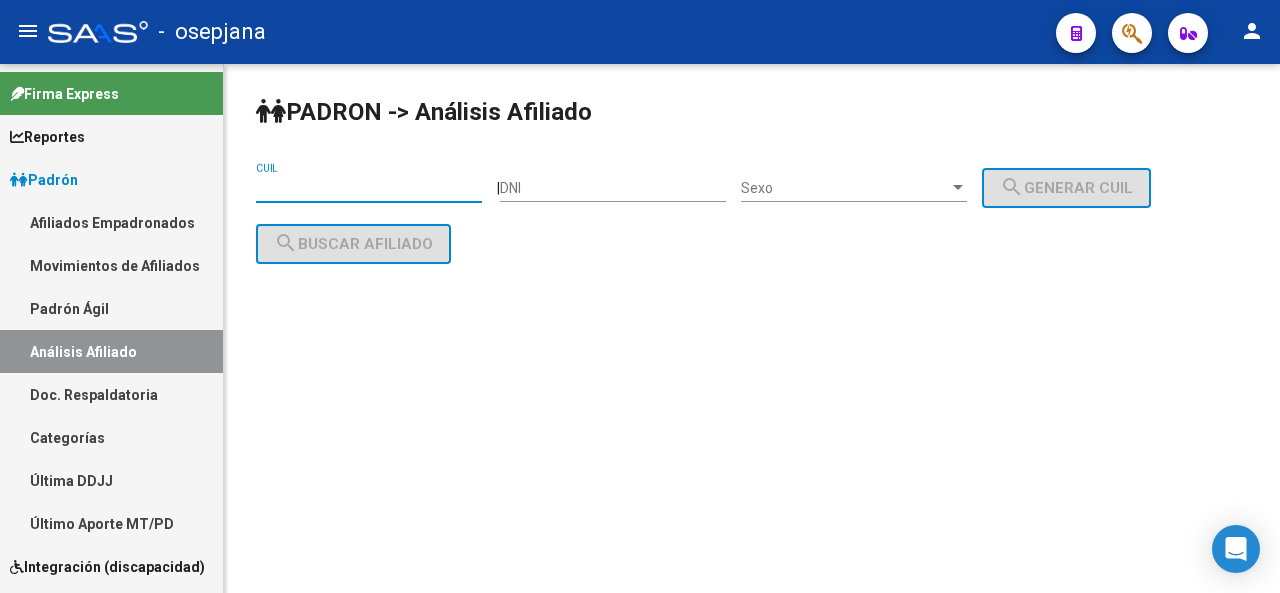 paste on "[CUIT]" 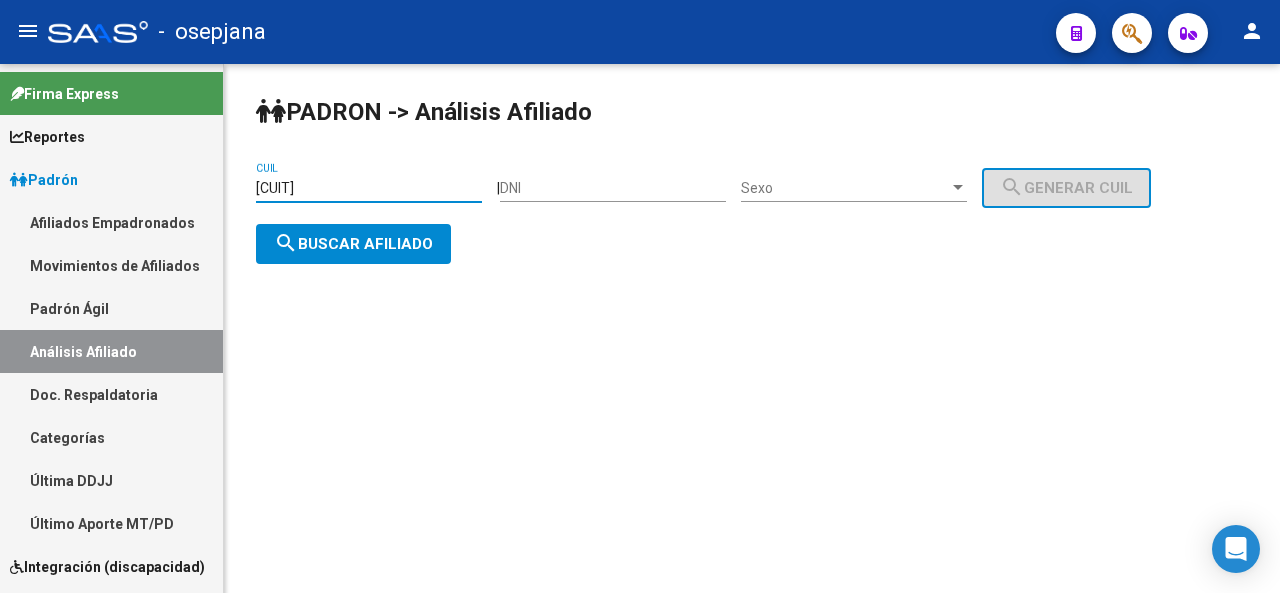 type on "[CUIT]" 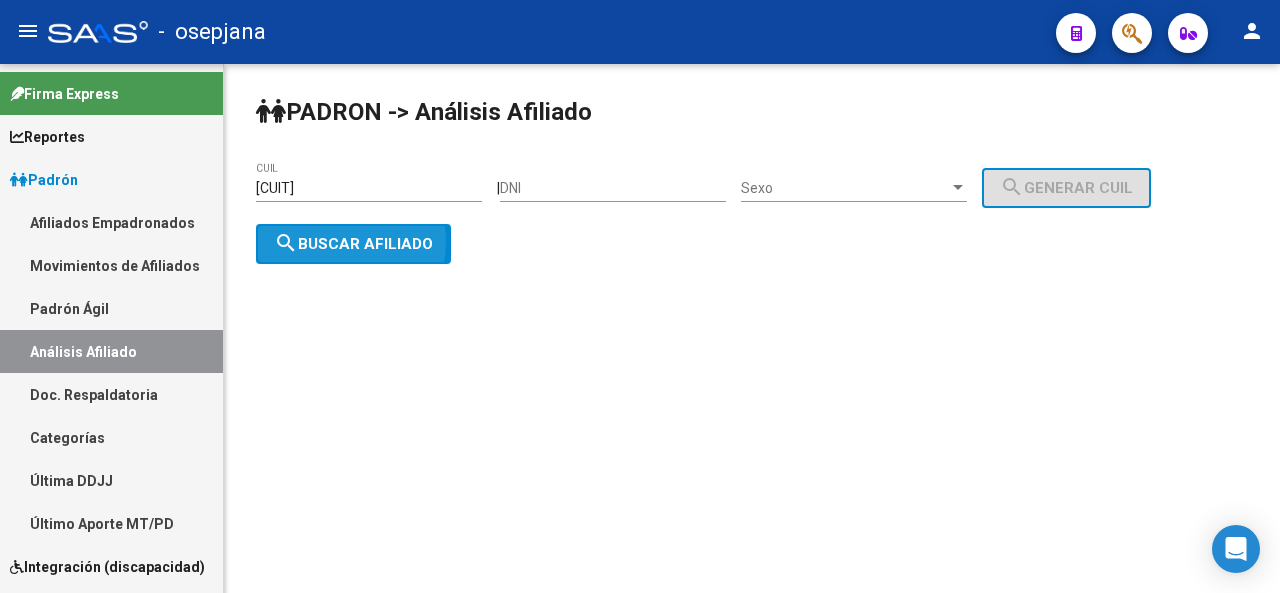 click on "search  Buscar afiliado" 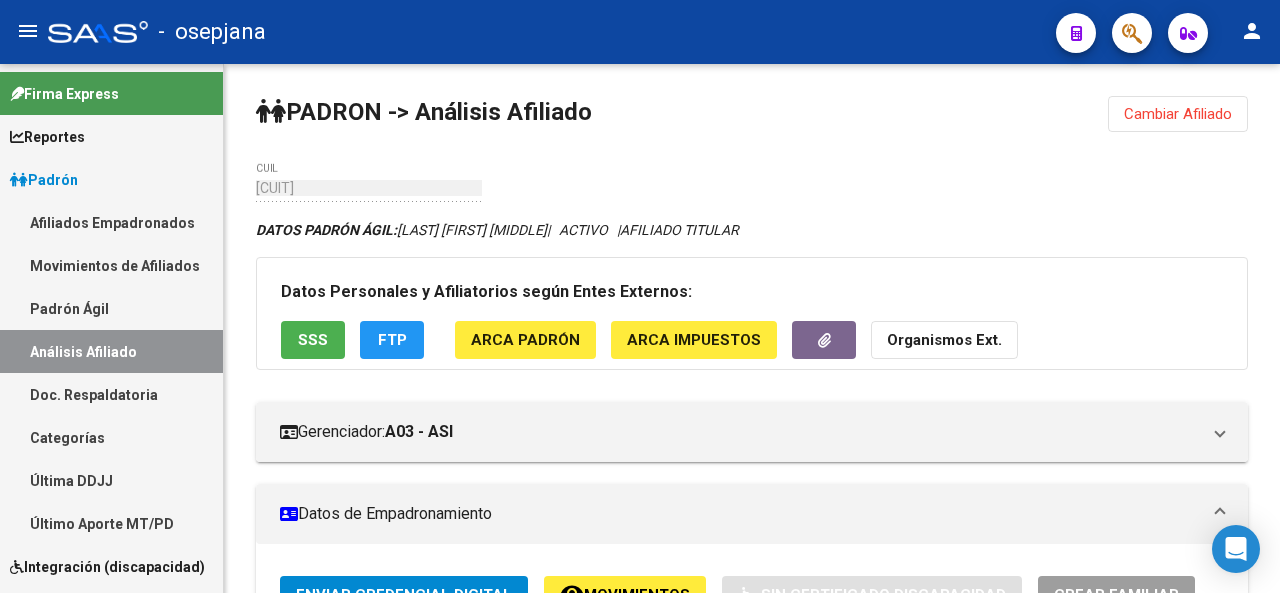 drag, startPoint x: 1279, startPoint y: 181, endPoint x: 1277, endPoint y: 237, distance: 56.0357 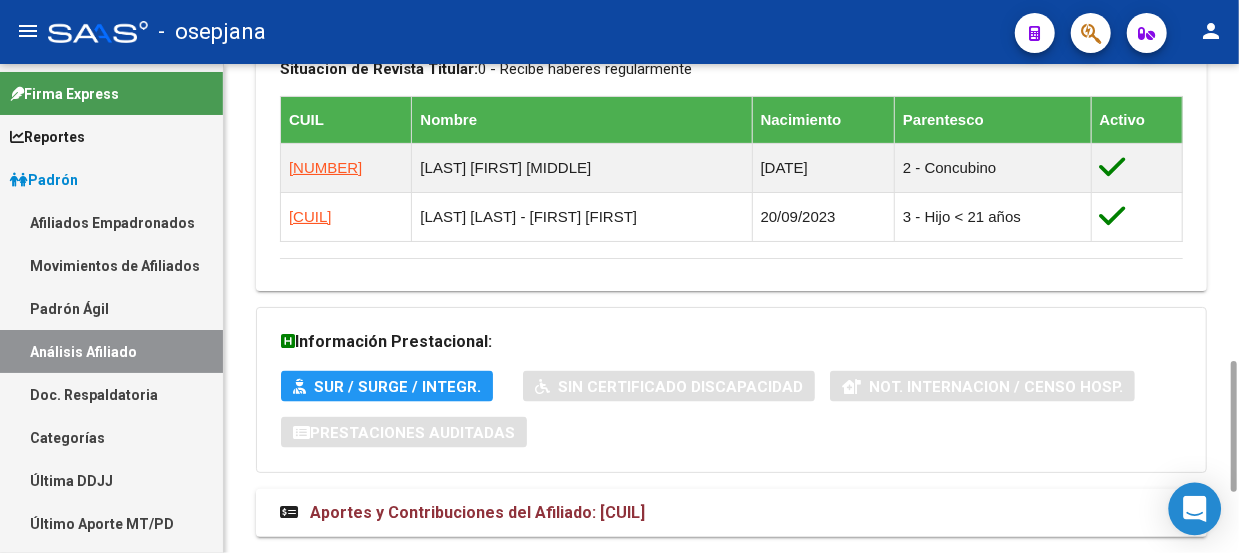 scroll, scrollTop: 1334, scrollLeft: 0, axis: vertical 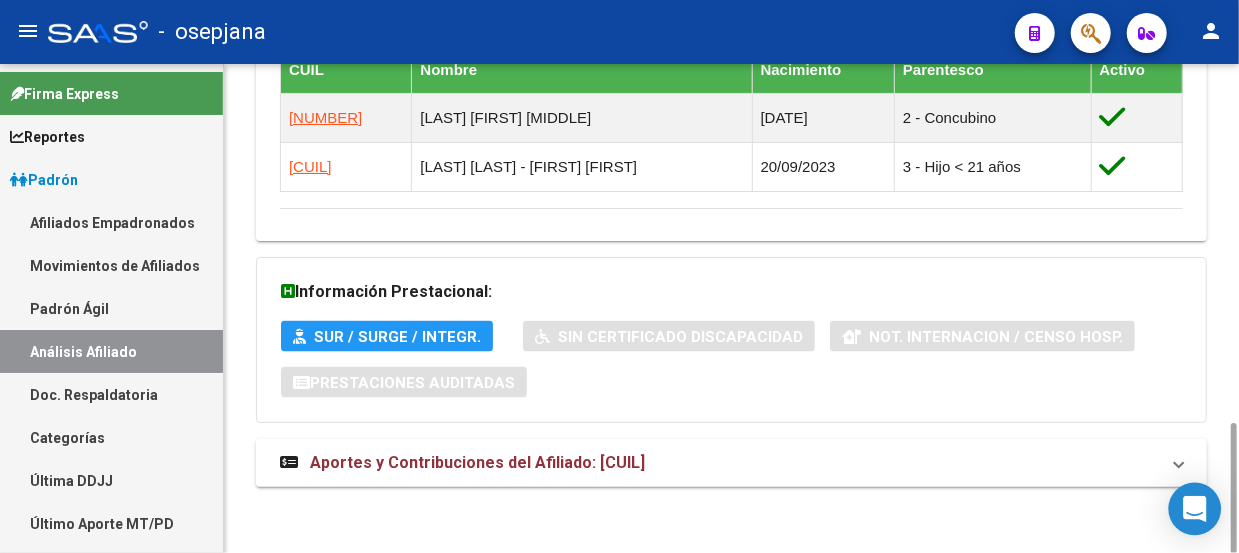 drag, startPoint x: 1230, startPoint y: 129, endPoint x: 1168, endPoint y: 501, distance: 377.1313 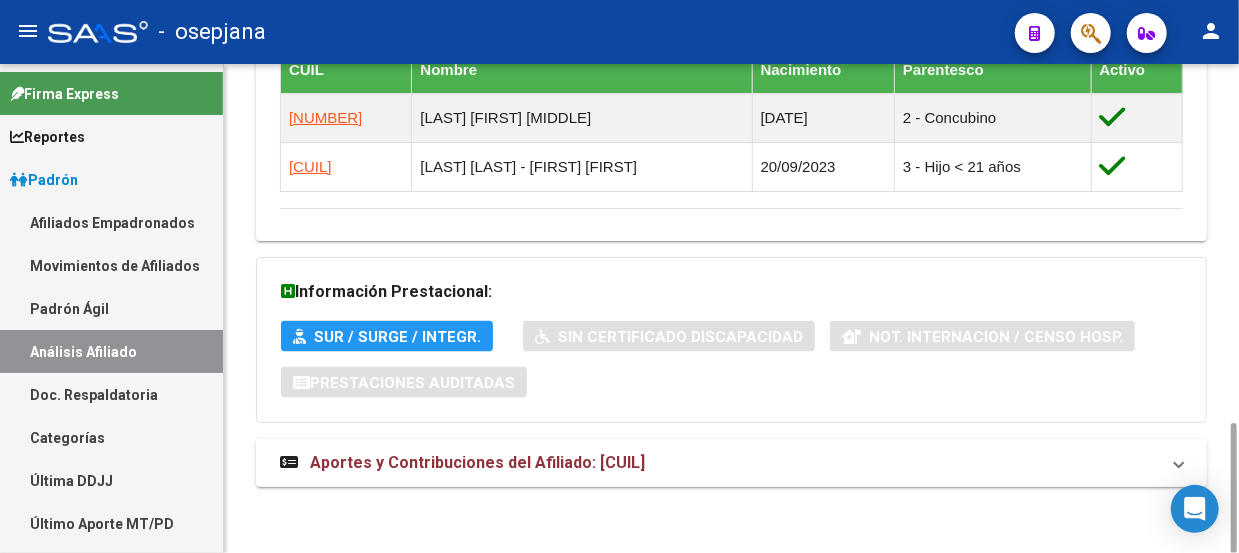 click on "Aportes y Contribuciones del Afiliado: [CUIL]" at bounding box center [719, 463] 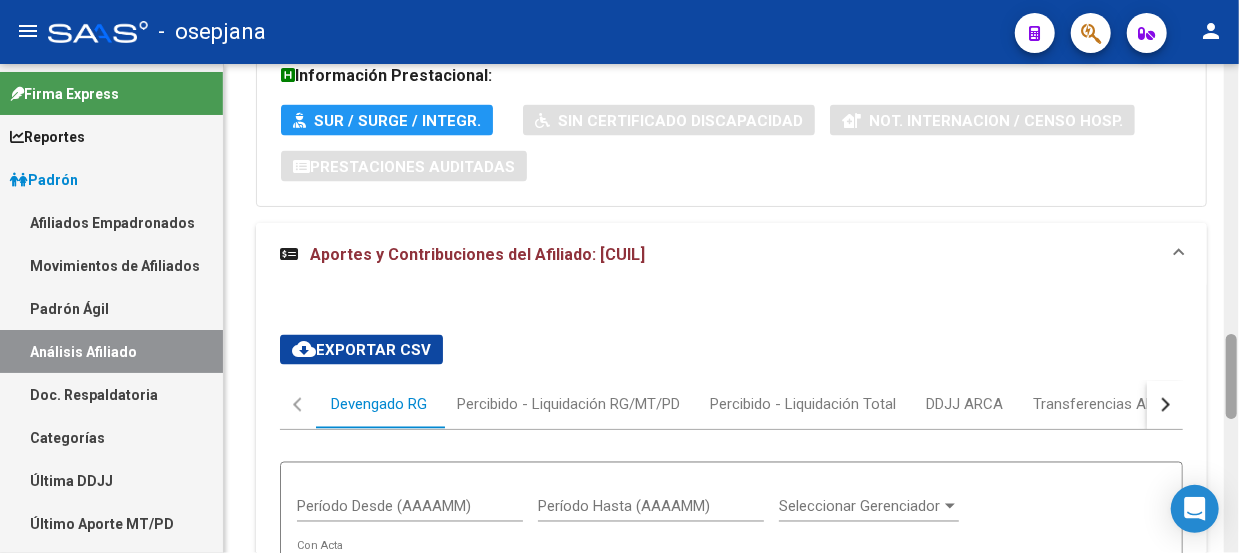 drag, startPoint x: 1236, startPoint y: 449, endPoint x: 1230, endPoint y: 479, distance: 30.594116 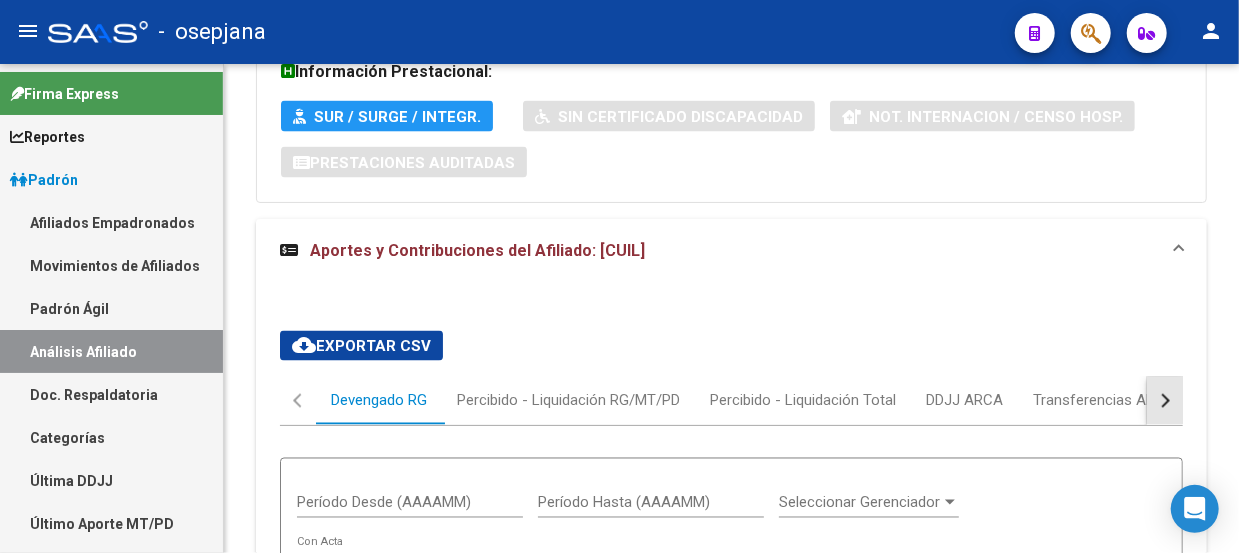 click at bounding box center [1163, 401] 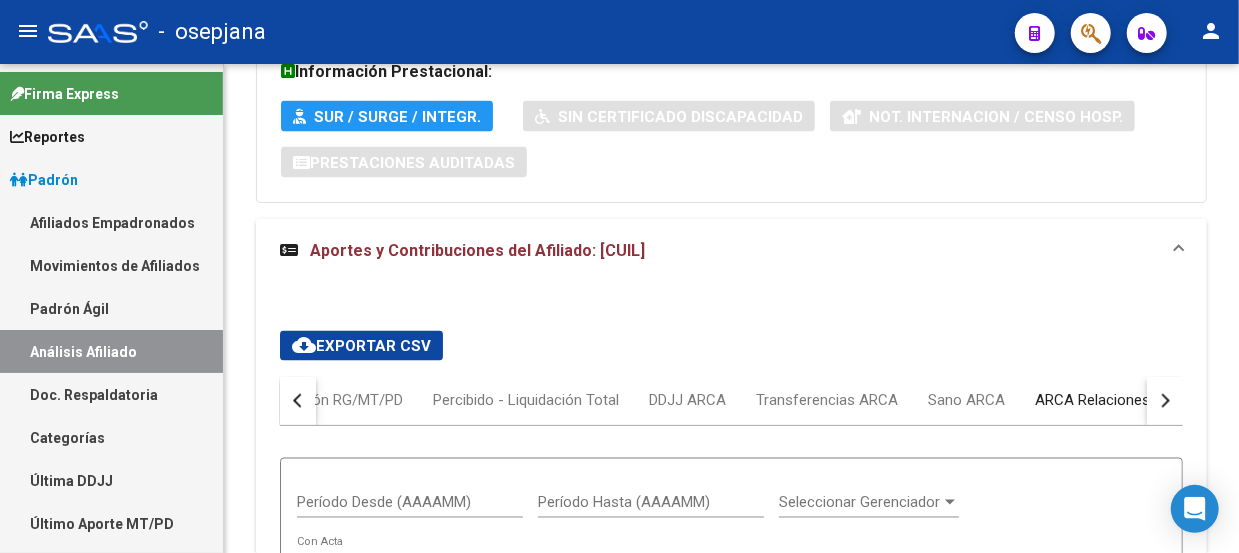 click on "ARCA Relaciones Laborales" at bounding box center [1127, 401] 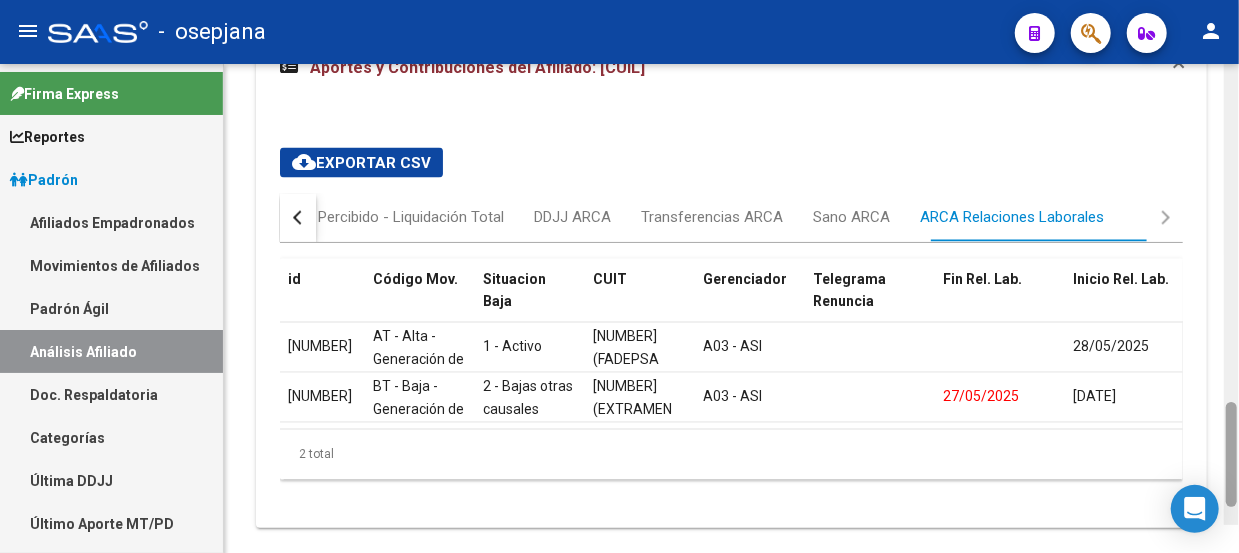 scroll, scrollTop: 1782, scrollLeft: 0, axis: vertical 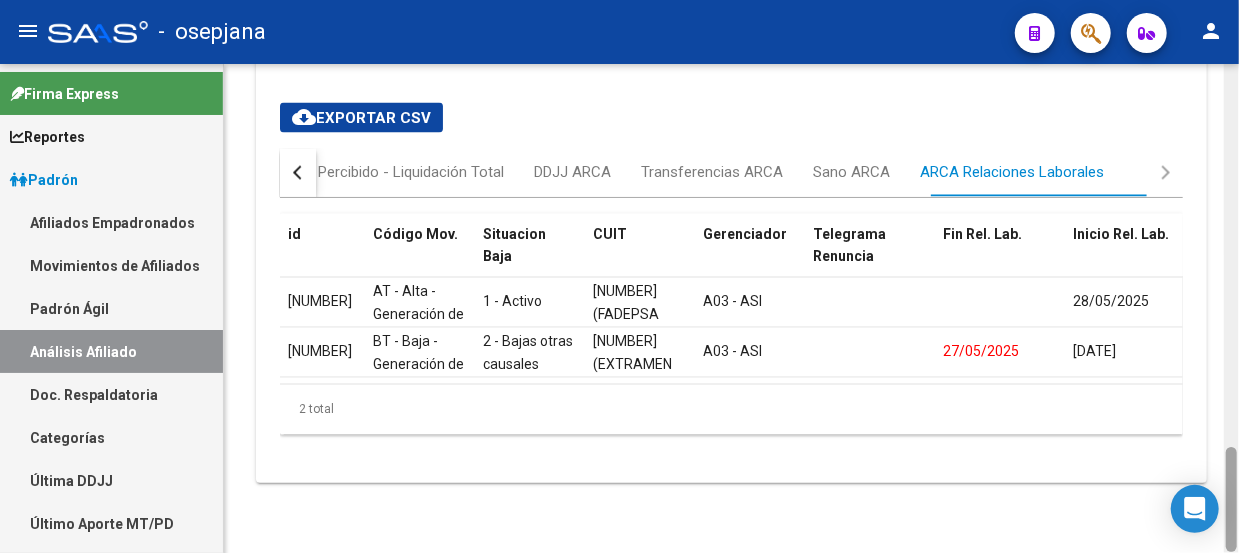 drag, startPoint x: 1236, startPoint y: 385, endPoint x: 1229, endPoint y: 425, distance: 40.60788 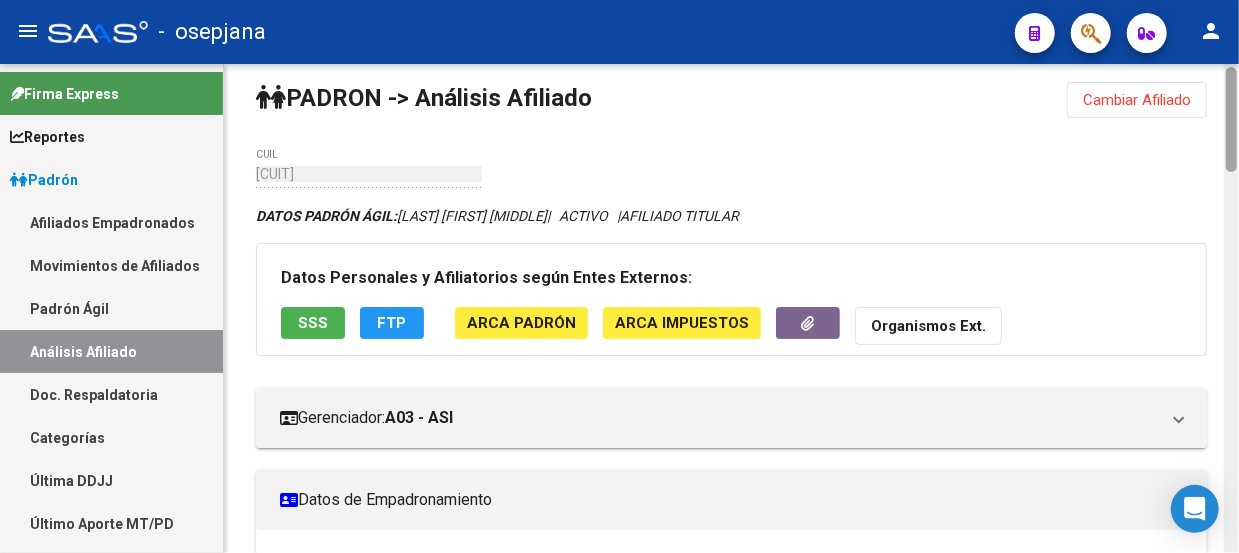 scroll, scrollTop: 0, scrollLeft: 0, axis: both 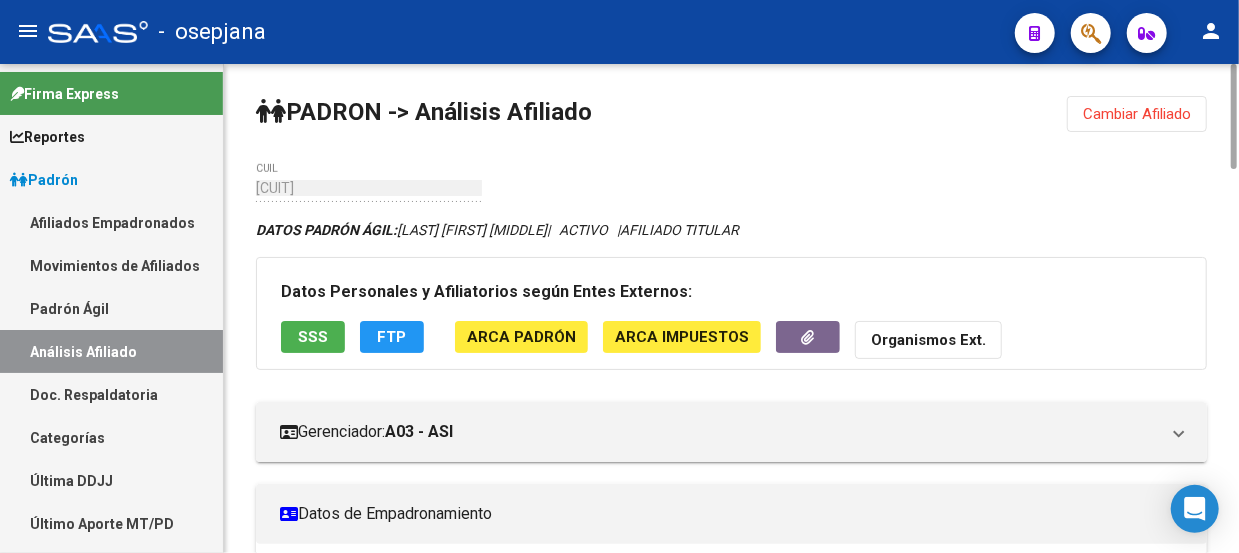 drag, startPoint x: 1230, startPoint y: 487, endPoint x: 1238, endPoint y: 39, distance: 448.0714 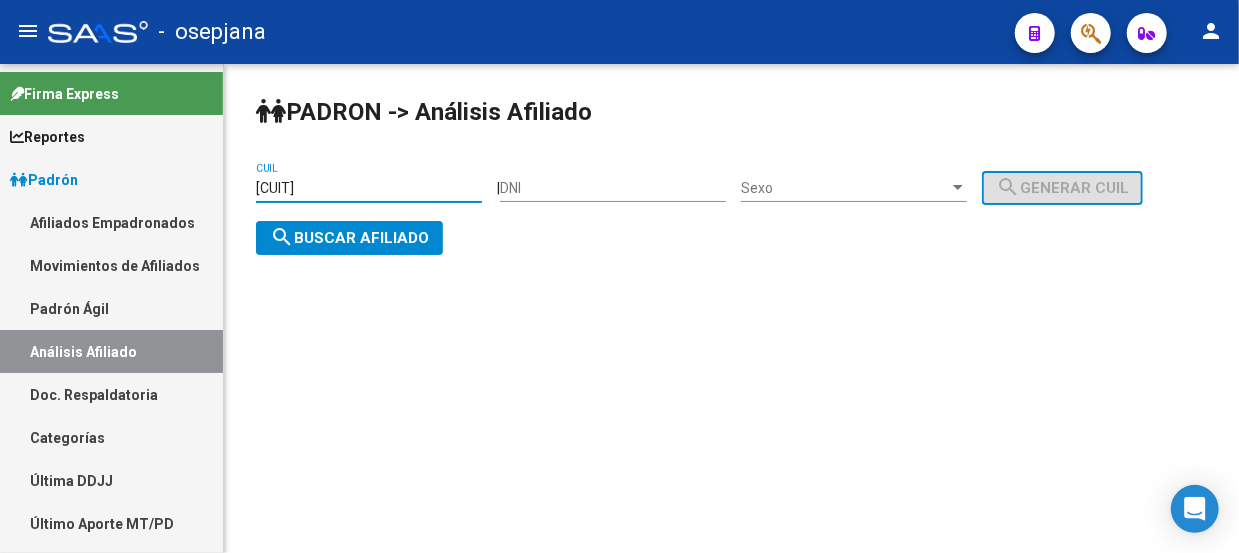 drag, startPoint x: 348, startPoint y: 183, endPoint x: -41, endPoint y: 129, distance: 392.7302 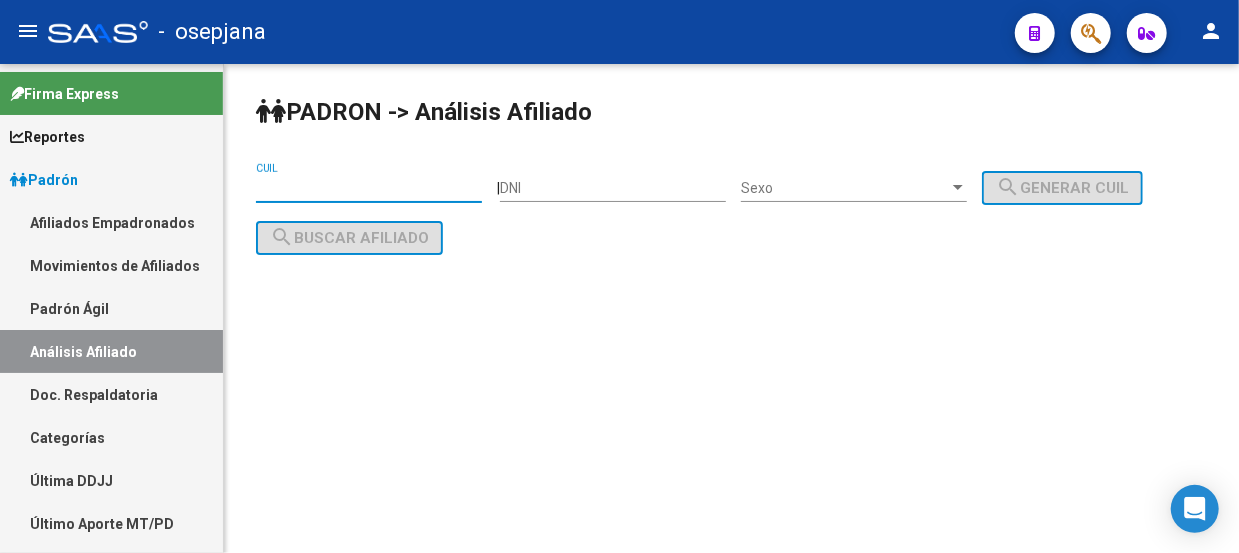 paste on "[NUMBER]-[NUMBER]-[NUMBER]" 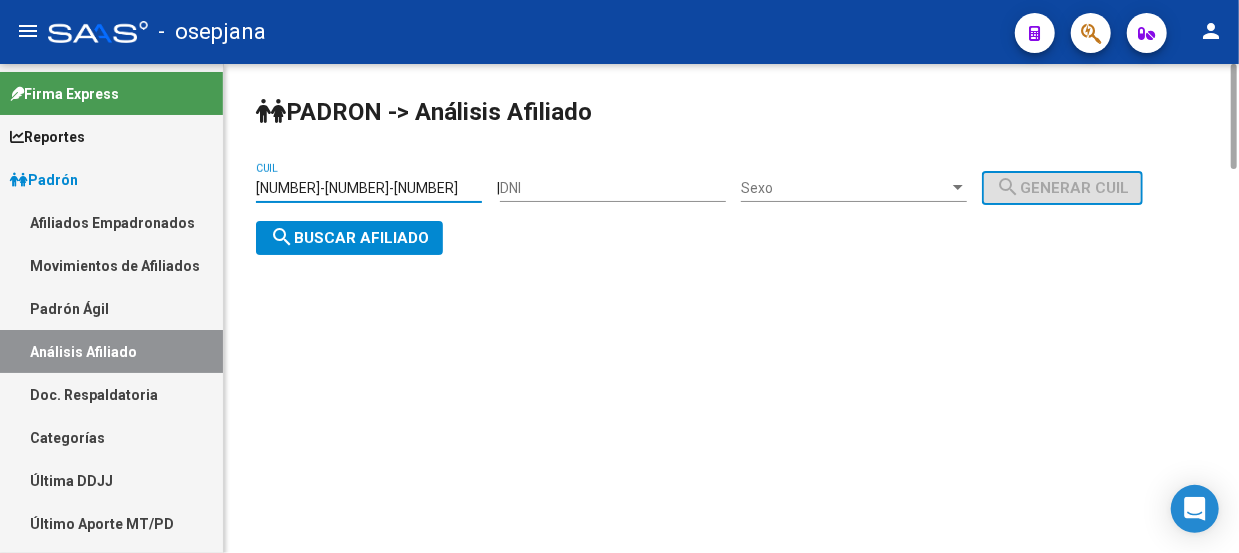 type on "[NUMBER]-[NUMBER]-[NUMBER]" 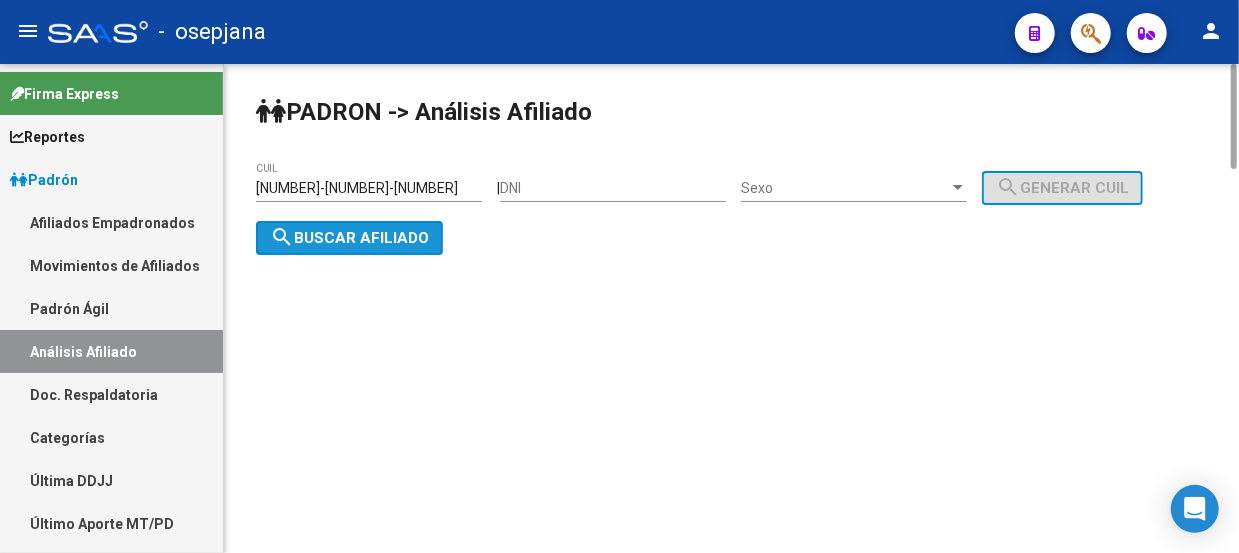 click on "search  Buscar afiliado" 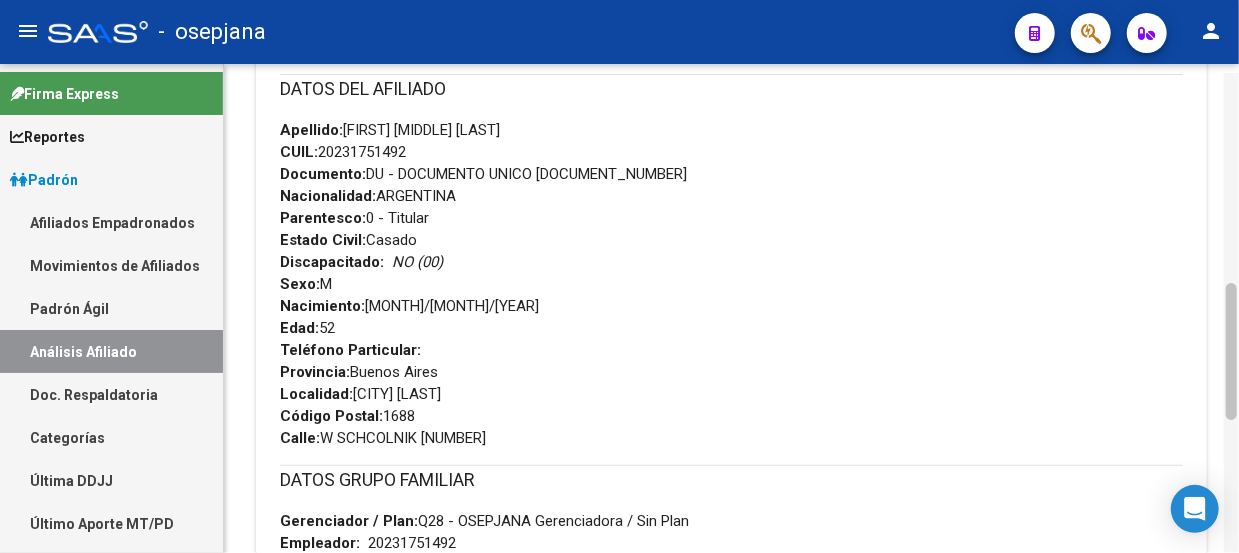 scroll, scrollTop: 753, scrollLeft: 0, axis: vertical 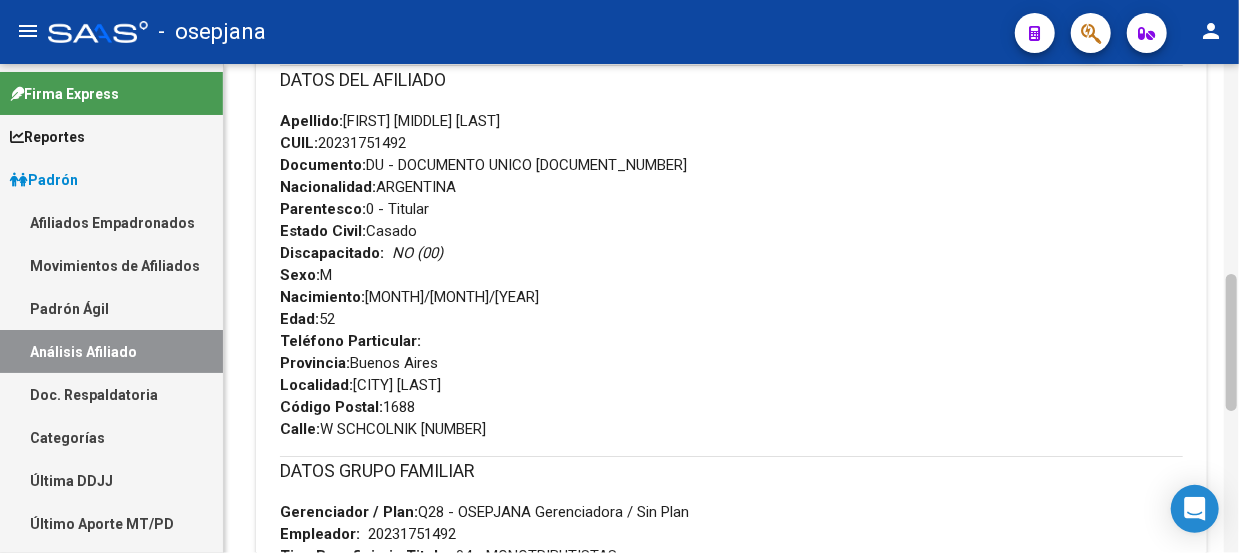 drag, startPoint x: 1231, startPoint y: 111, endPoint x: 1232, endPoint y: 273, distance: 162.00308 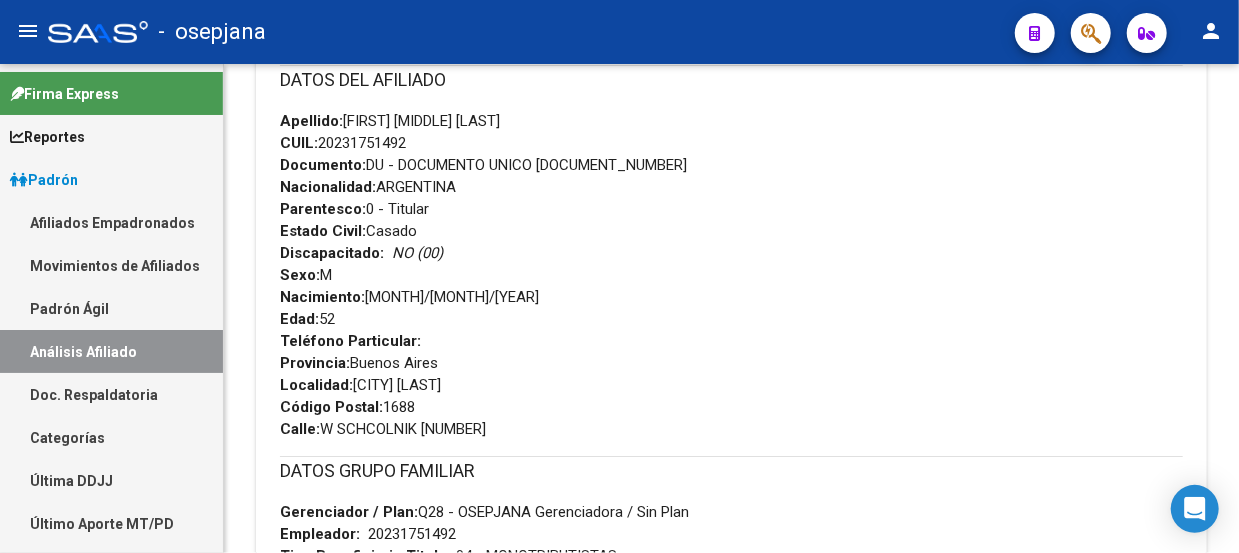 drag, startPoint x: 420, startPoint y: 139, endPoint x: 321, endPoint y: 141, distance: 99.0202 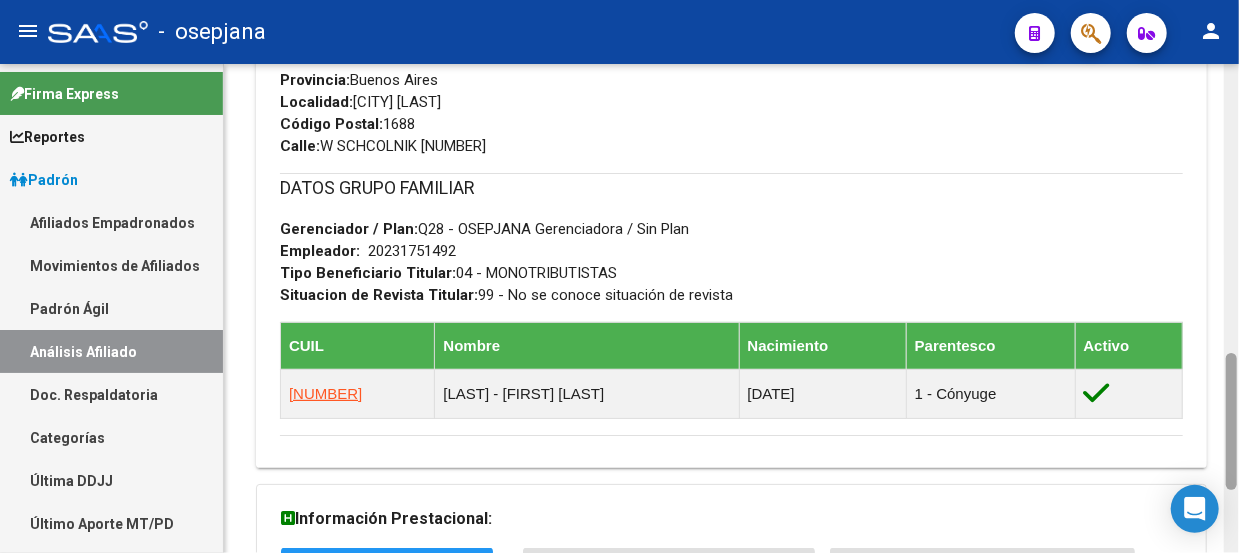 drag, startPoint x: 1234, startPoint y: 371, endPoint x: 1226, endPoint y: 451, distance: 80.399 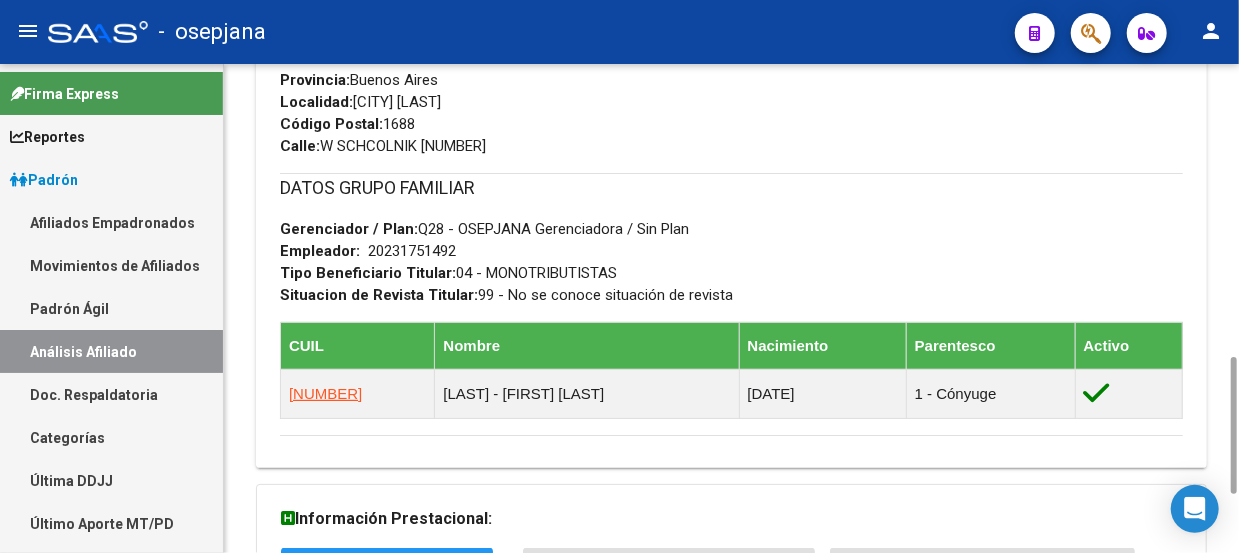scroll, scrollTop: 1039, scrollLeft: 0, axis: vertical 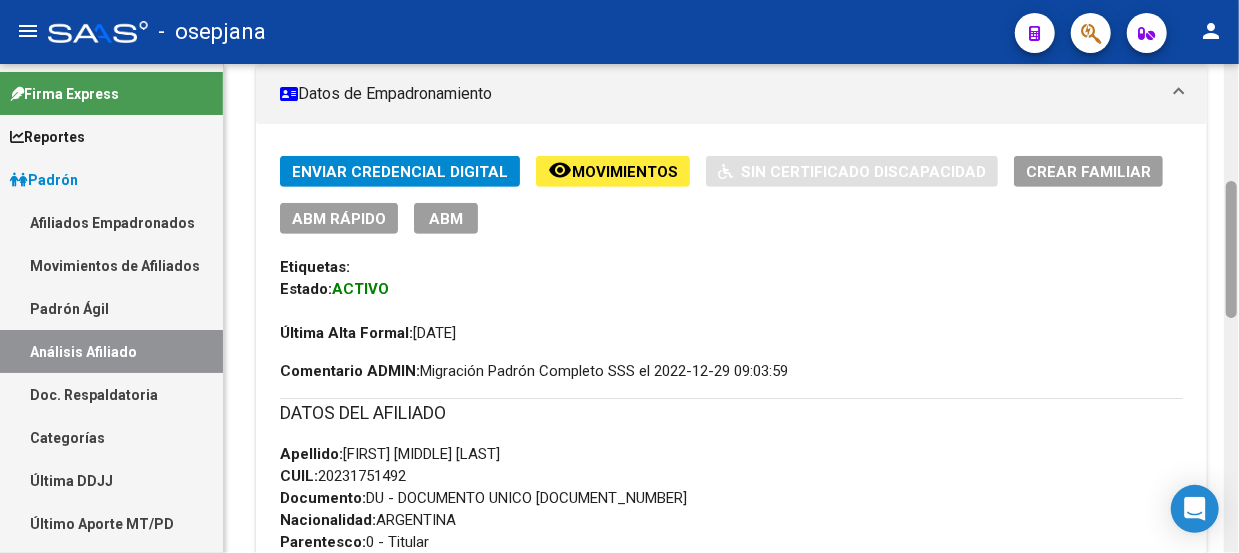 drag, startPoint x: 1232, startPoint y: 390, endPoint x: 1238, endPoint y: 217, distance: 173.10402 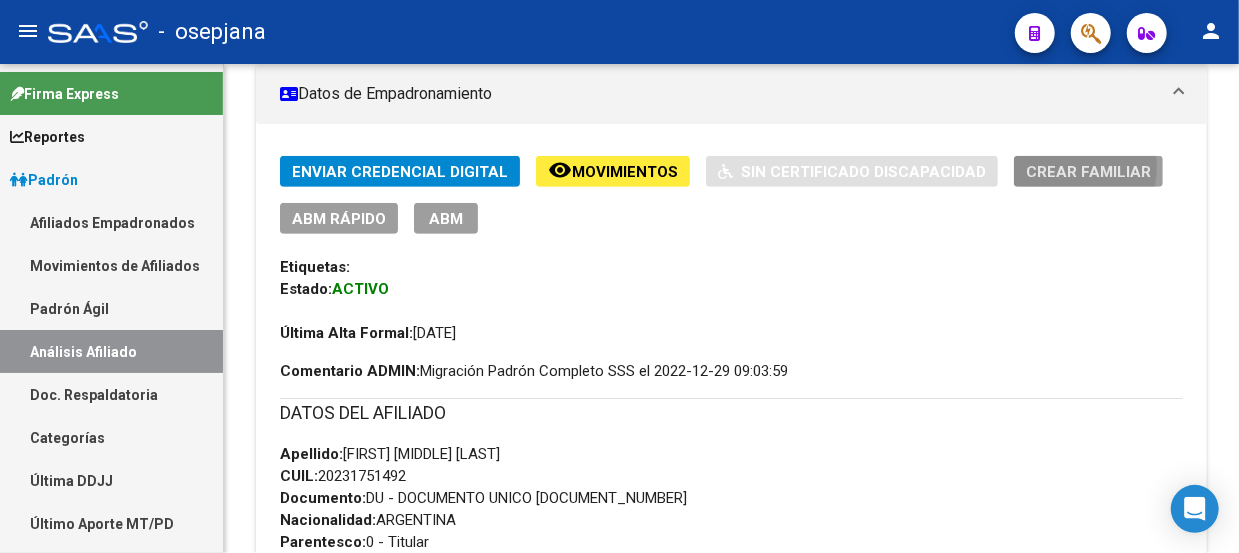 click on "Crear Familiar" at bounding box center (1088, 172) 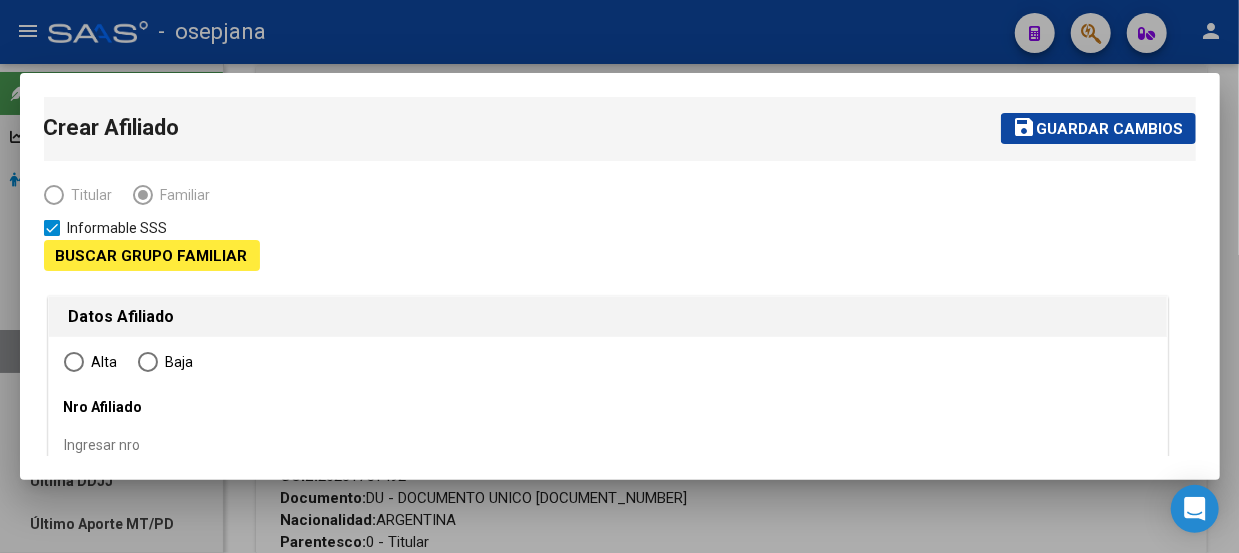 type on "[NUMBER]-[NUMBER]-[NUMBER]" 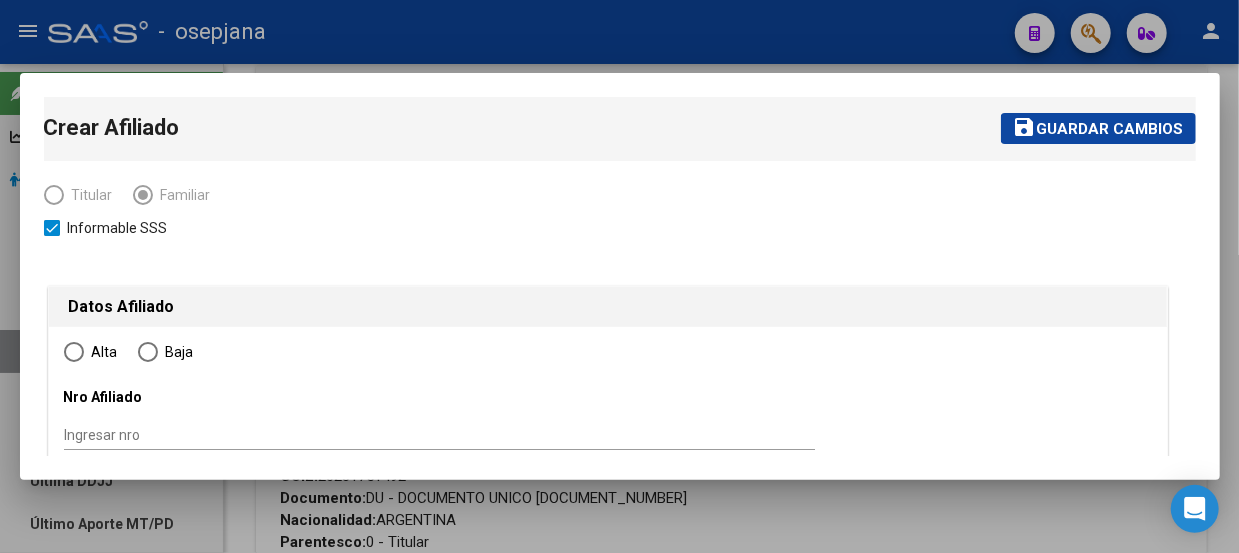type on "[CITY] [LAST]" 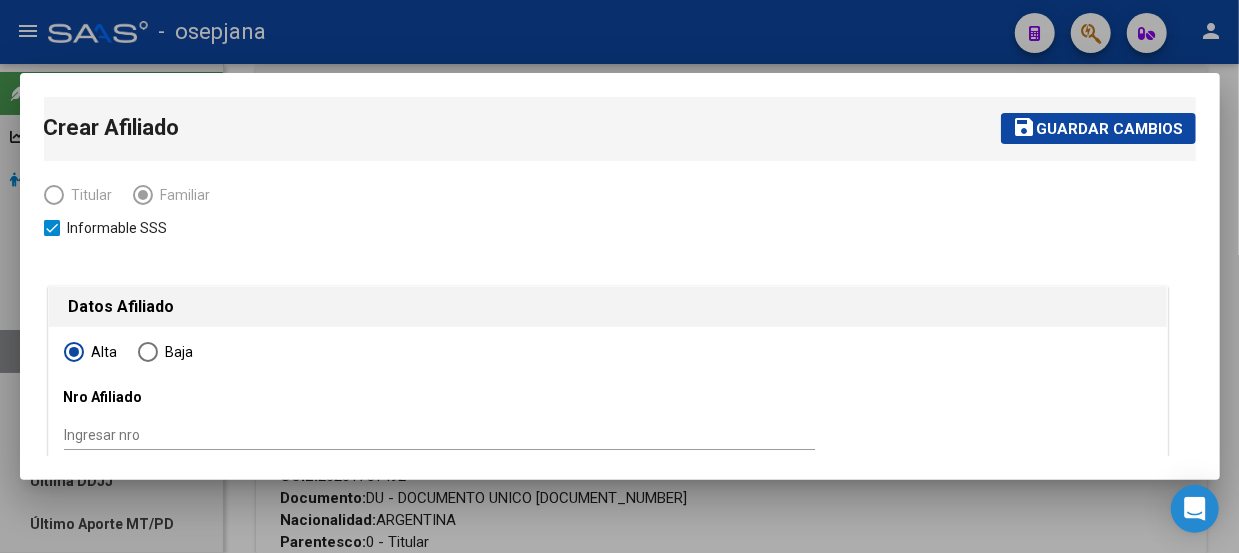 type on "[NUMBER]-[NUMBER]-[NUMBER]" 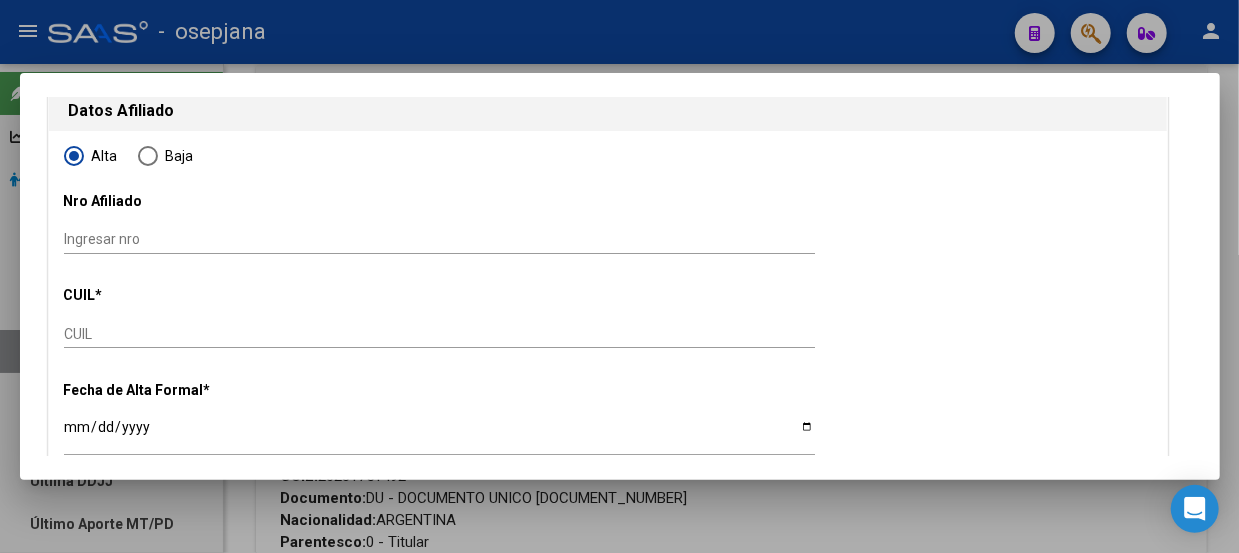 scroll, scrollTop: 223, scrollLeft: 0, axis: vertical 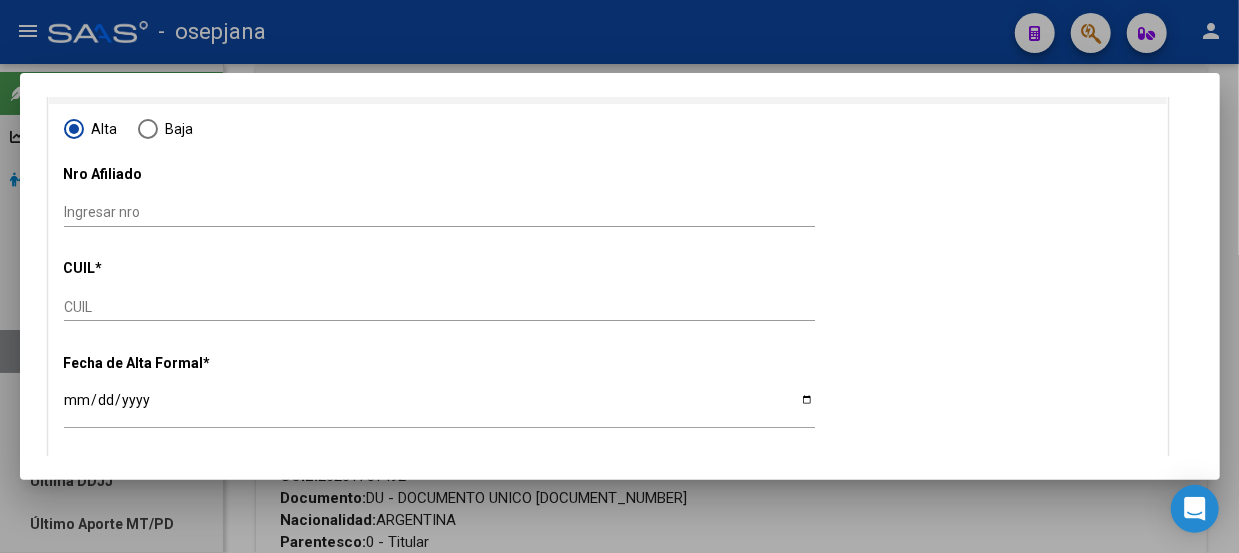 click on "CUIL" at bounding box center (439, 307) 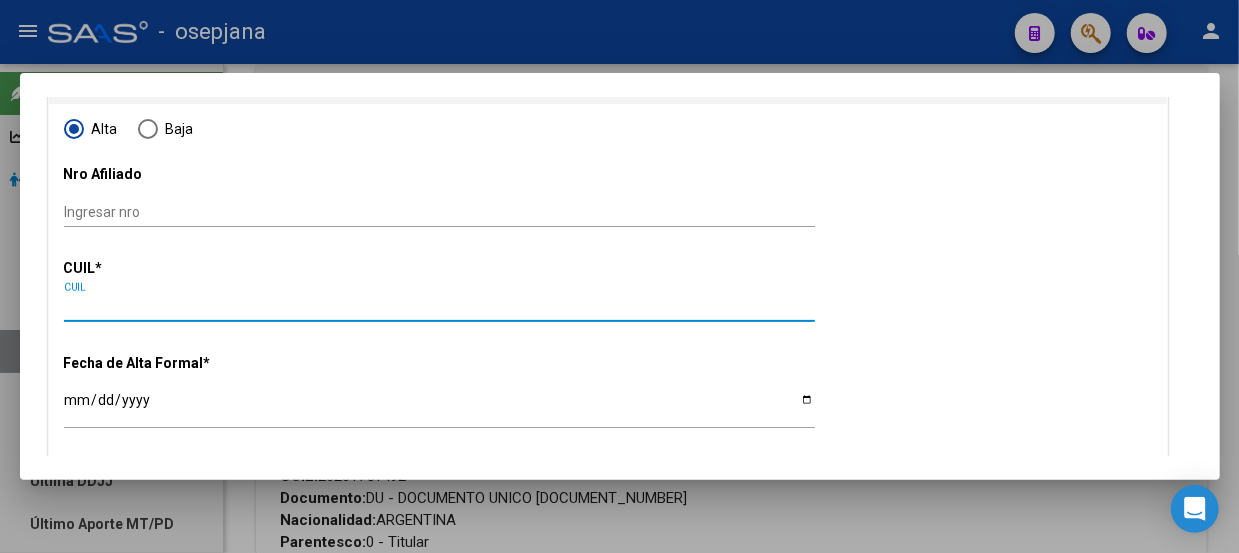paste on "[CUIL]" 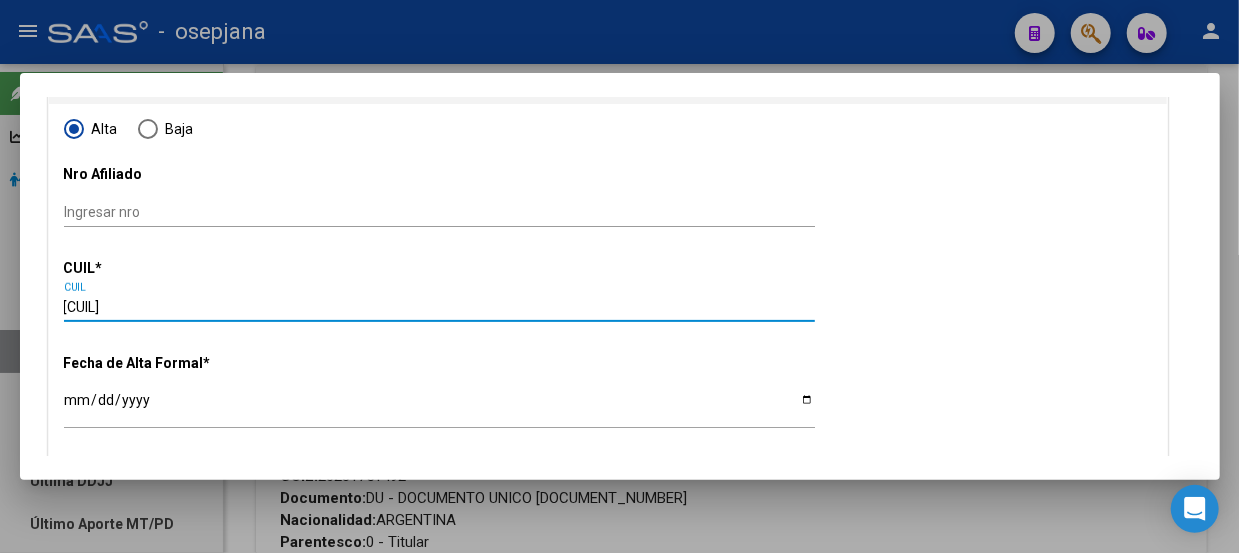 type on "[DOCUMENT_NUMBER]" 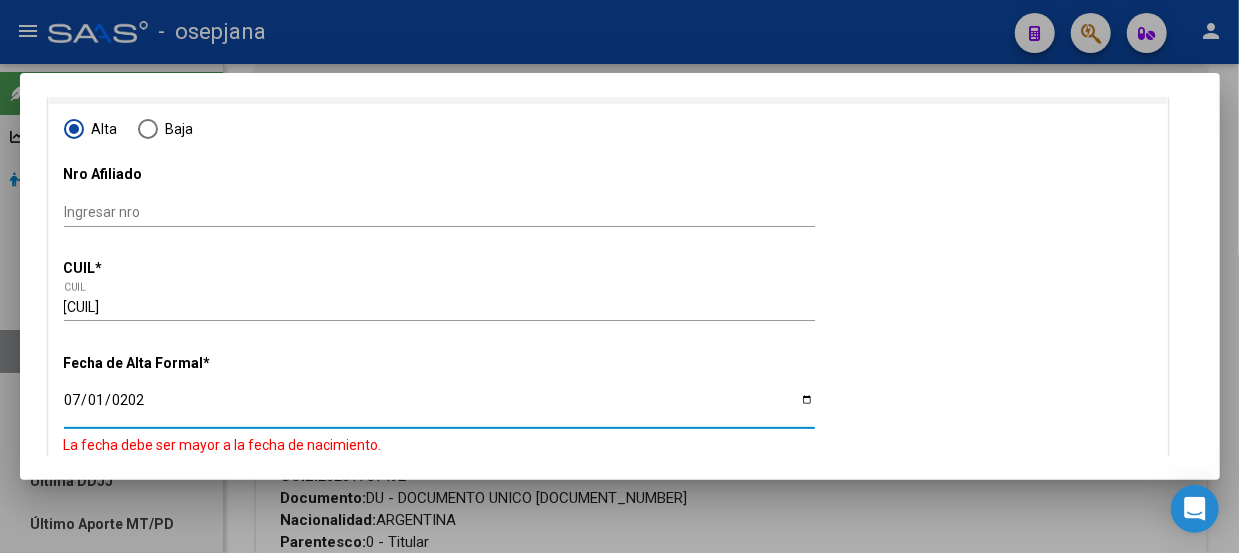 type on "2025-07-01" 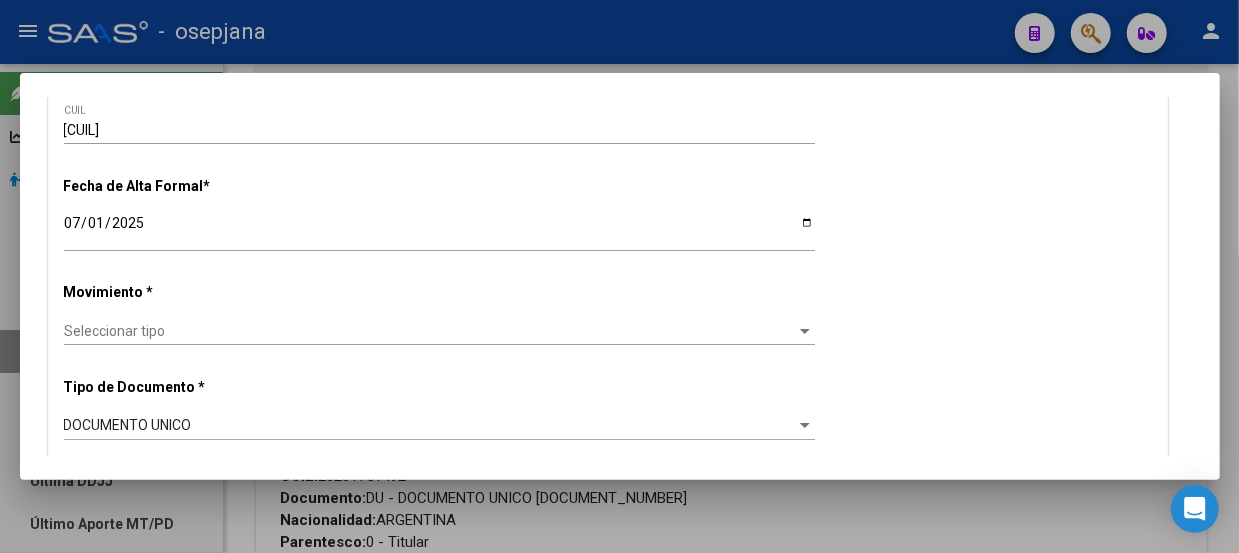 scroll, scrollTop: 410, scrollLeft: 0, axis: vertical 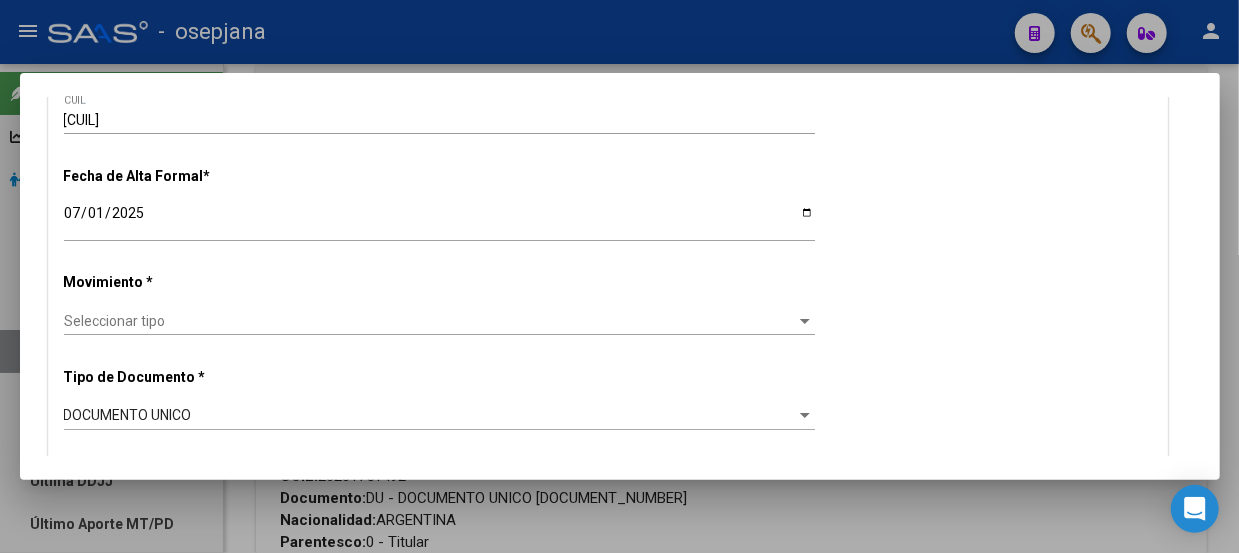 click on "Seleccionar tipo Seleccionar tipo" 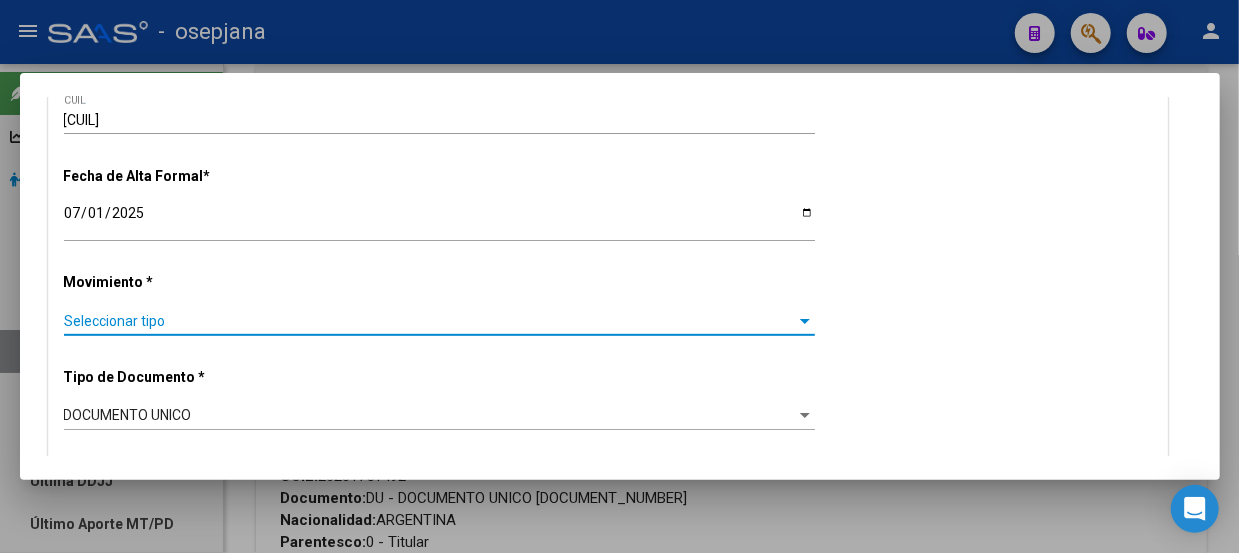 click on "Seleccionar tipo" at bounding box center [430, 321] 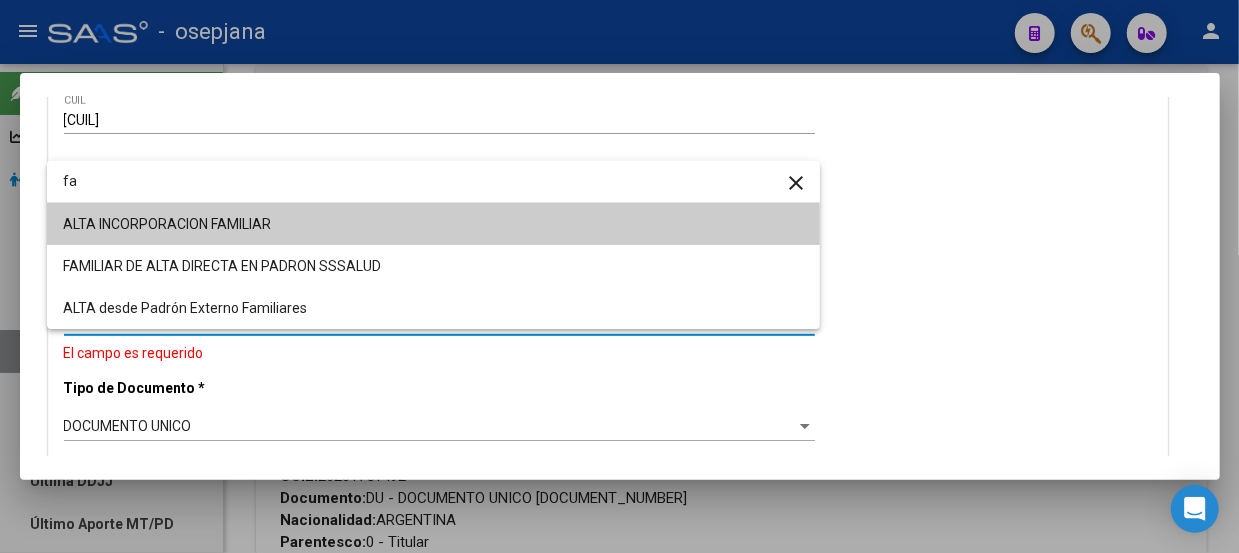 type on "fa" 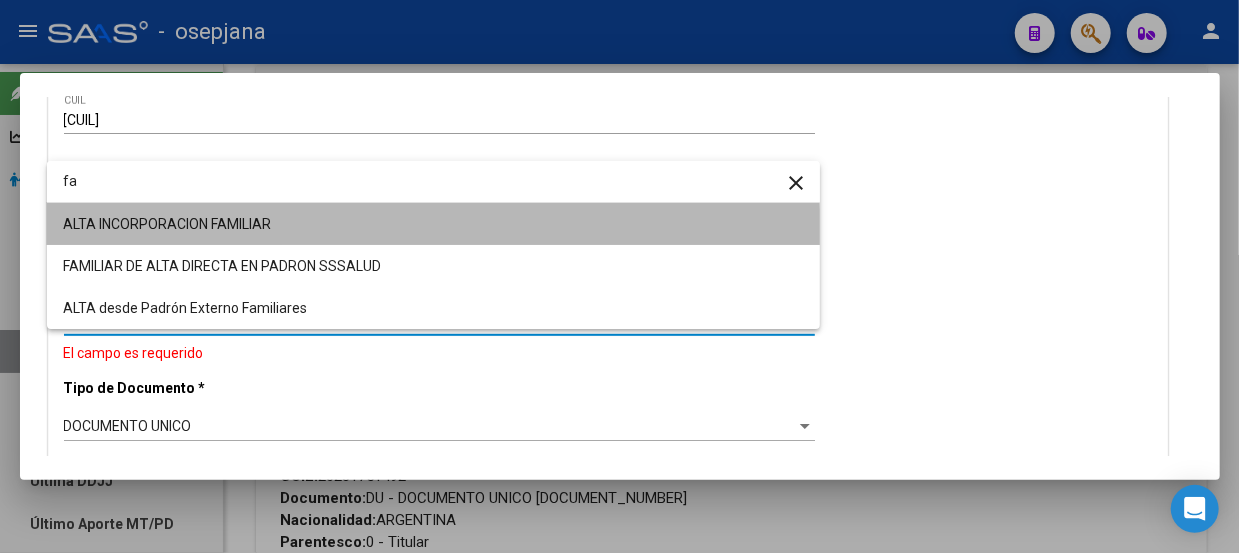 click on "ALTA INCORPORACION FAMILIAR" at bounding box center [433, 224] 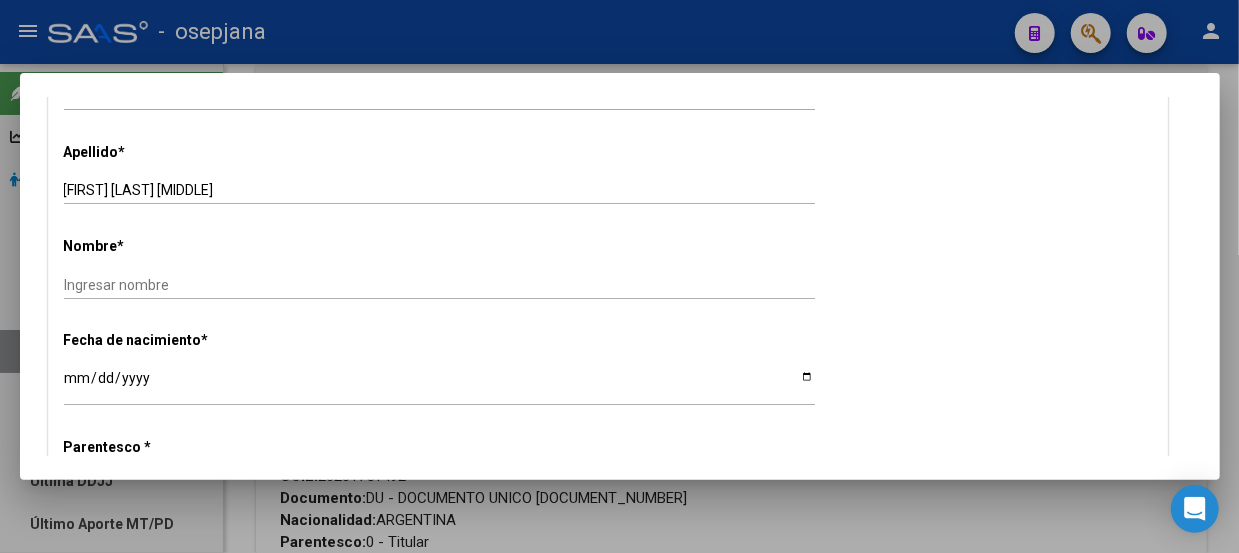 scroll, scrollTop: 833, scrollLeft: 0, axis: vertical 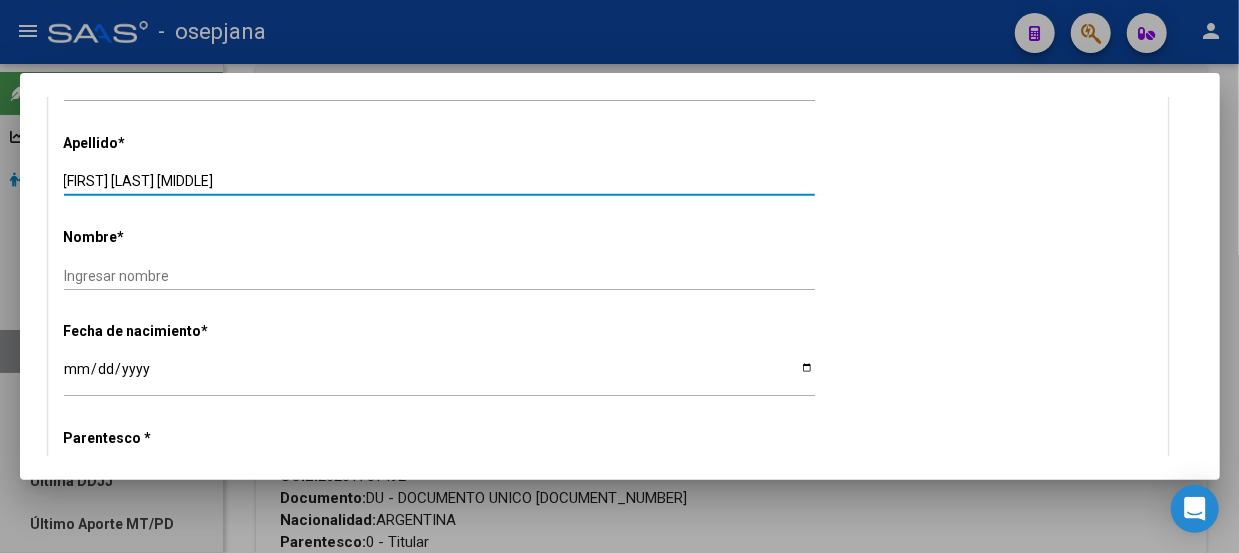 drag, startPoint x: 138, startPoint y: 175, endPoint x: 272, endPoint y: 185, distance: 134.37262 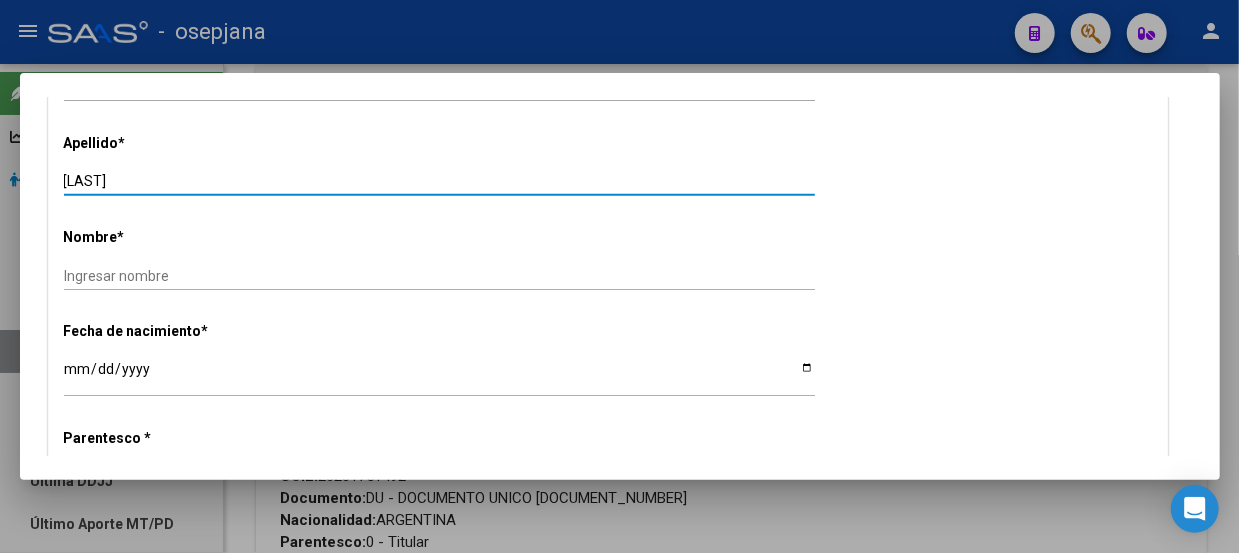 type on "[LAST]" 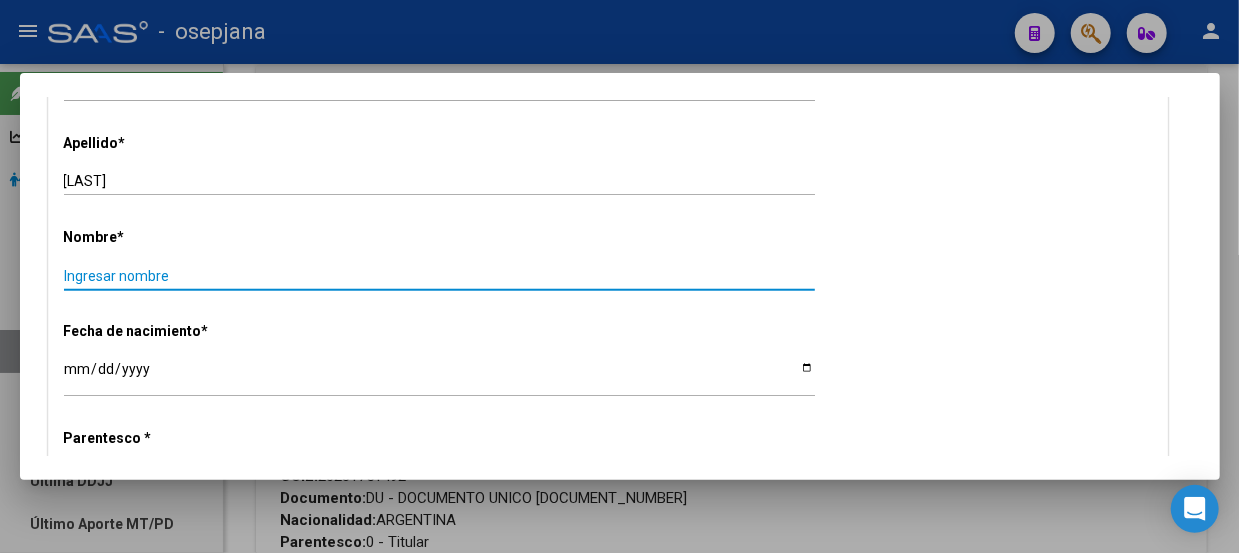click on "Ingresar nombre" at bounding box center (439, 276) 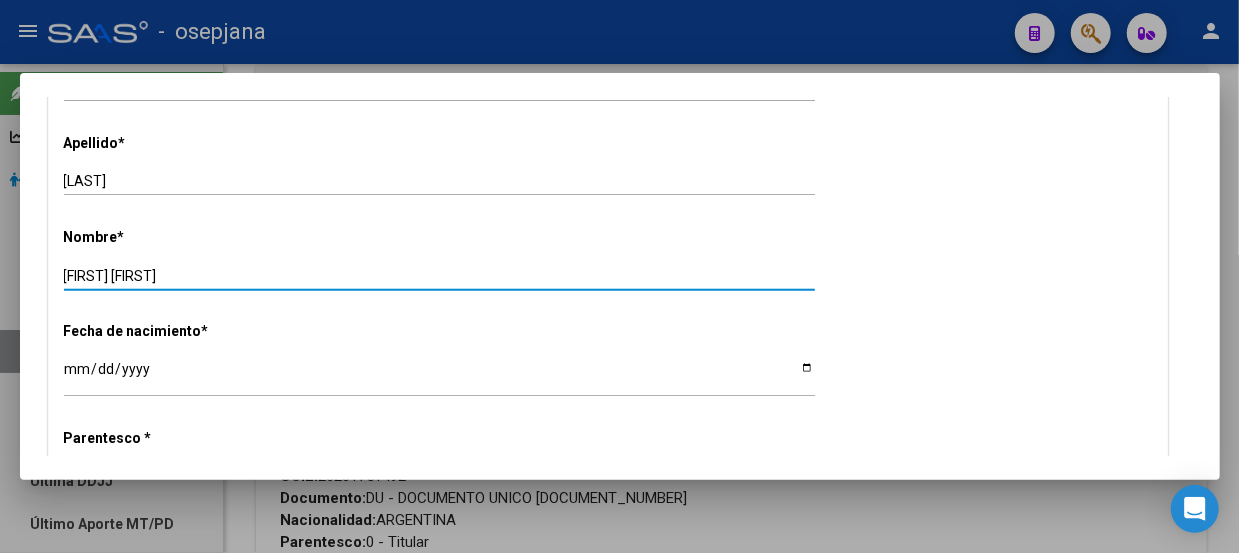 type on "[FIRST] [FIRST]" 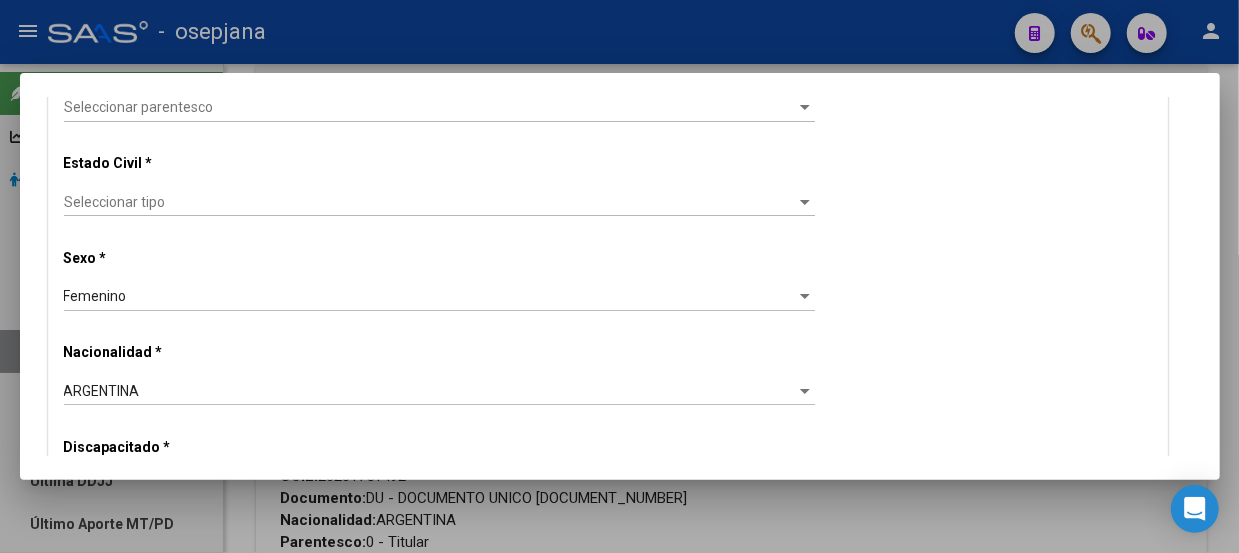 scroll, scrollTop: 1247, scrollLeft: 0, axis: vertical 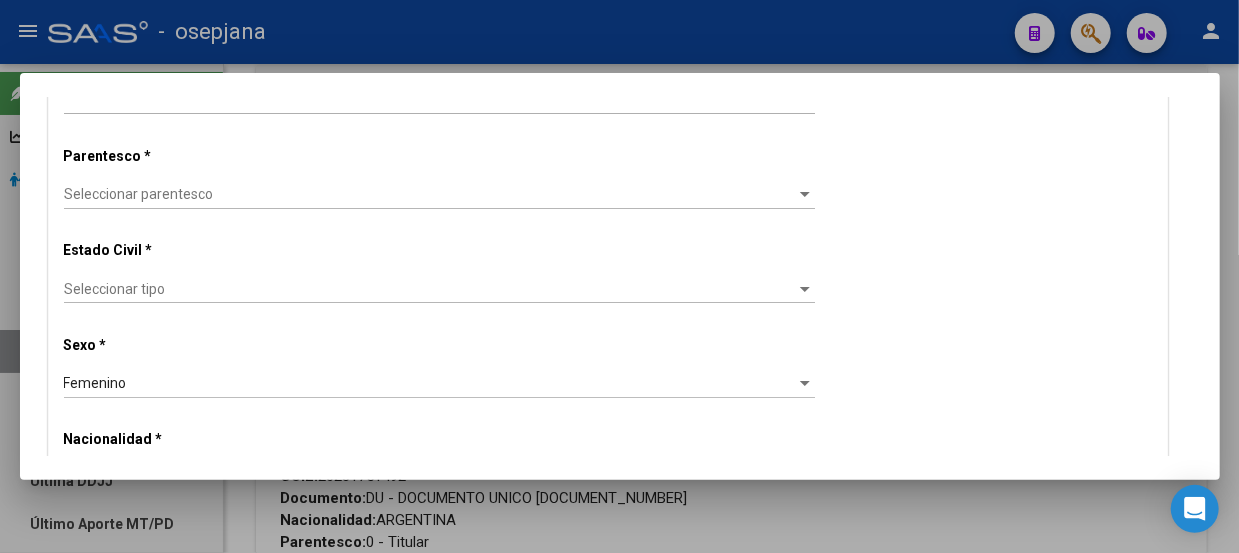 click on "Seleccionar parentesco Seleccionar parentesco" 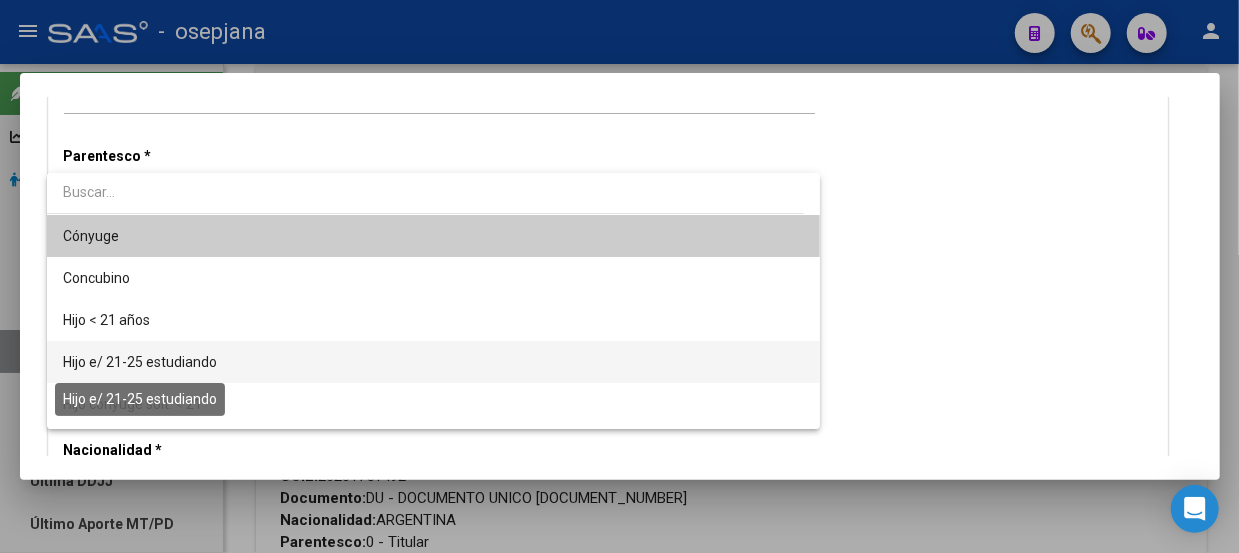 click on "Hijo e/ 21-25 estudiando" at bounding box center [140, 362] 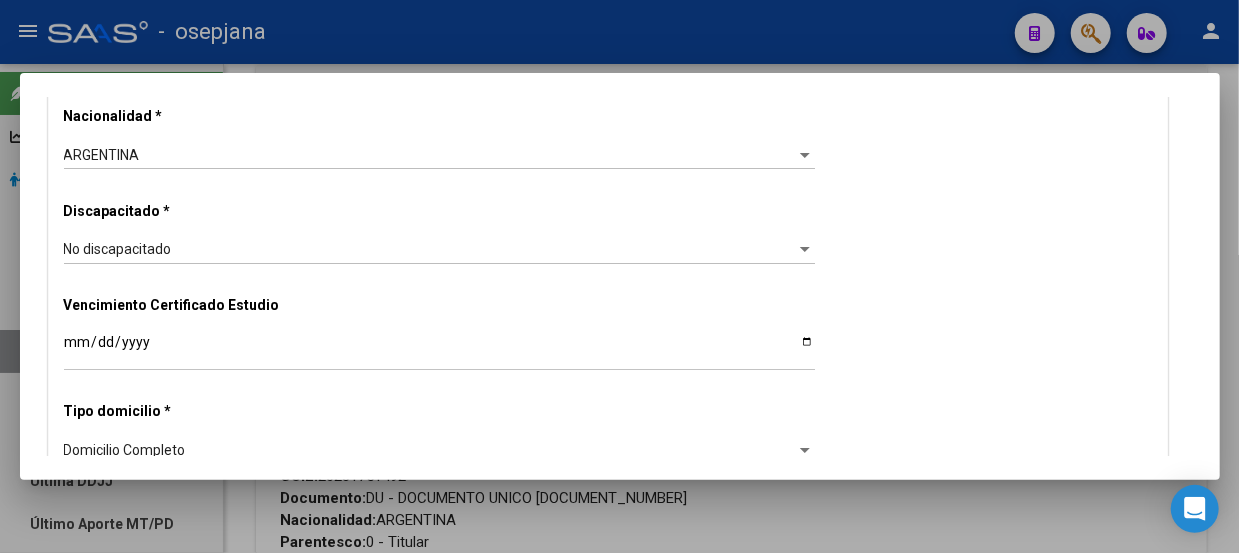 scroll, scrollTop: 1447, scrollLeft: 0, axis: vertical 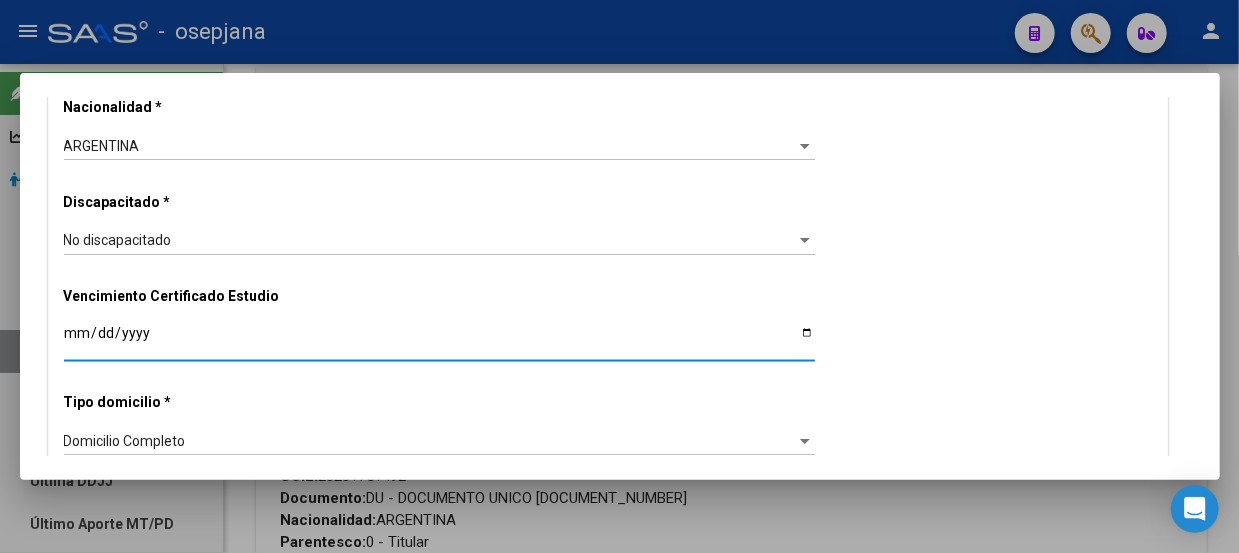click on "Ingresar fecha" at bounding box center [439, 340] 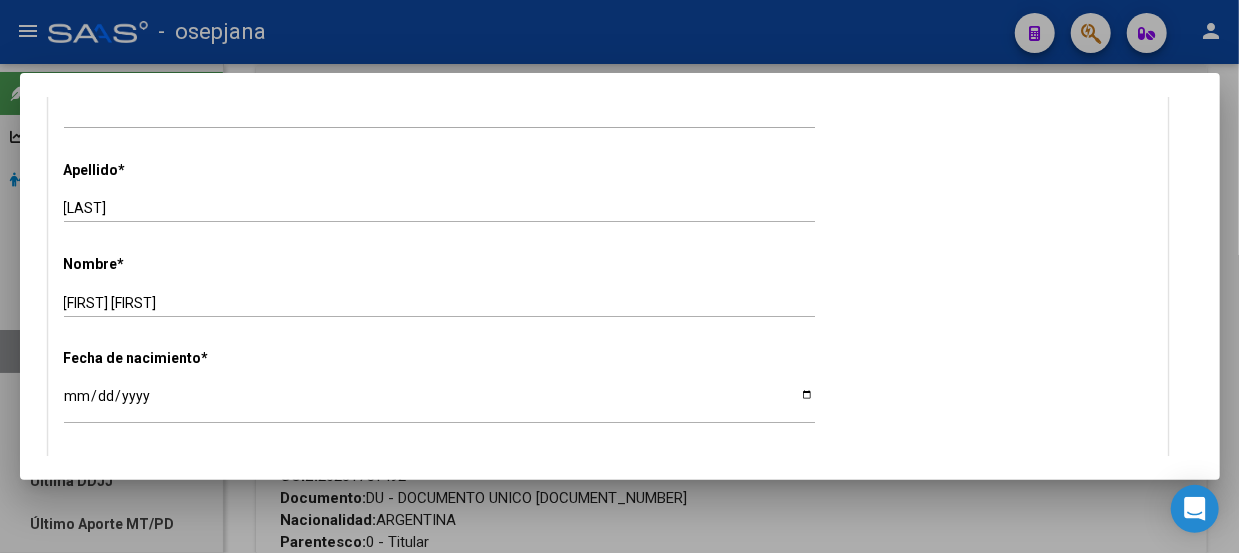 scroll, scrollTop: 0, scrollLeft: 0, axis: both 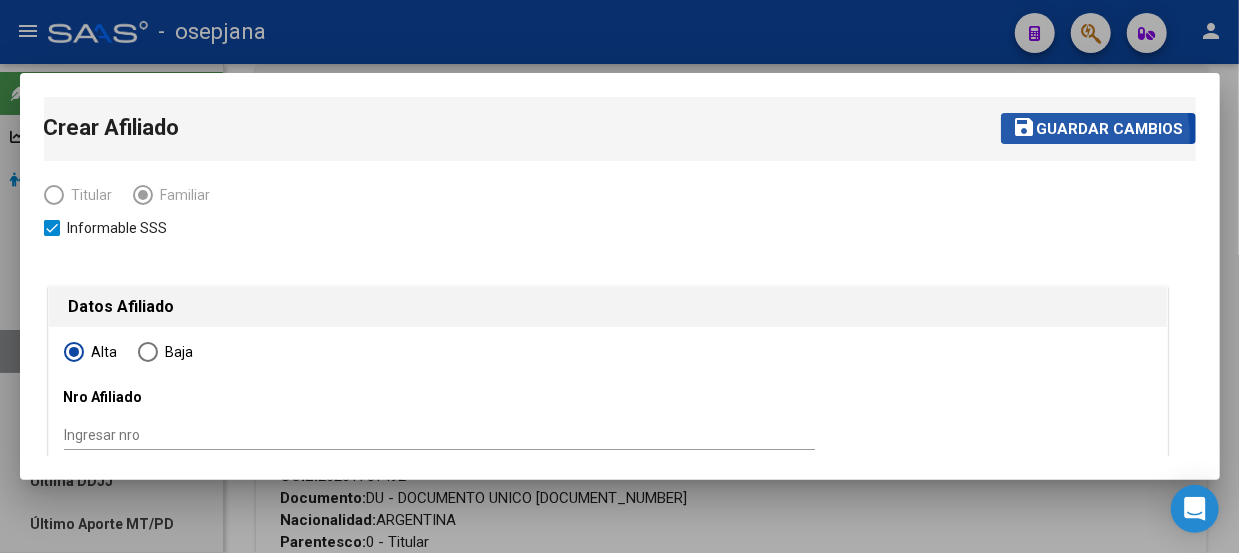 click on "Guardar cambios" at bounding box center (1110, 129) 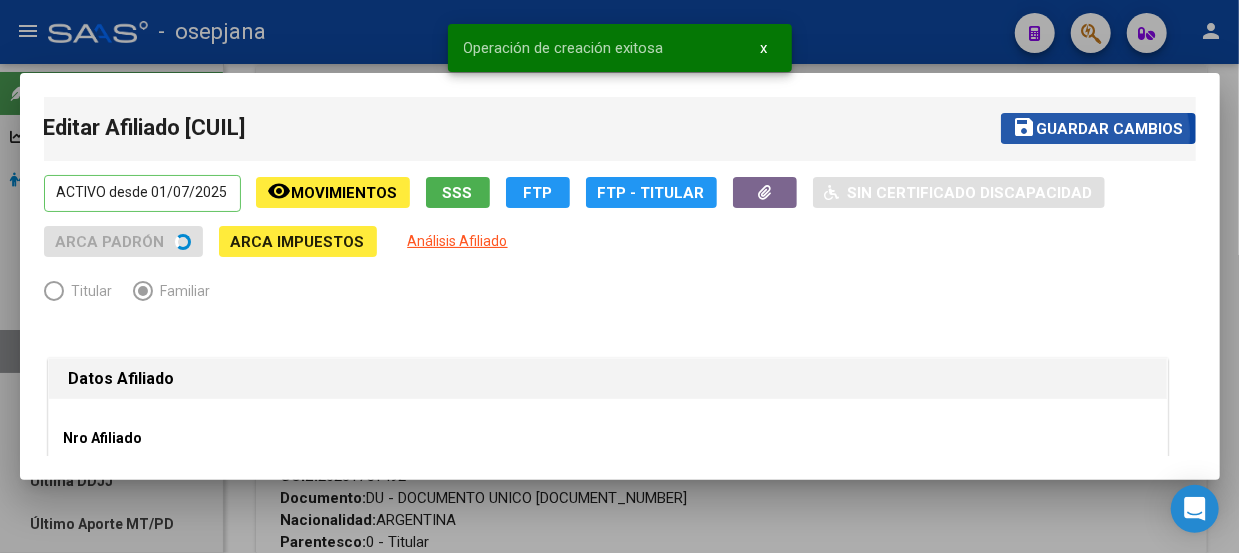 click on "Guardar cambios" at bounding box center [1110, 129] 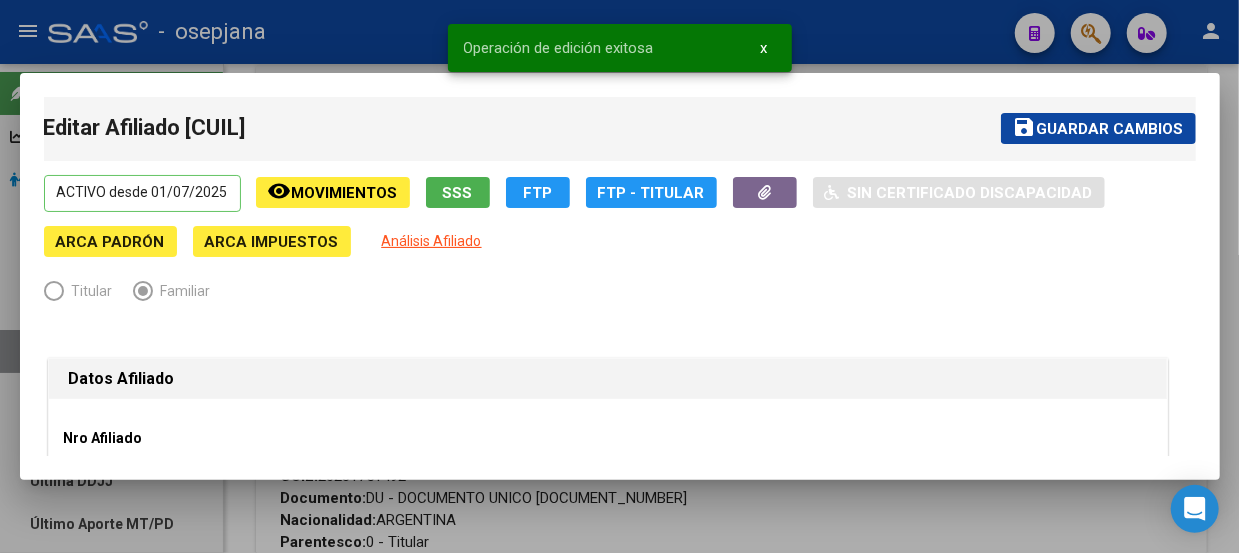 click at bounding box center [619, 276] 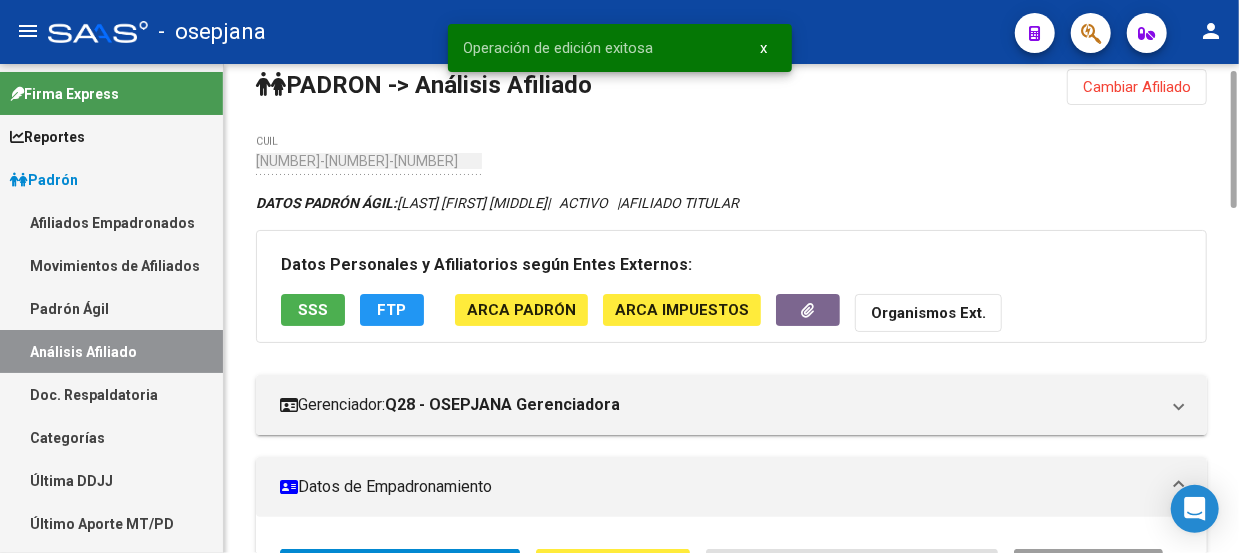 scroll, scrollTop: 0, scrollLeft: 0, axis: both 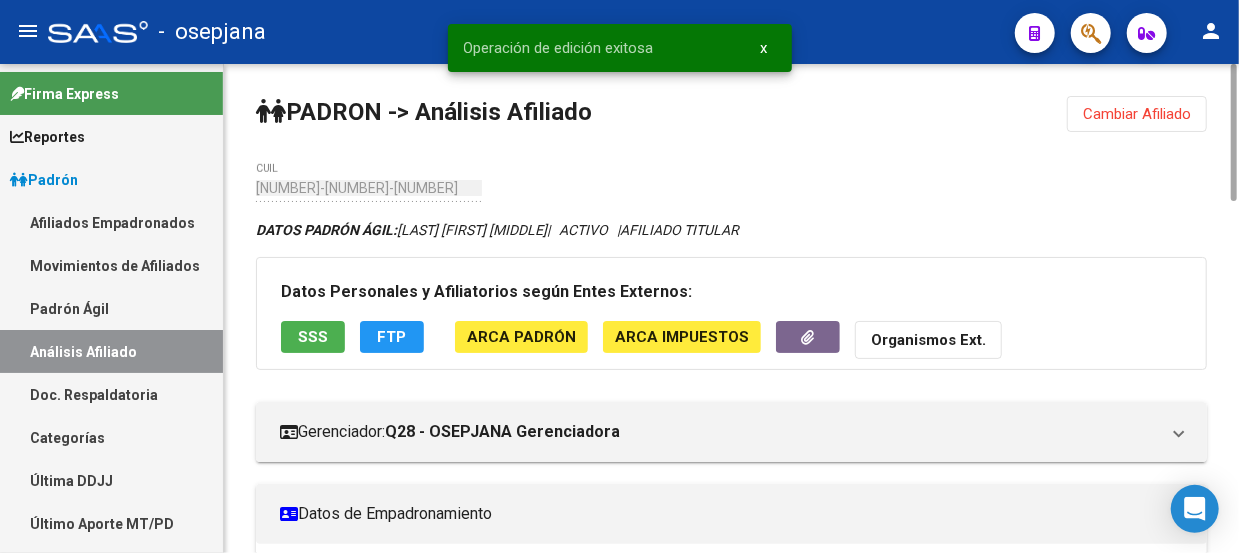 drag, startPoint x: 1231, startPoint y: 219, endPoint x: 1230, endPoint y: 51, distance: 168.00298 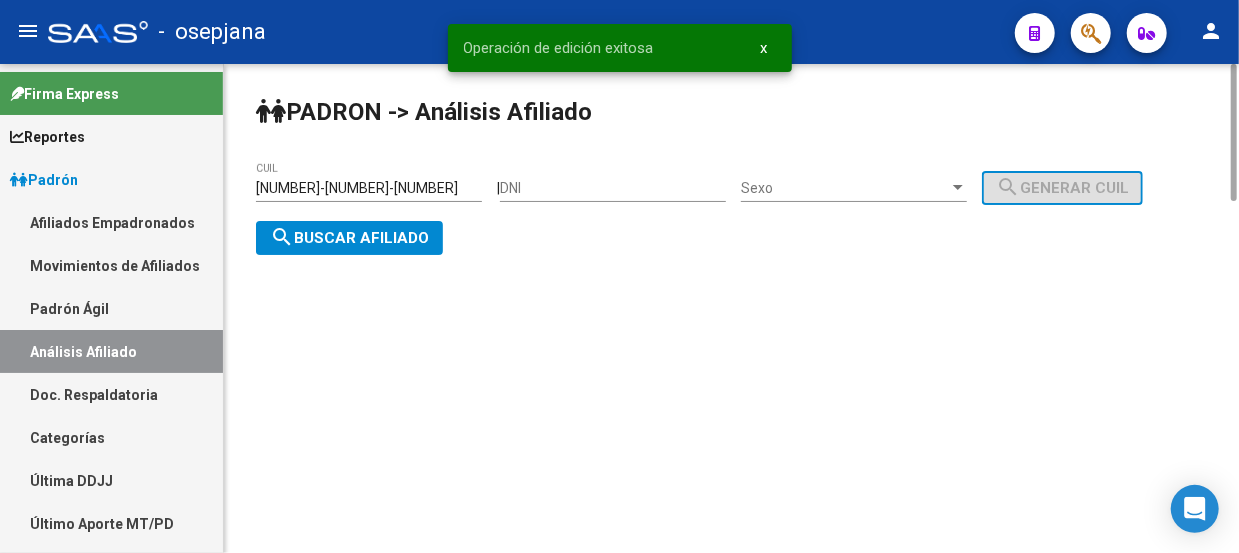 click on "search  Buscar afiliado" 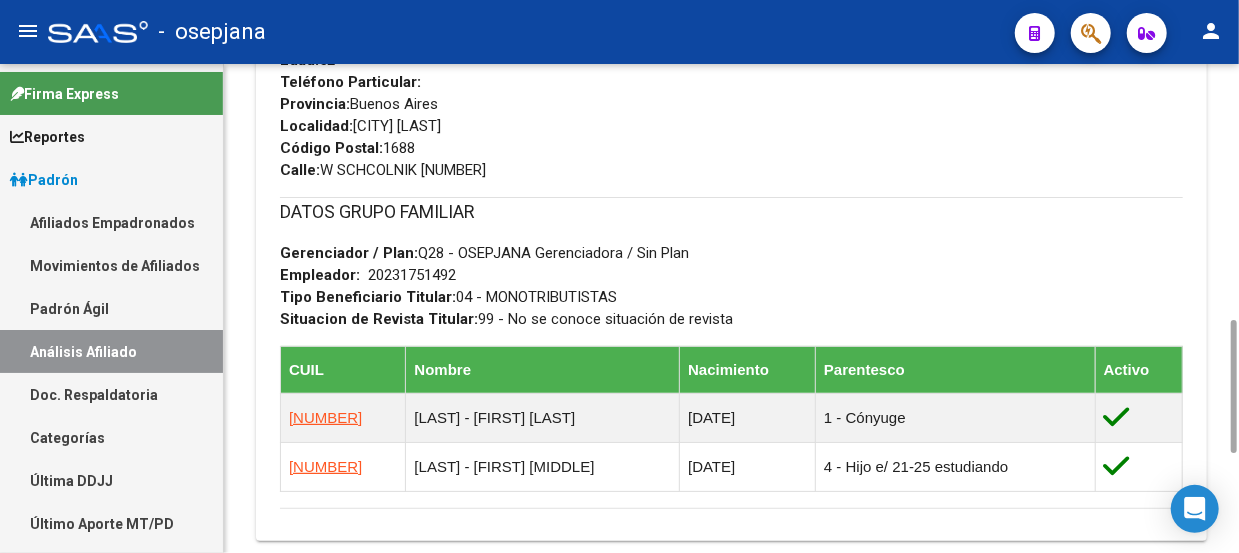 scroll, scrollTop: 1036, scrollLeft: 0, axis: vertical 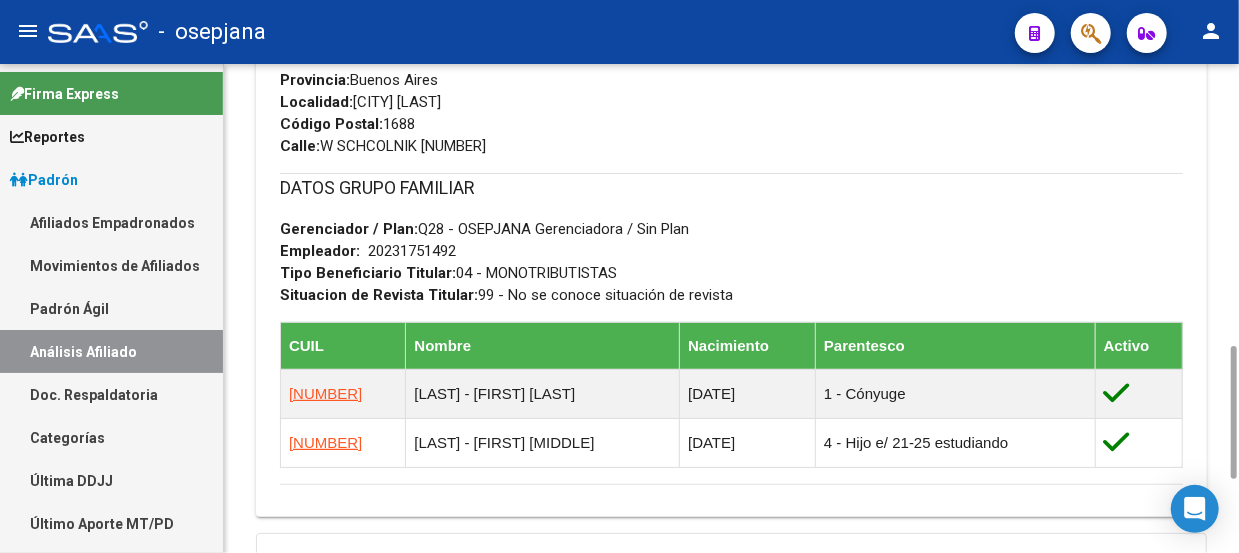 drag, startPoint x: 1229, startPoint y: 172, endPoint x: 1194, endPoint y: 462, distance: 292.10443 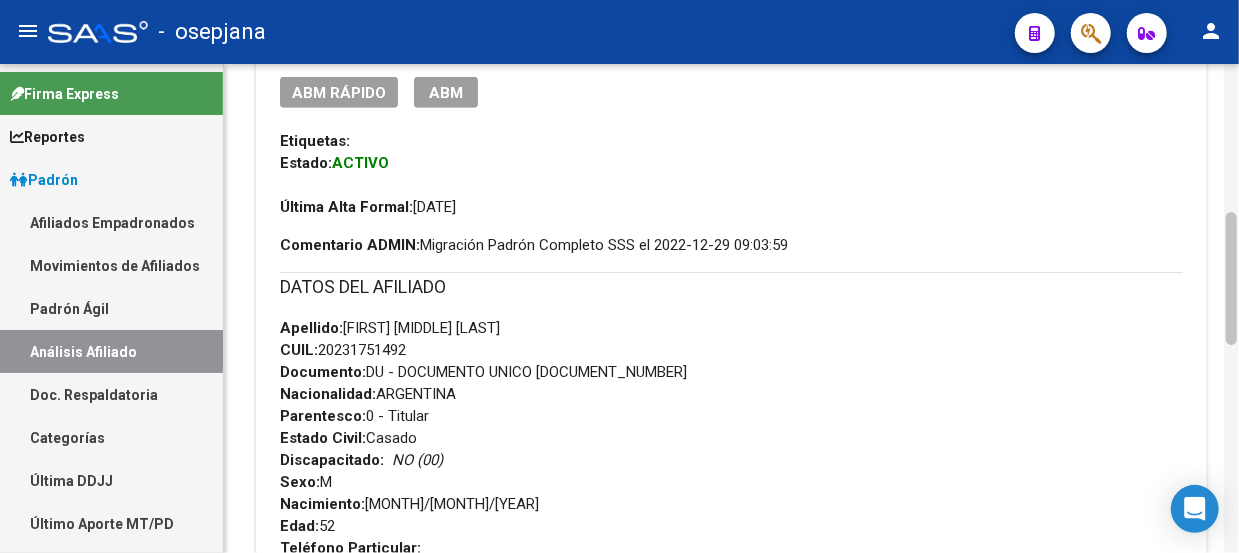 click 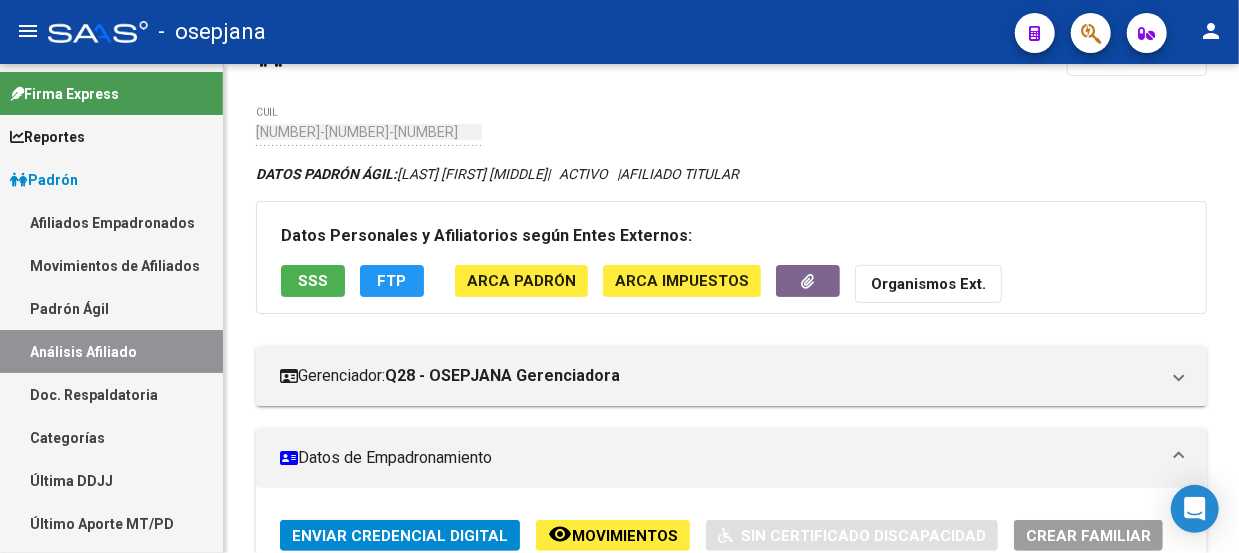 click 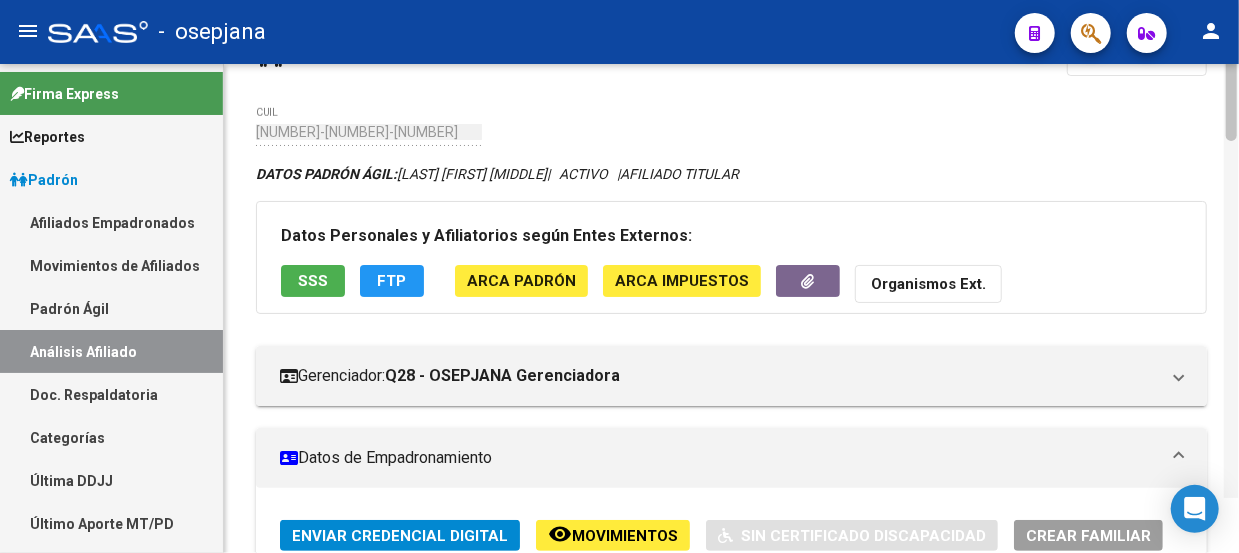 click 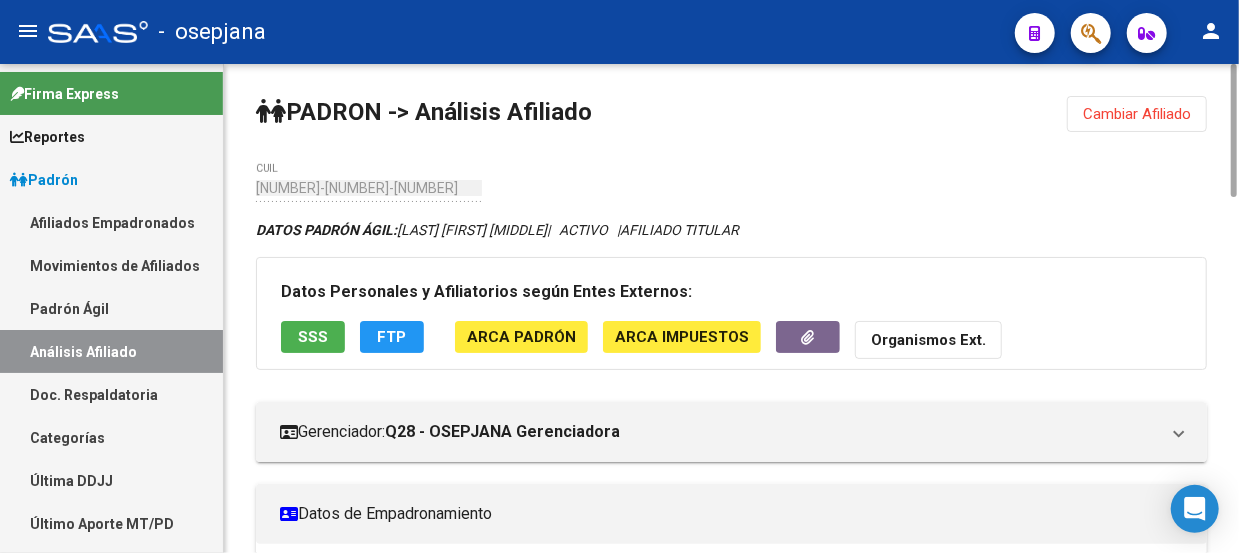 click on "Cambiar Afiliado" 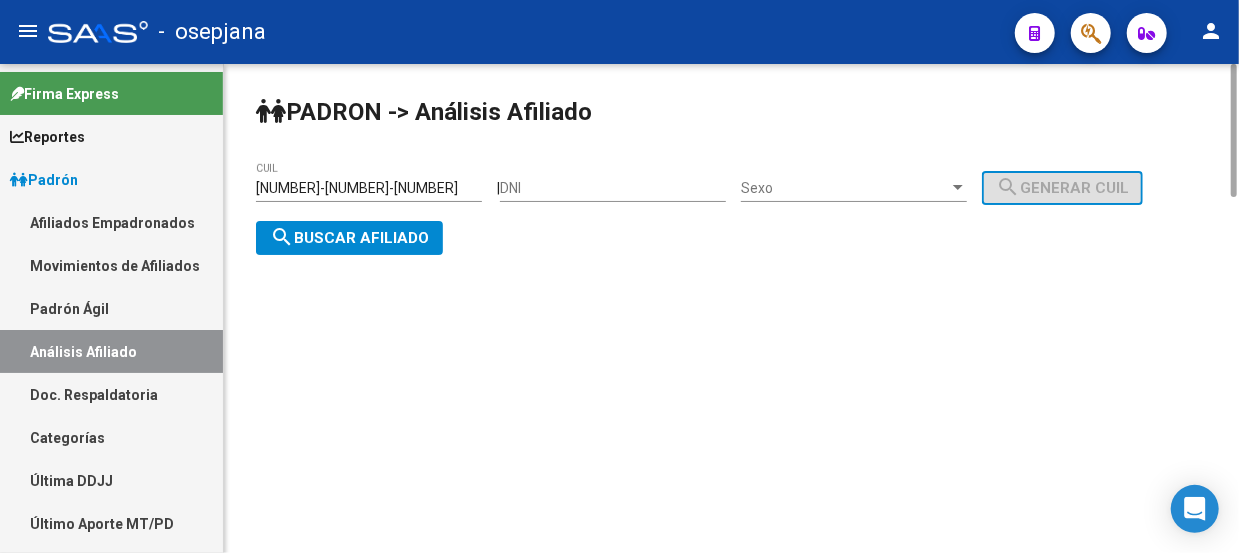 click on "[CUIL]" 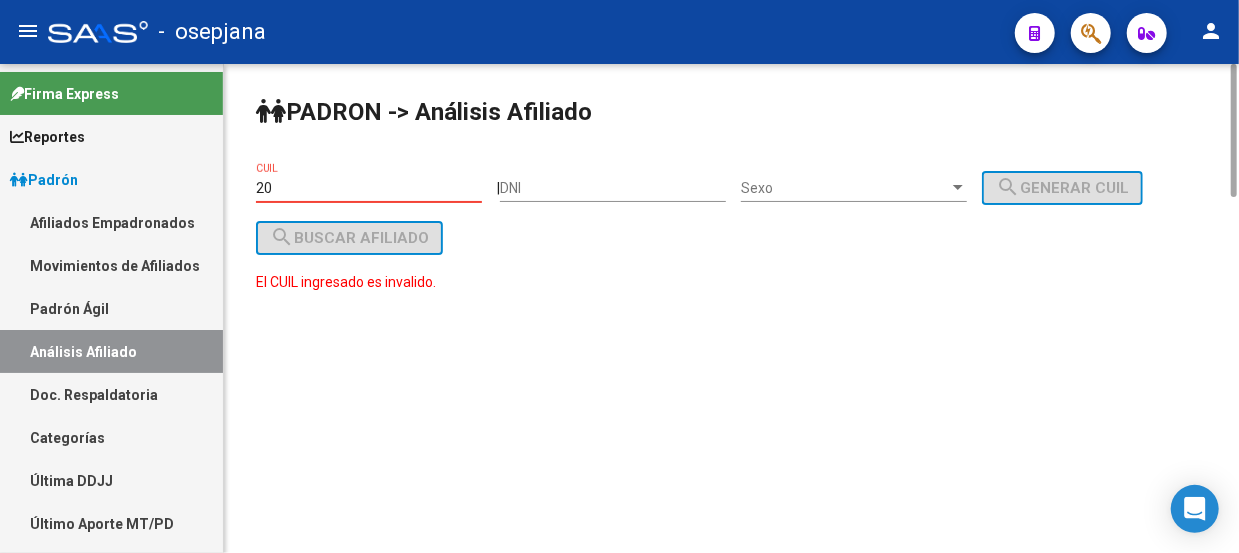 type on "2" 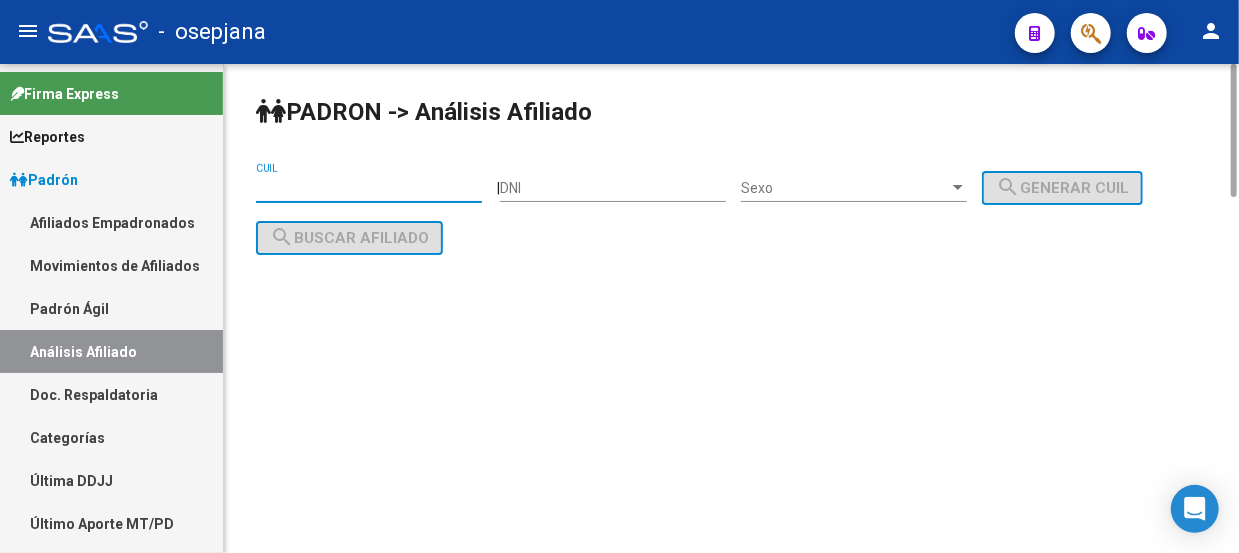 paste on "[CUIT]" 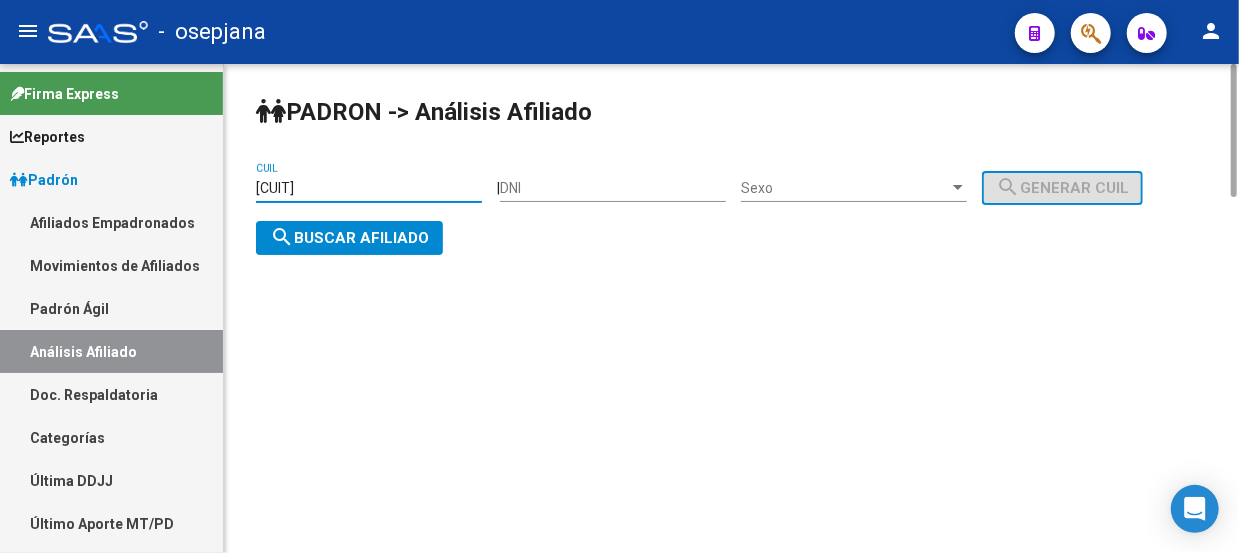 type on "[CUIT]" 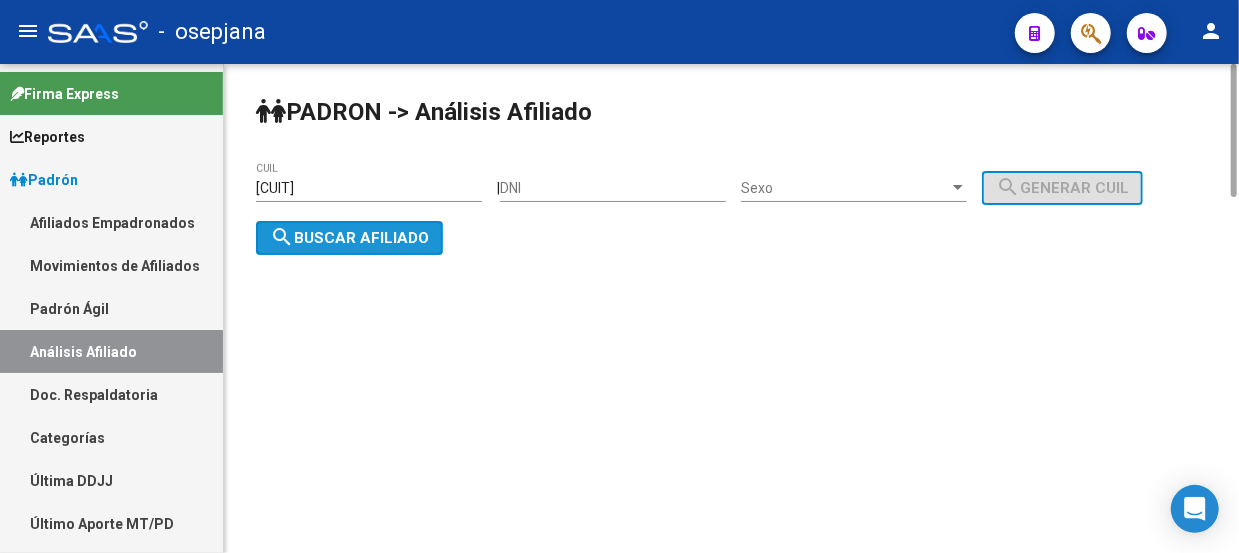 click on "search  Buscar afiliado" 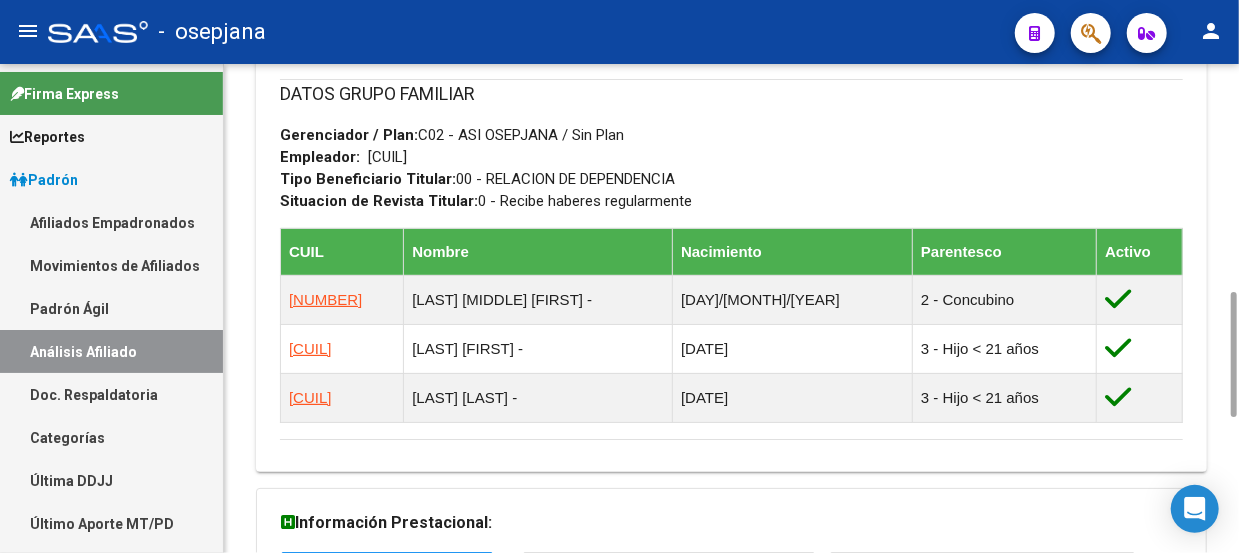 scroll, scrollTop: 1214, scrollLeft: 0, axis: vertical 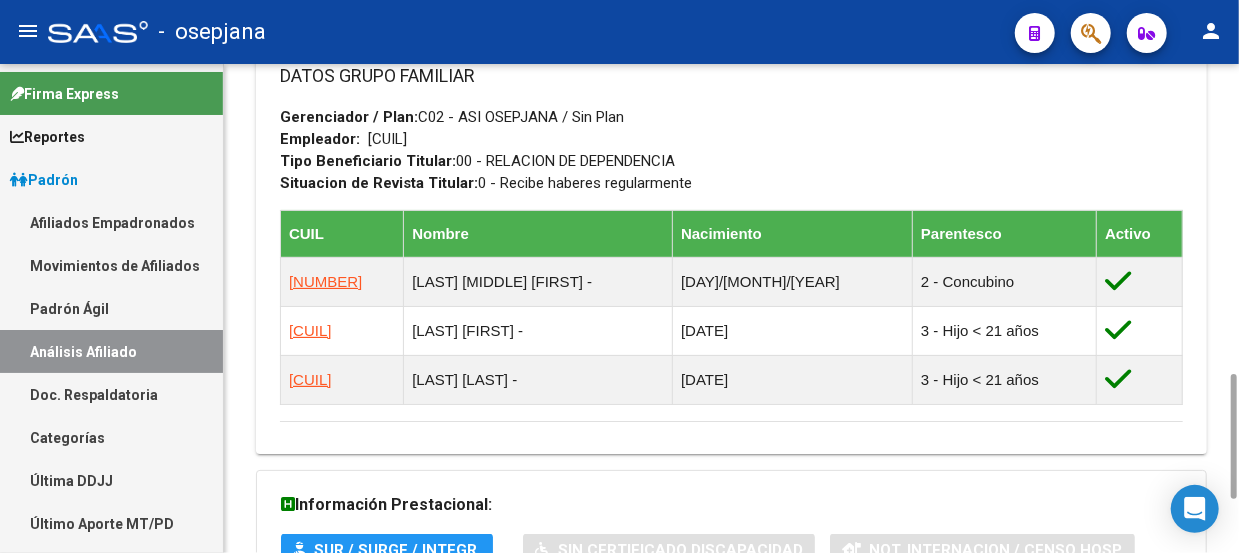 drag, startPoint x: 1228, startPoint y: 139, endPoint x: 1188, endPoint y: 470, distance: 333.40817 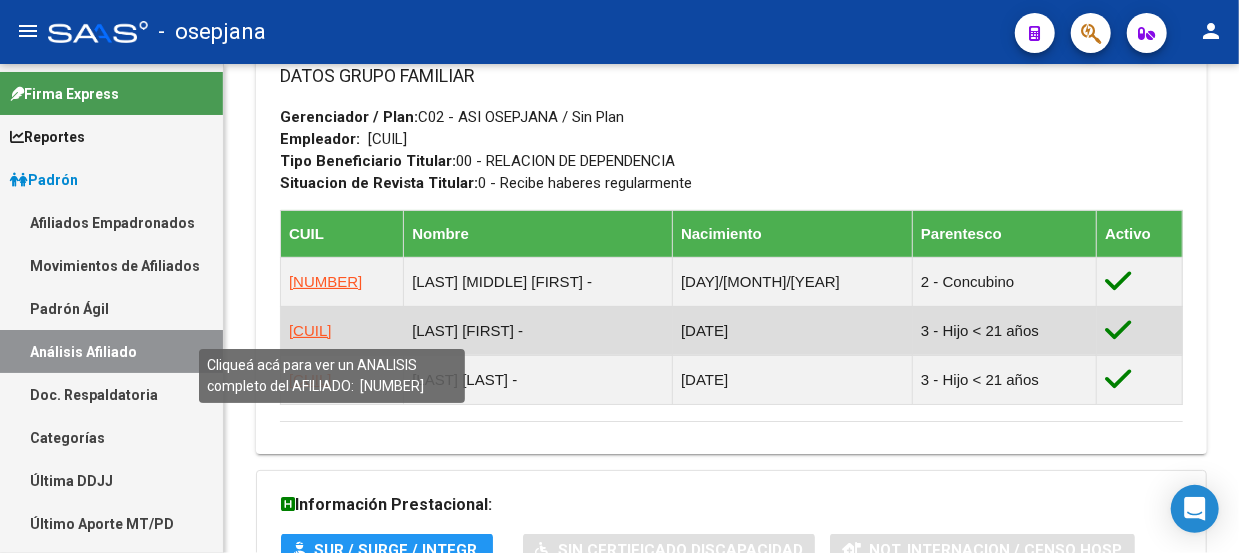 click on "[CUIL]" at bounding box center [310, 330] 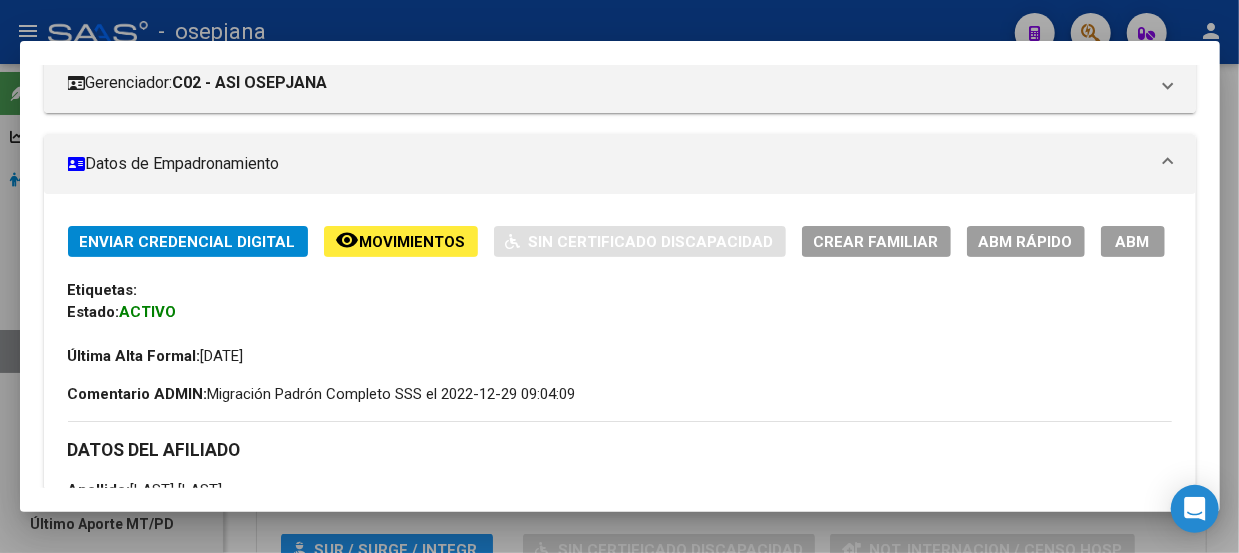 scroll, scrollTop: 327, scrollLeft: 0, axis: vertical 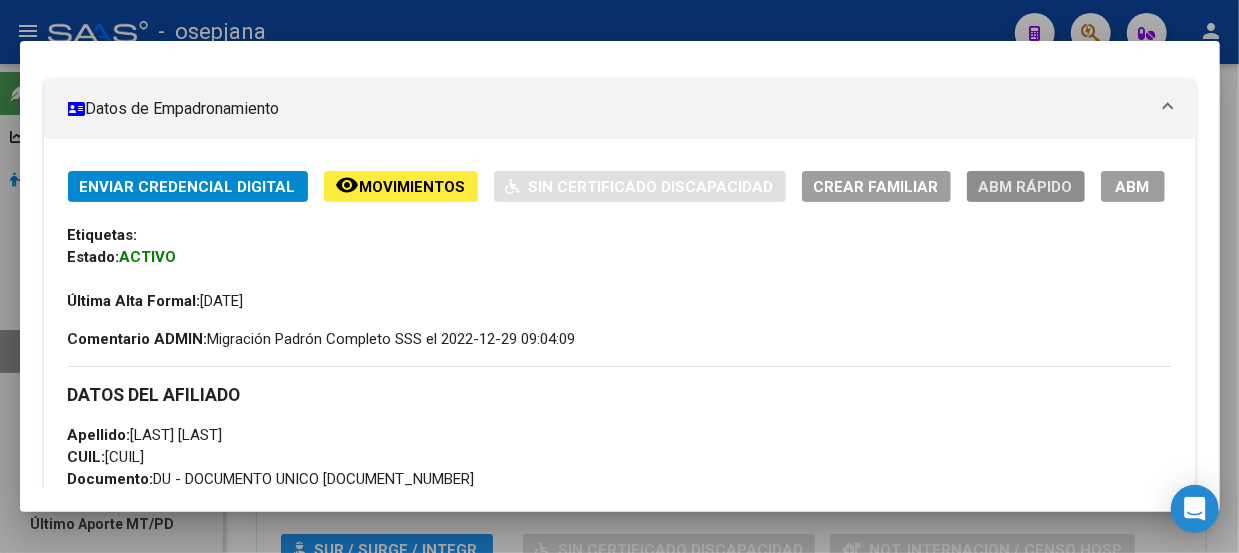 click on "ABM Rápido" 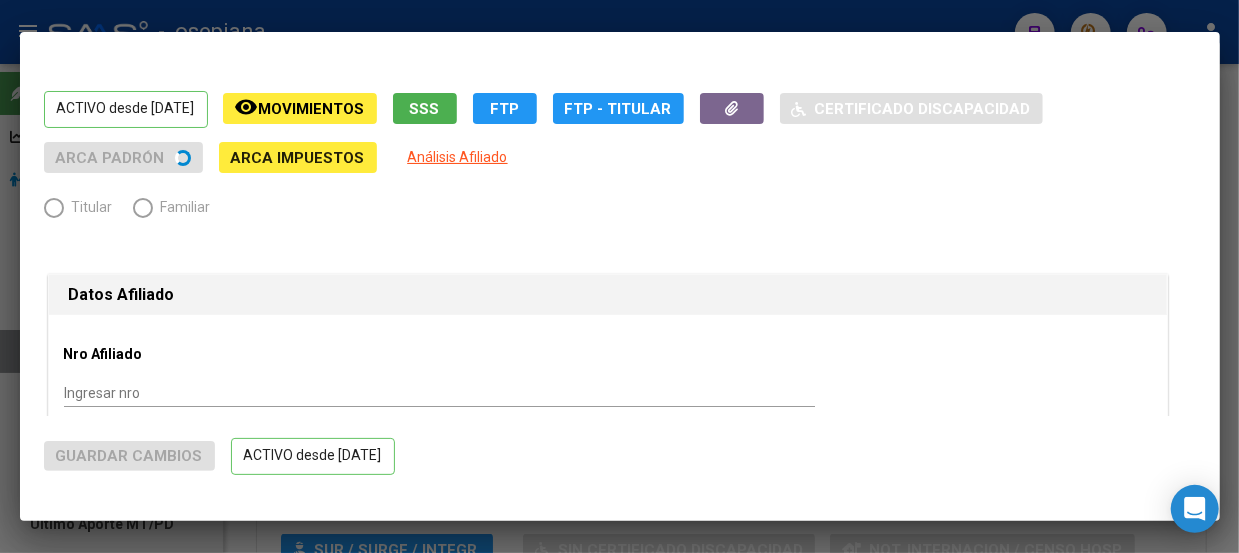 radio on "true" 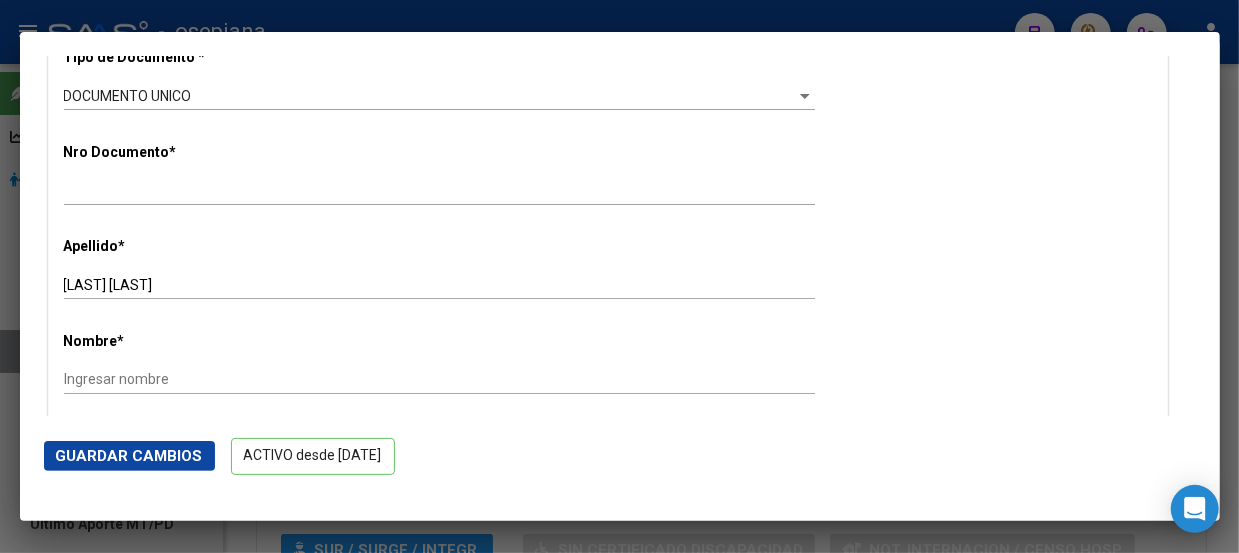 scroll, scrollTop: 516, scrollLeft: 0, axis: vertical 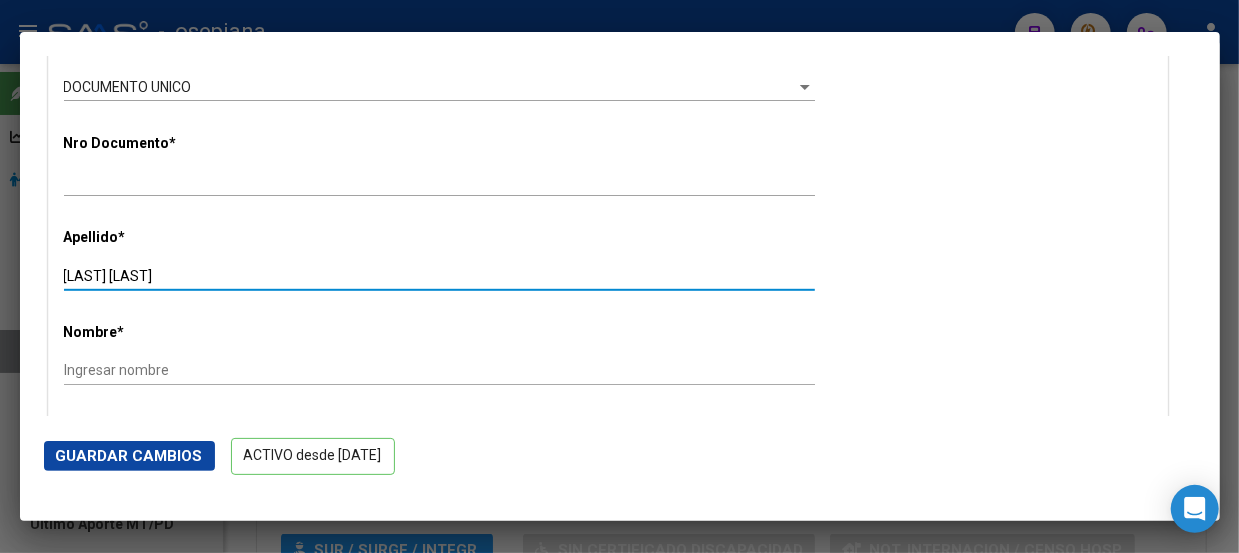 drag, startPoint x: 124, startPoint y: 271, endPoint x: 234, endPoint y: 272, distance: 110.00455 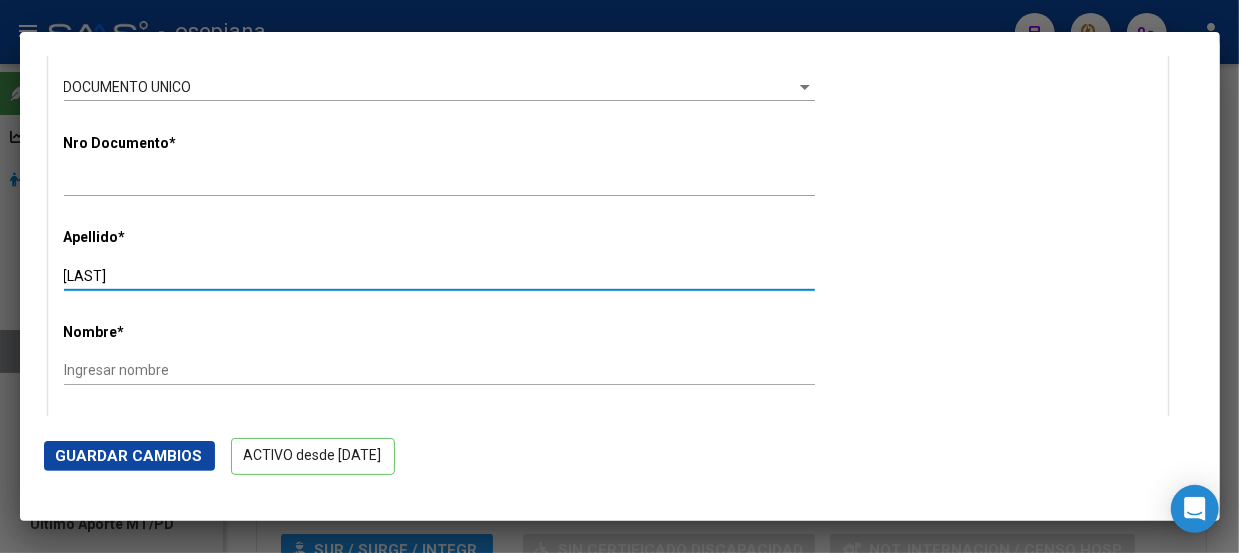 type on "[LAST]" 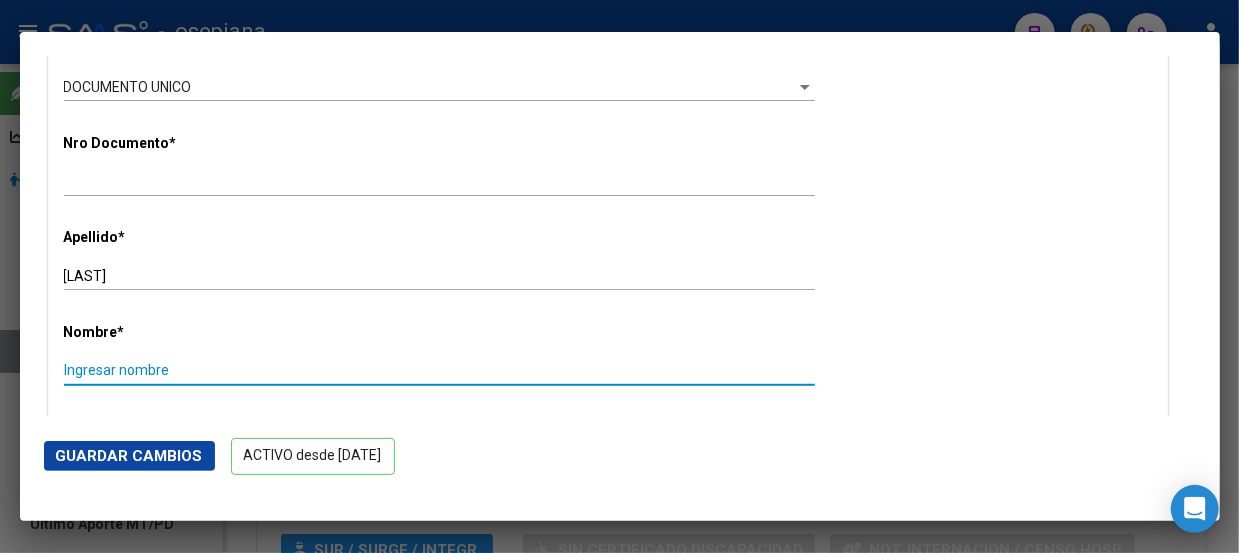 click on "Ingresar nombre" at bounding box center (439, 370) 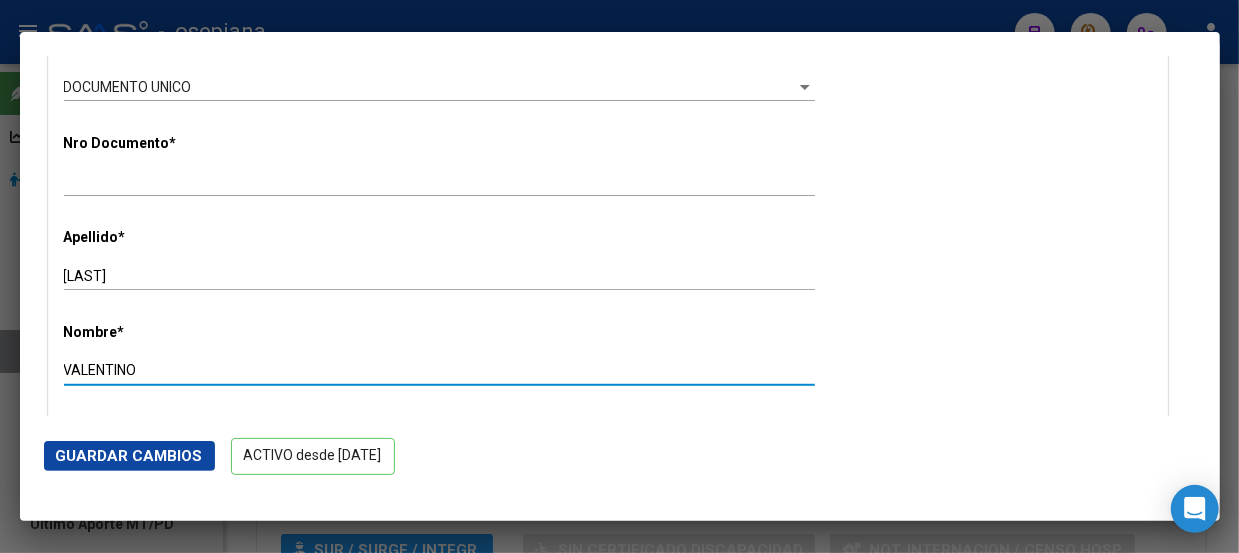 type on "VALENTINO" 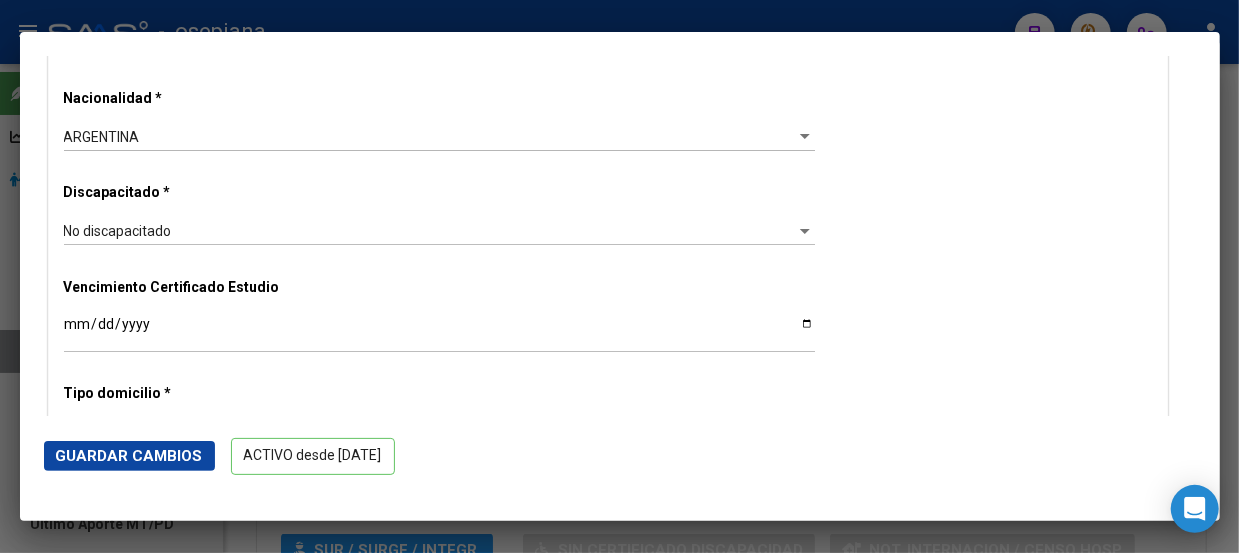 scroll, scrollTop: 1244, scrollLeft: 0, axis: vertical 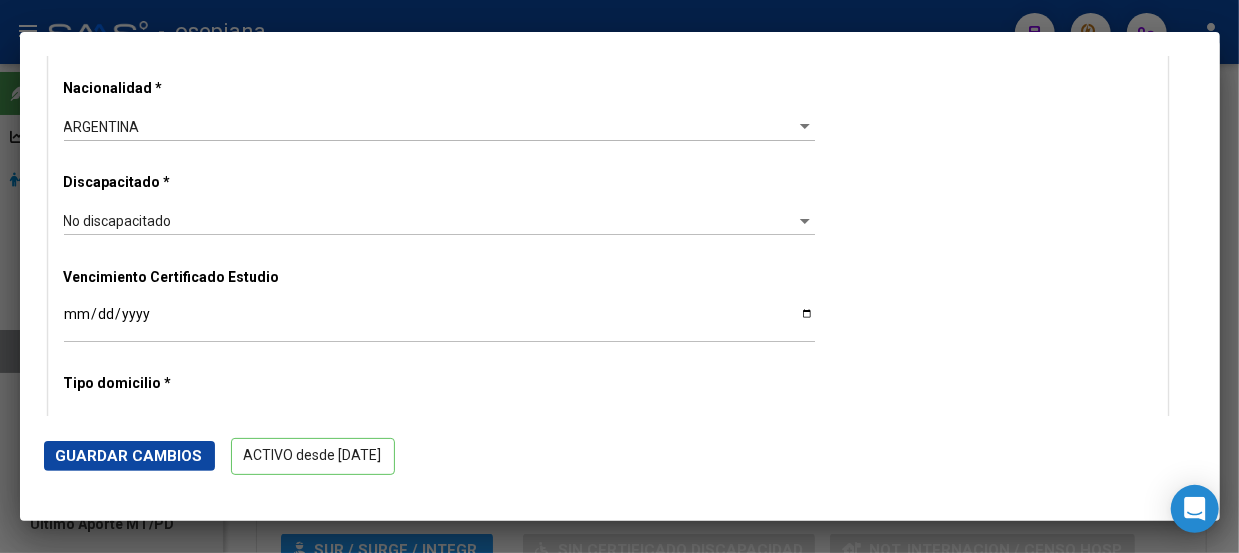 click on "No discapacitado" at bounding box center (118, 221) 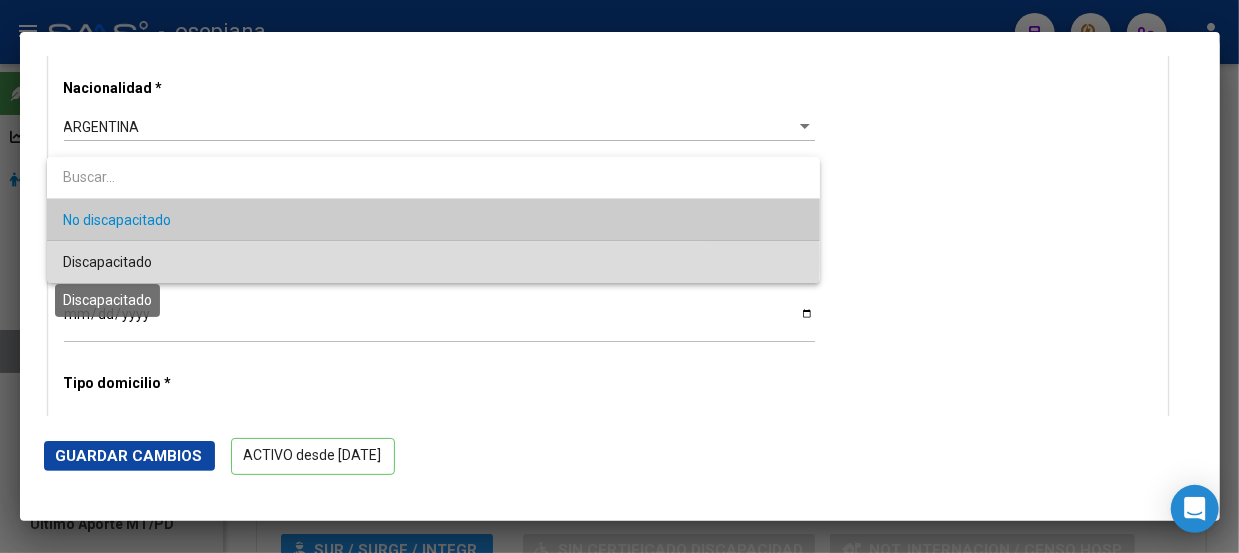 click on "Discapacitado" at bounding box center (107, 262) 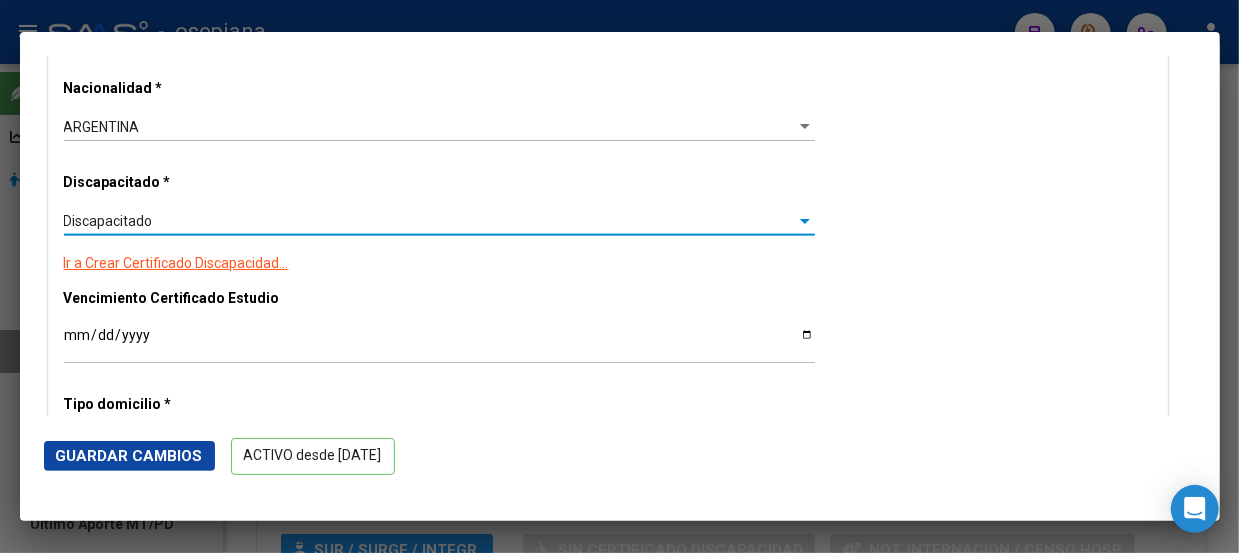 click on "Ir a Crear Certificado Discapacidad..." at bounding box center [176, 263] 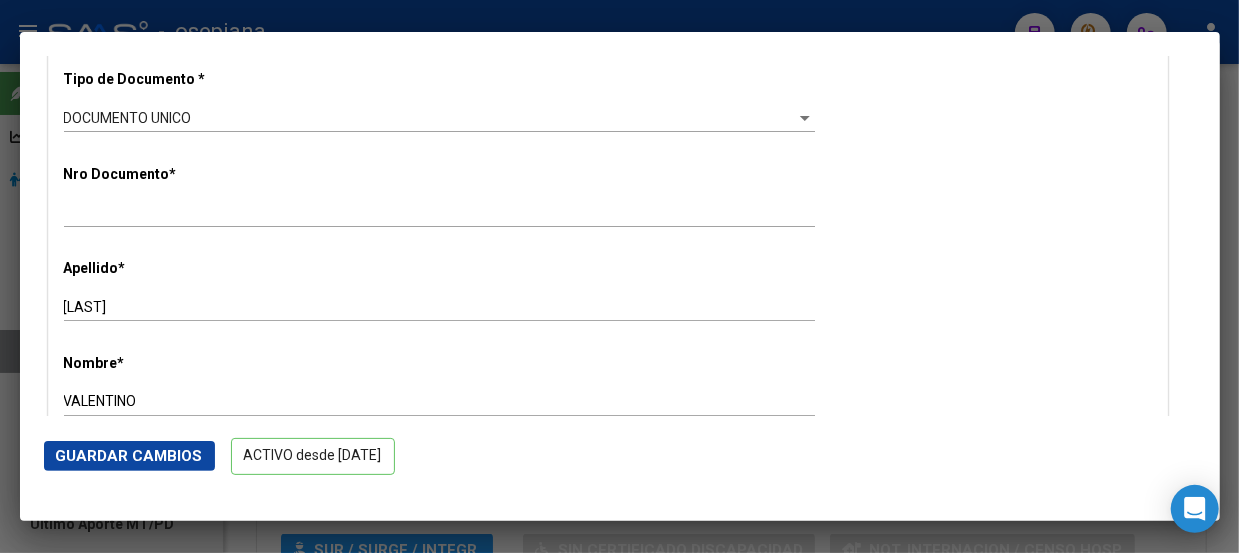 scroll, scrollTop: 0, scrollLeft: 0, axis: both 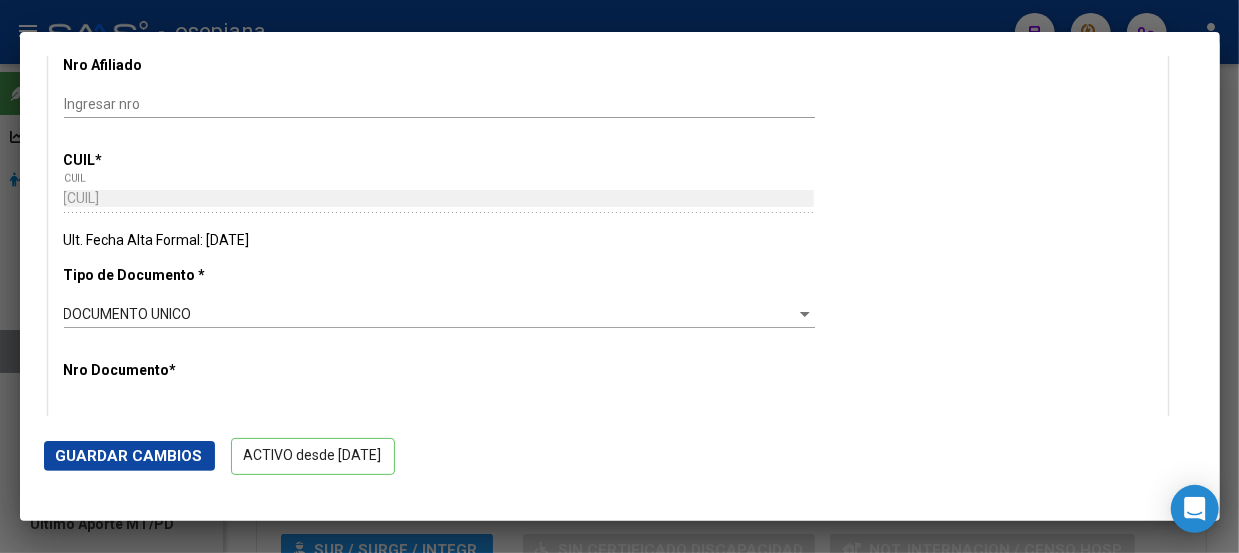 click on "Nro Afiliado    Ingresar nro  CUIL  *   [NUMBER] CUIL  ARCA Padrón  Ult. Fecha Alta Formal: [DATE]  Tipo de Documento * DOCUMENTO UNICO Seleccionar tipo Nro Documento  *   [NUMBER] Ingresar nro  Apellido  *   [LAST] Ingresar apellido  Nombre  *   [FIRST] Ingresar nombre  Fecha de nacimiento  *   [YEAR]-[MONTH]-[DAY] Ingresar fecha   Parentesco * Hijo < 21 años Seleccionar parentesco  Estado Civil * Soltero Seleccionar tipo  Sexo * Masculino Seleccionar sexo  Nacionalidad * ARGENTINA Seleccionar tipo  Discapacitado * Discapacitado Seleccionar tipo Ir a Crear Certificado Discapacidad... Vencimiento Certificado Estudio    Ingresar fecha   Tipo domicilio * Domicilio Completo Seleccionar tipo domicilio  Provincia * [STATE] Seleccionar provincia Localidad  *   [CITY] Ingresar el nombre  Codigo Postal  *   [NUMBER] Ingresar el codigo  Calle  *   BERGAMINI Ingresar calle  Numero  *   [NUMBER] Ingresar nro  Piso    Ingresar piso  Departamento    Ingresar depto  Teléfono celular    Ingresar tel    Ingresar tel" at bounding box center (608, 1255) 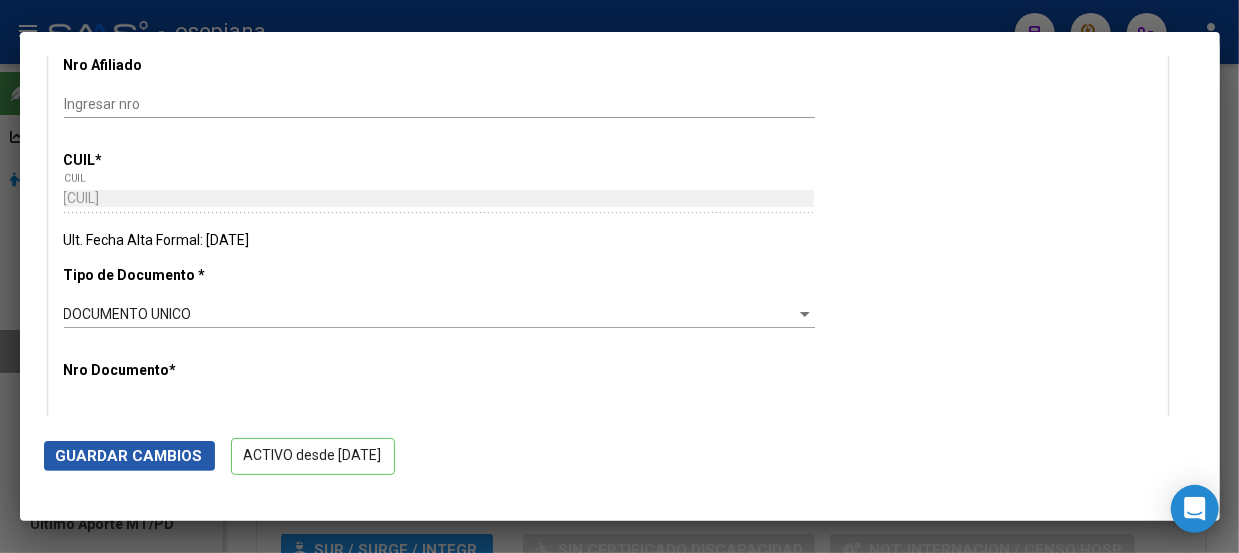 click on "Guardar Cambios" 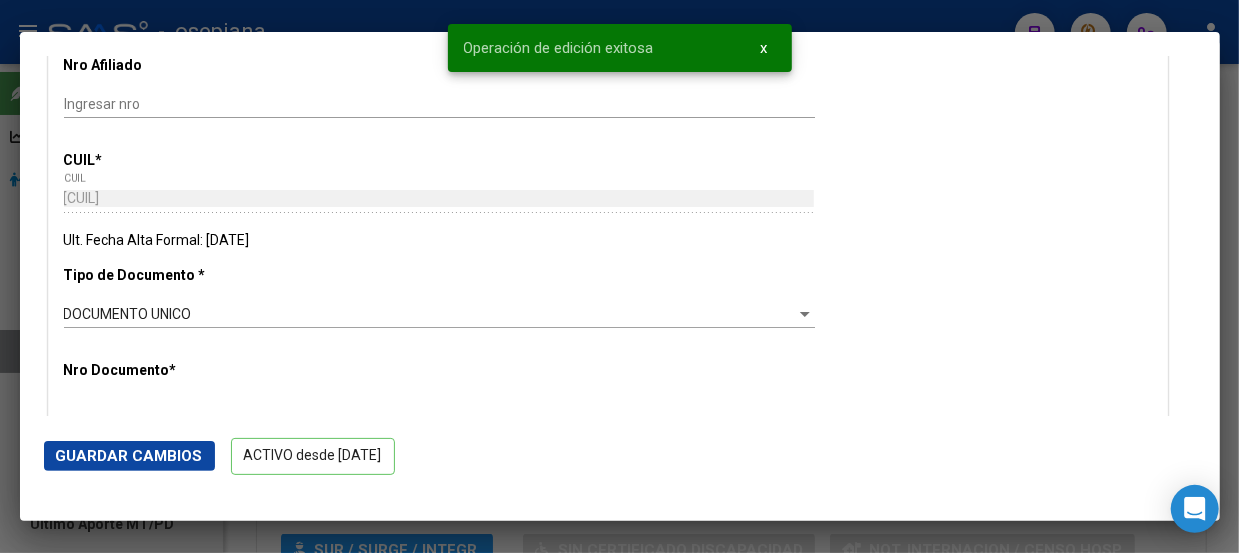 click at bounding box center [619, 276] 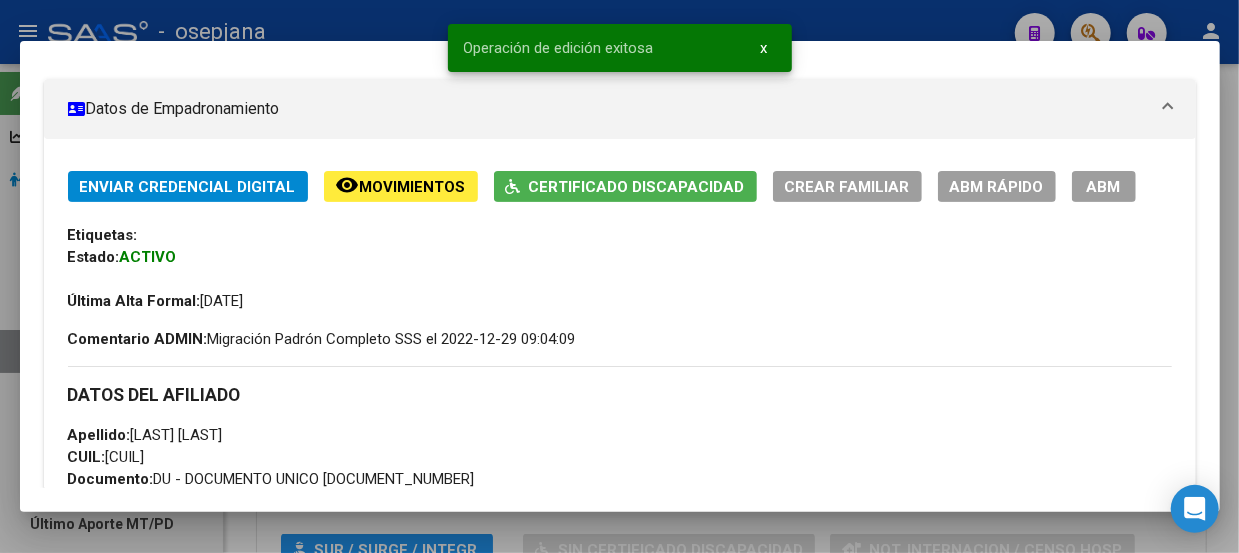 click at bounding box center (619, 276) 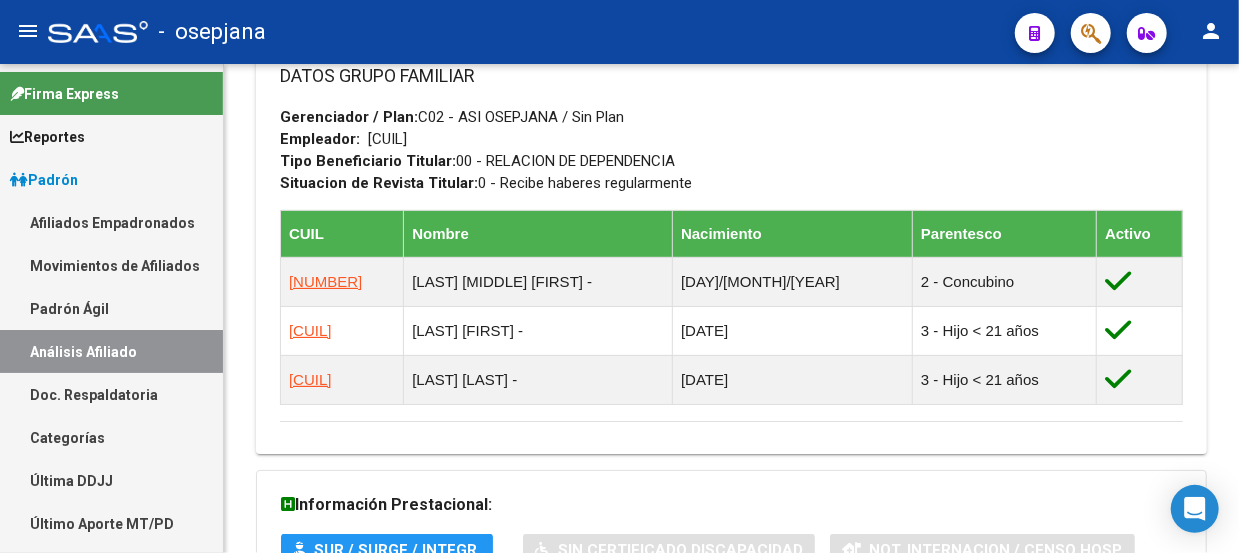 click on "menu -   osepjana  person" 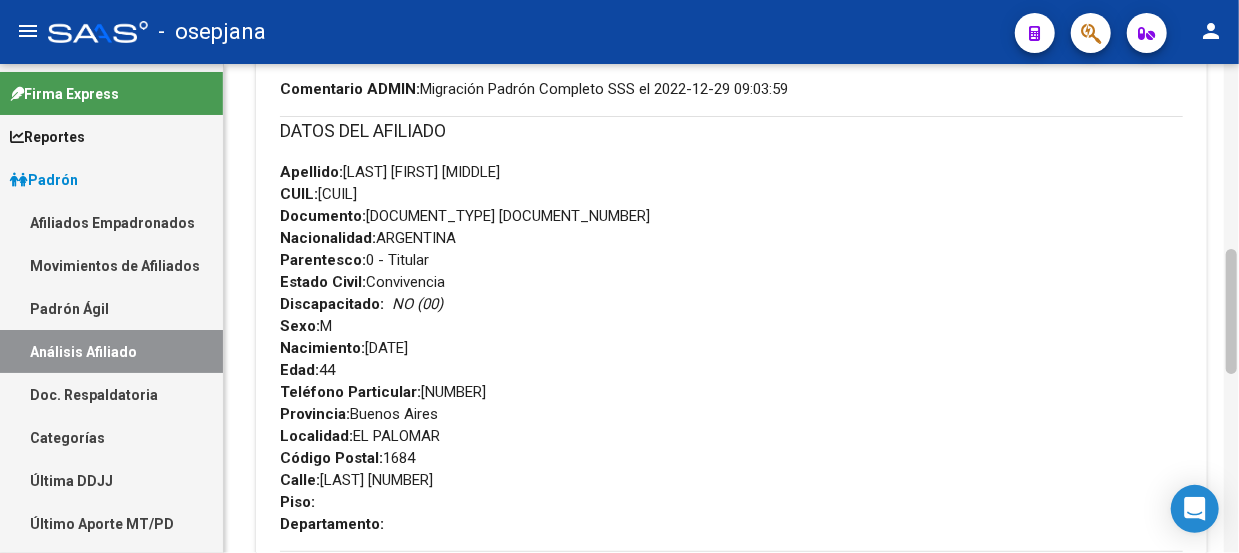 click 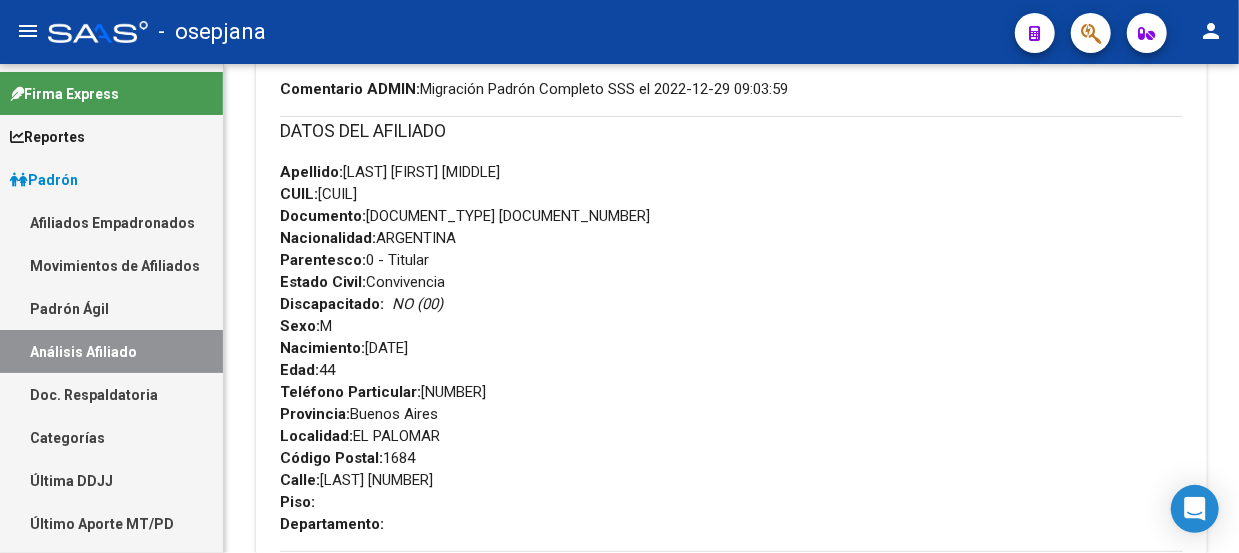 click 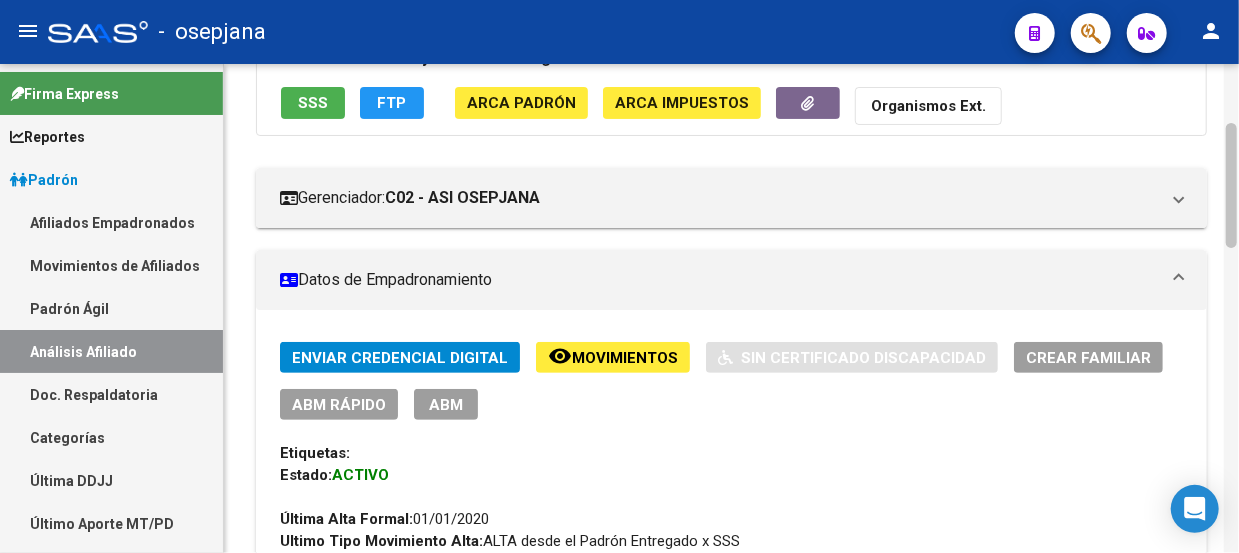 scroll, scrollTop: 0, scrollLeft: 0, axis: both 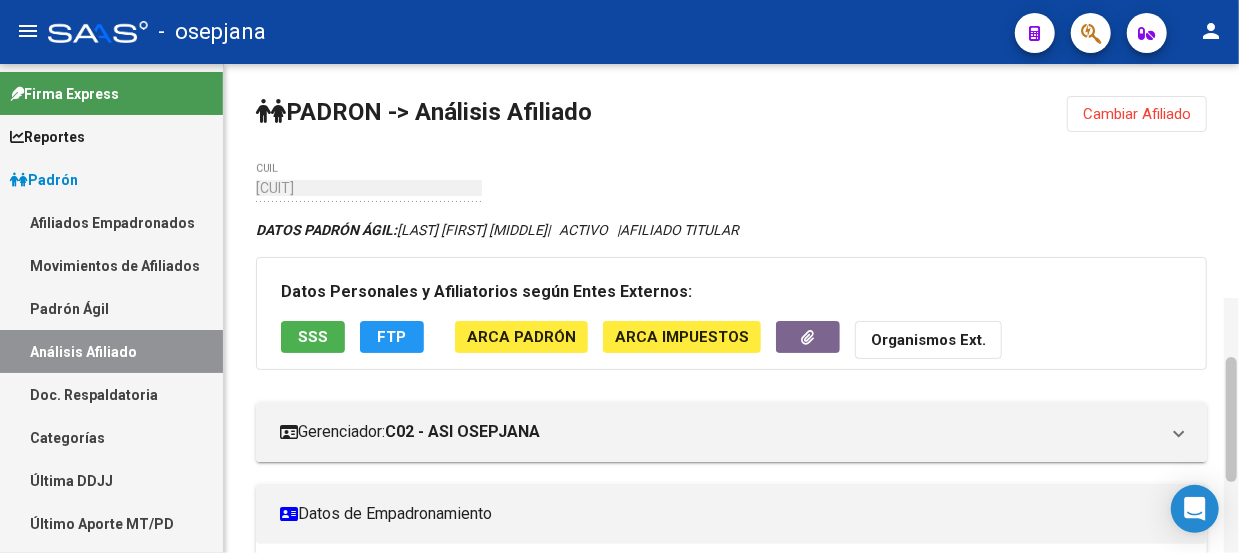 click 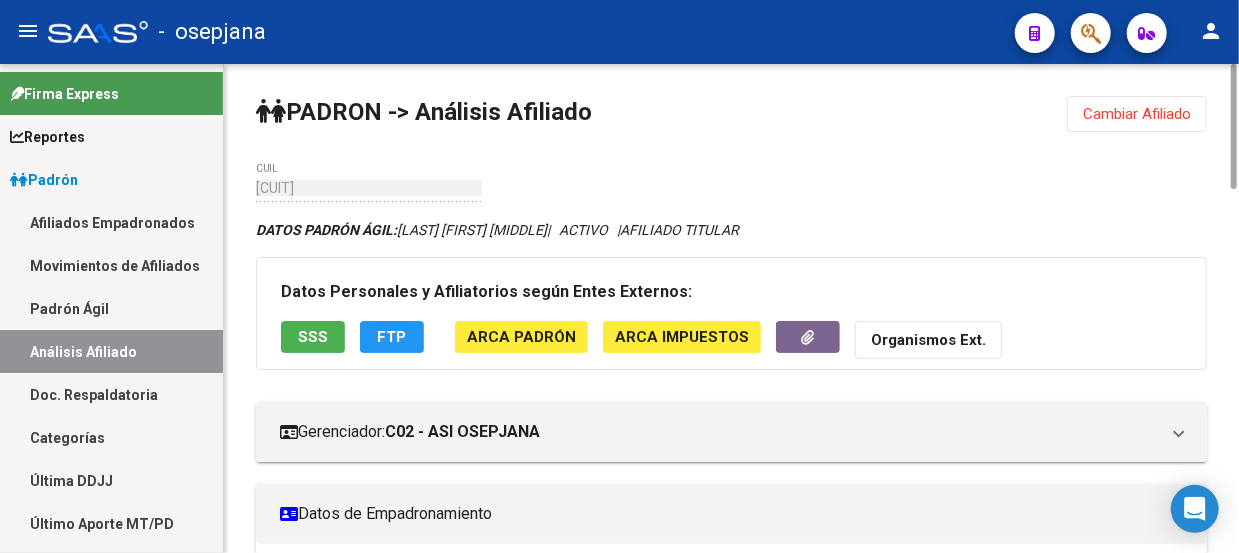 click on "Cambiar Afiliado" 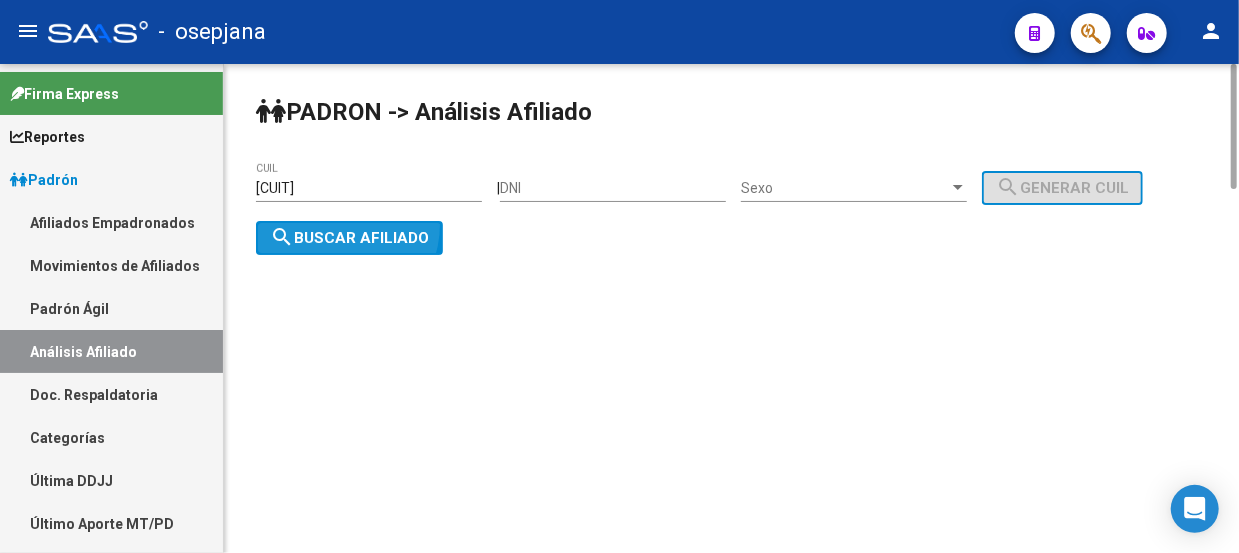 click on "search  Buscar afiliado" 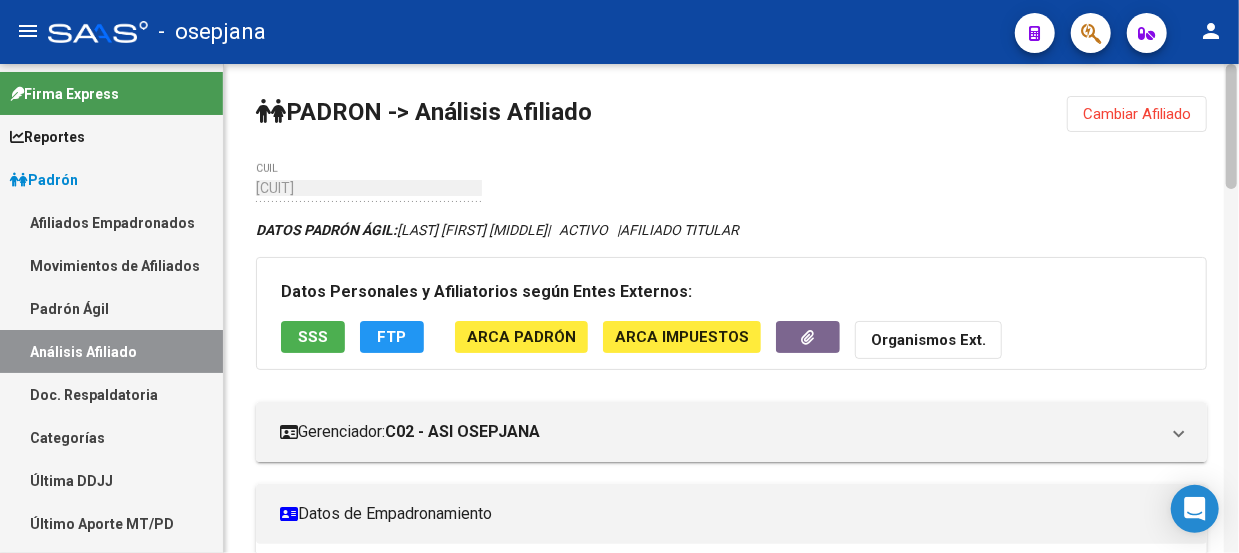 scroll, scrollTop: 490, scrollLeft: 0, axis: vertical 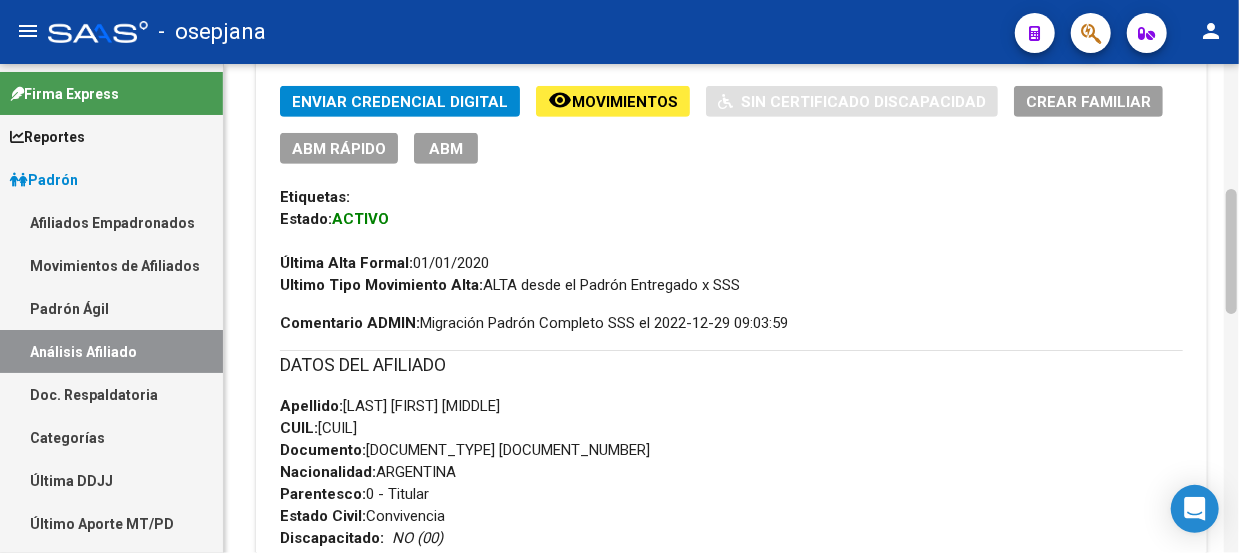 drag, startPoint x: 1238, startPoint y: 141, endPoint x: 1234, endPoint y: 251, distance: 110.0727 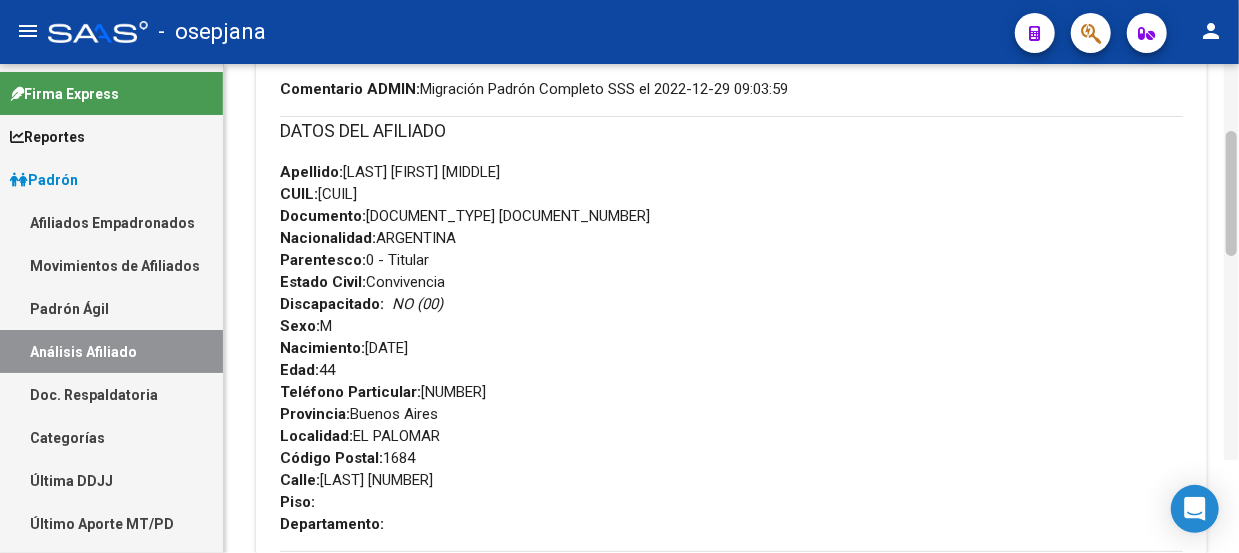 drag, startPoint x: 1231, startPoint y: 231, endPoint x: 1236, endPoint y: 292, distance: 61.204575 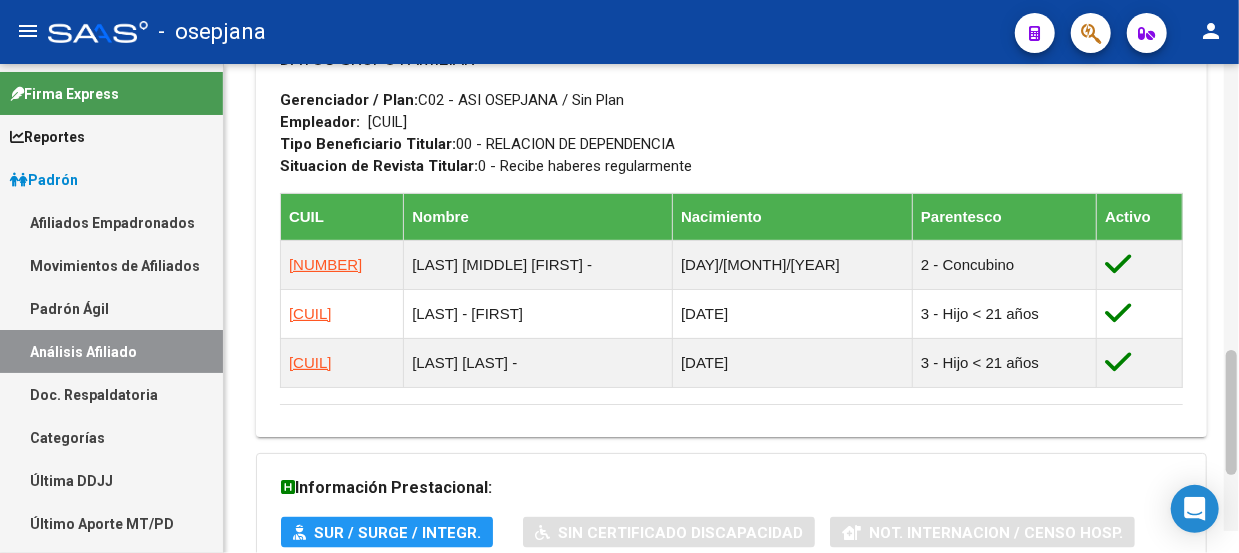 scroll, scrollTop: 1426, scrollLeft: 0, axis: vertical 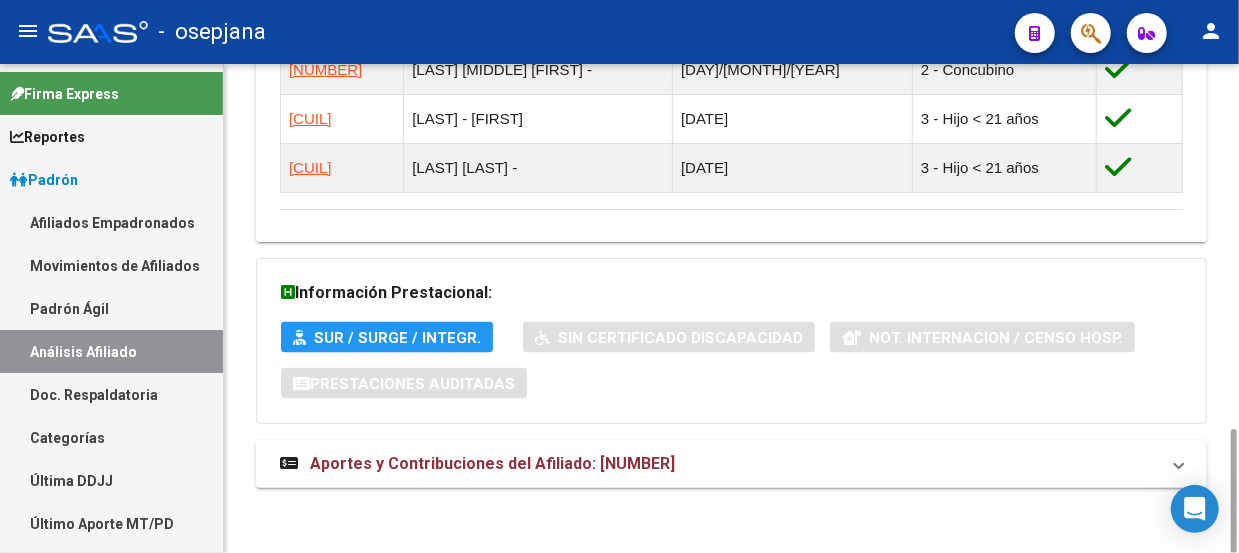 drag, startPoint x: 1234, startPoint y: 290, endPoint x: 1223, endPoint y: 498, distance: 208.29066 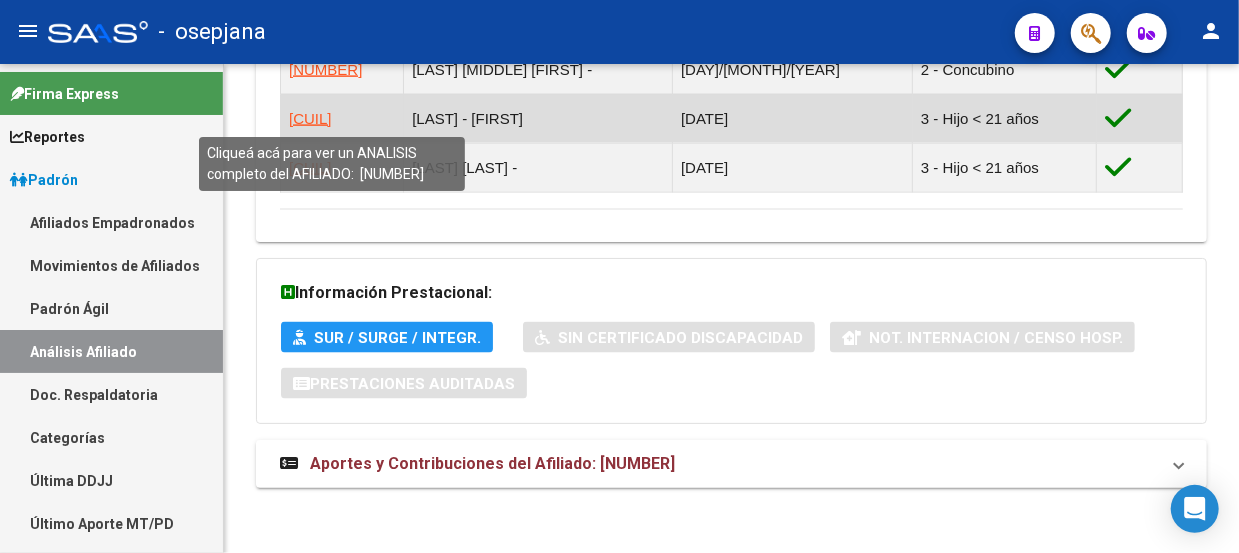 click on "[CUIL]" at bounding box center [310, 118] 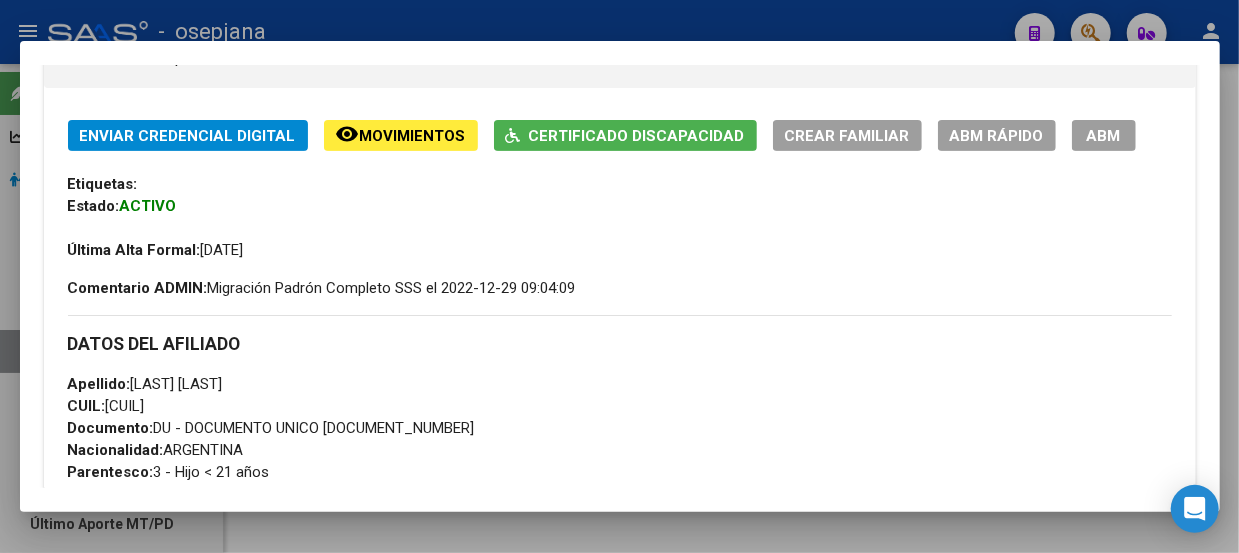 scroll, scrollTop: 403, scrollLeft: 0, axis: vertical 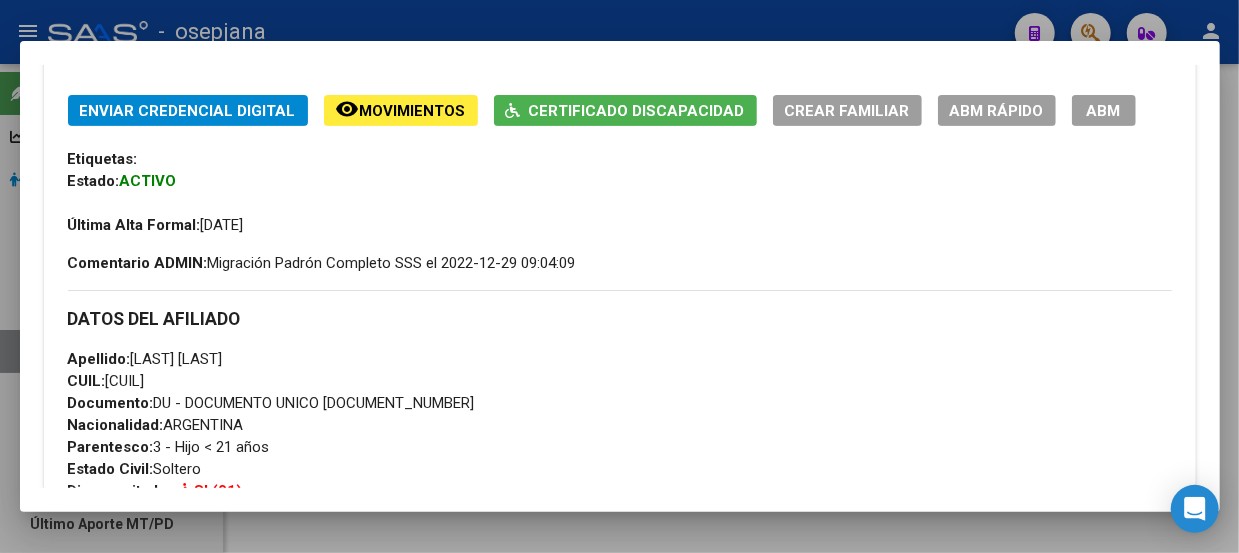 click on "Certificado Discapacidad" 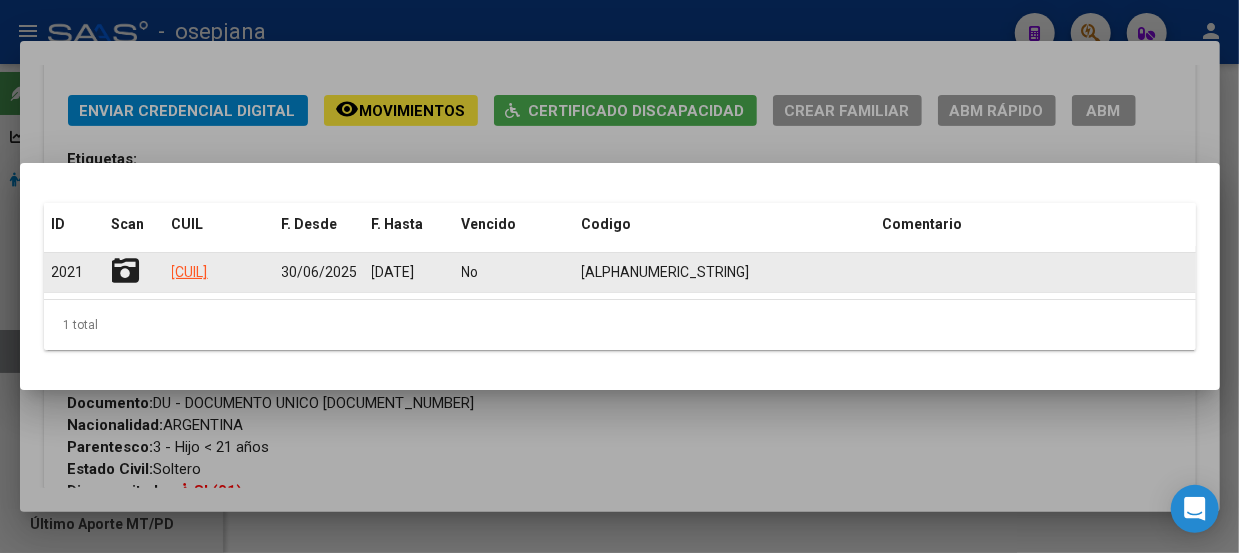 click 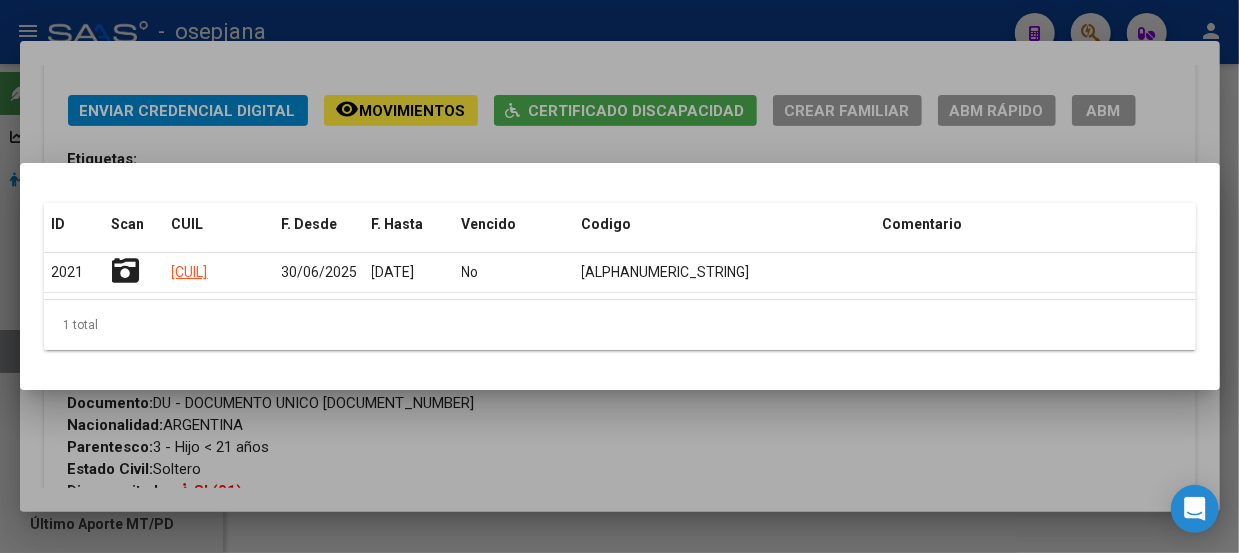 click at bounding box center (619, 276) 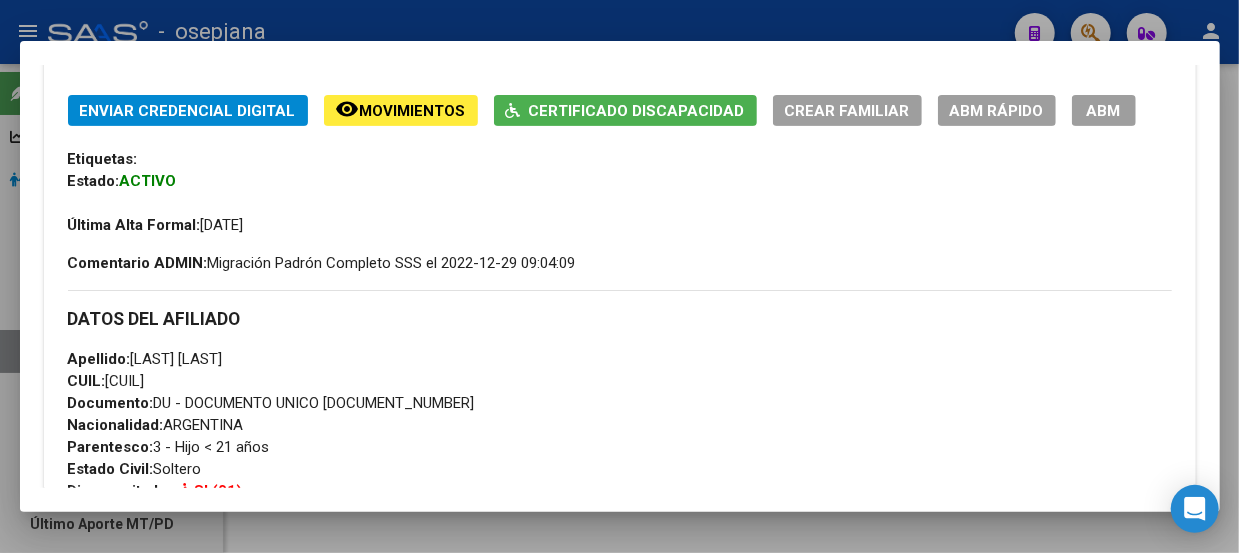 click at bounding box center (619, 276) 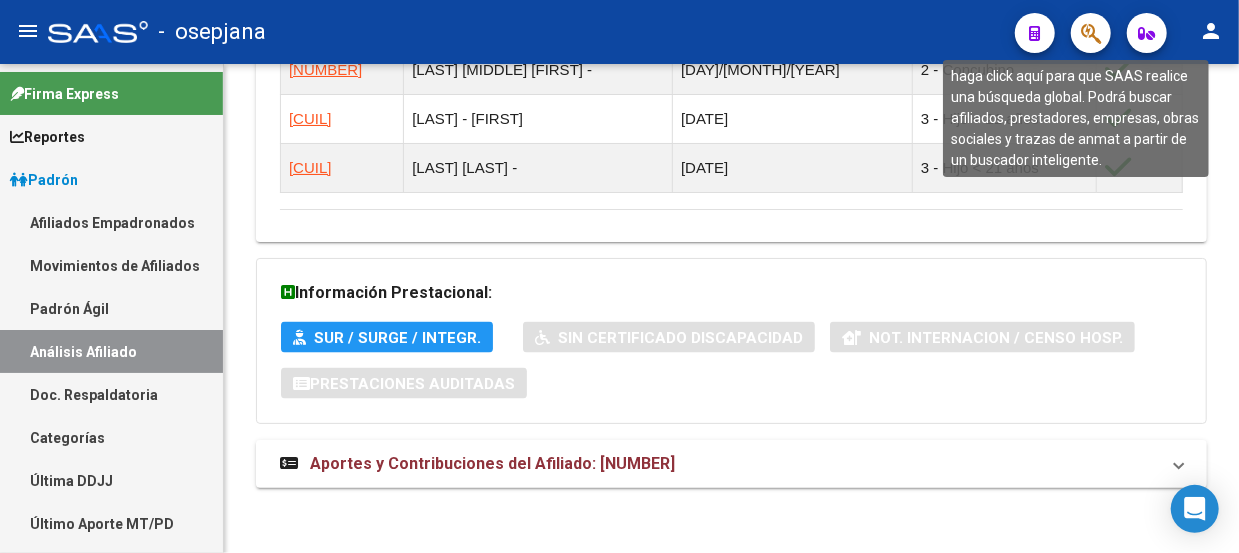 click 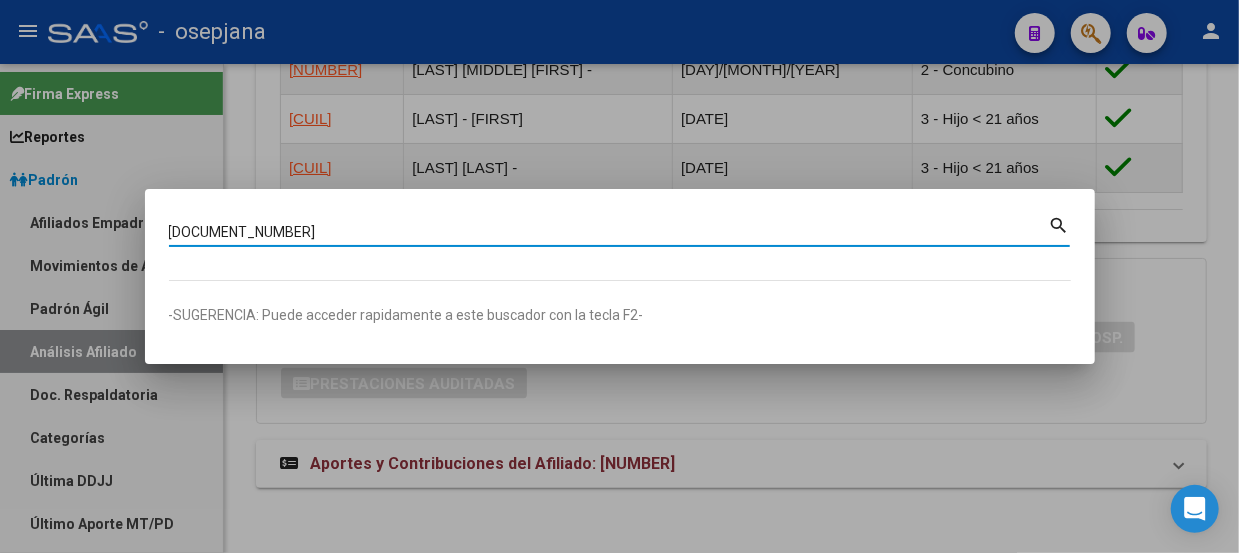 type on "[DOCUMENT_NUMBER]" 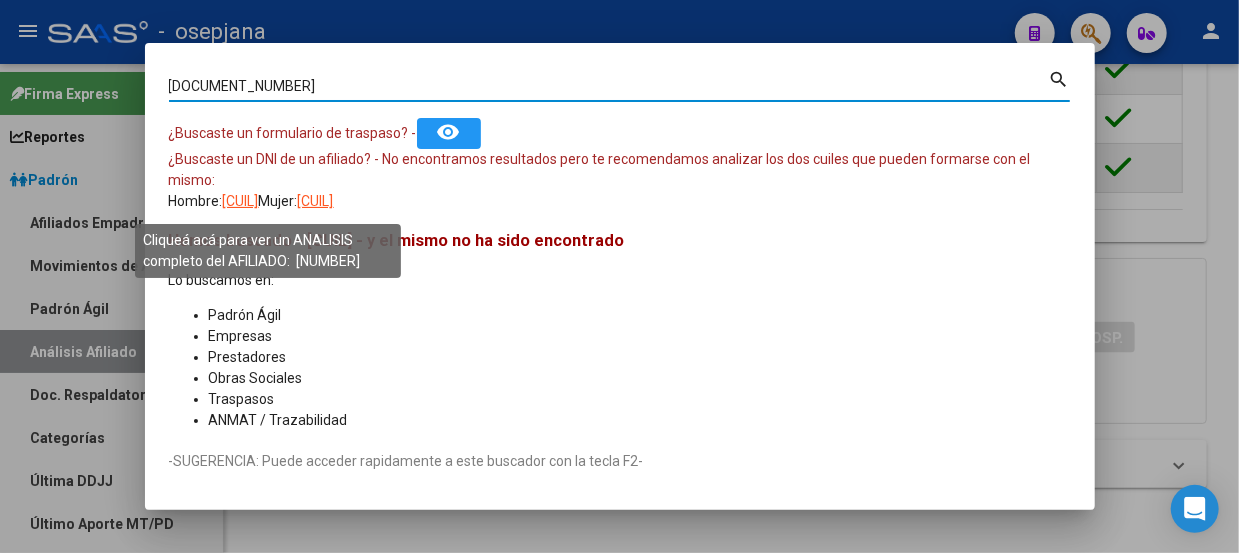 click on "[CUIL]" at bounding box center [241, 201] 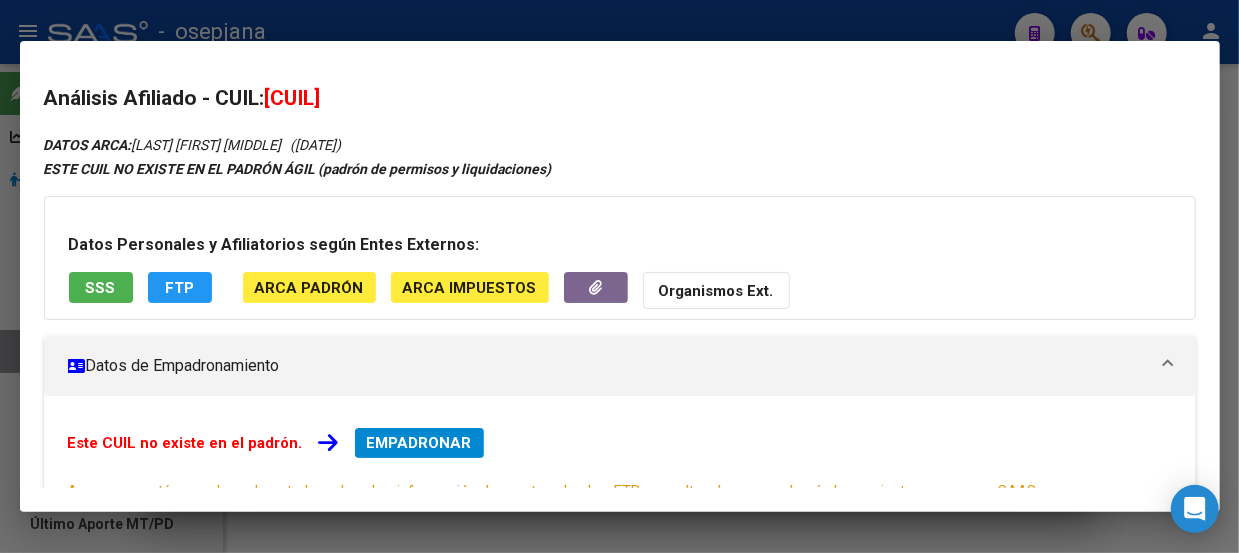 click on "SSS" at bounding box center (101, 288) 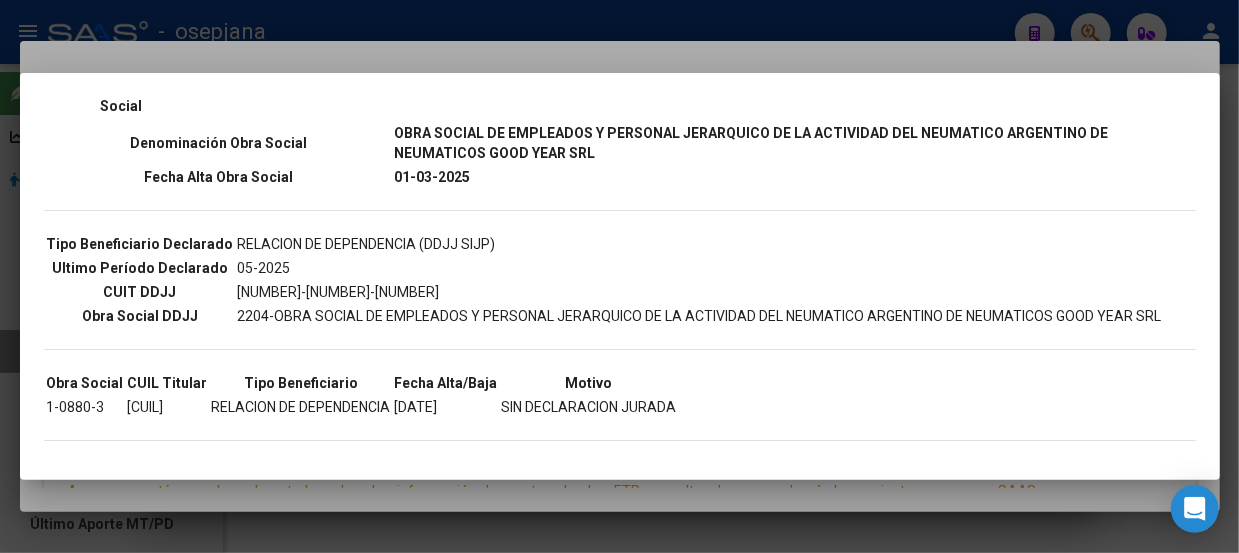 scroll, scrollTop: 515, scrollLeft: 0, axis: vertical 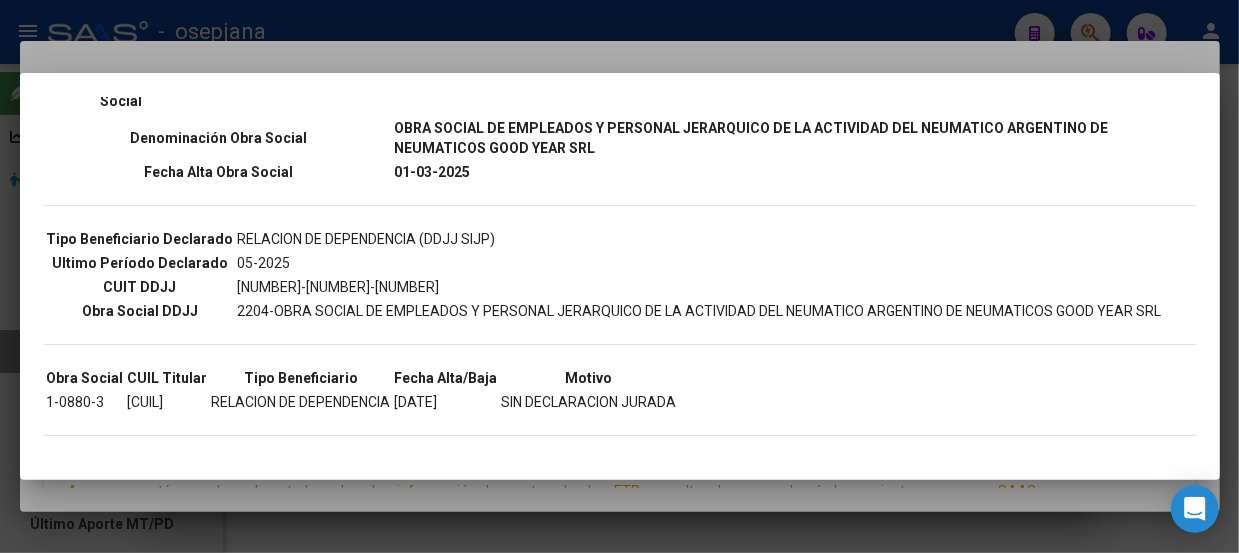 click at bounding box center [619, 276] 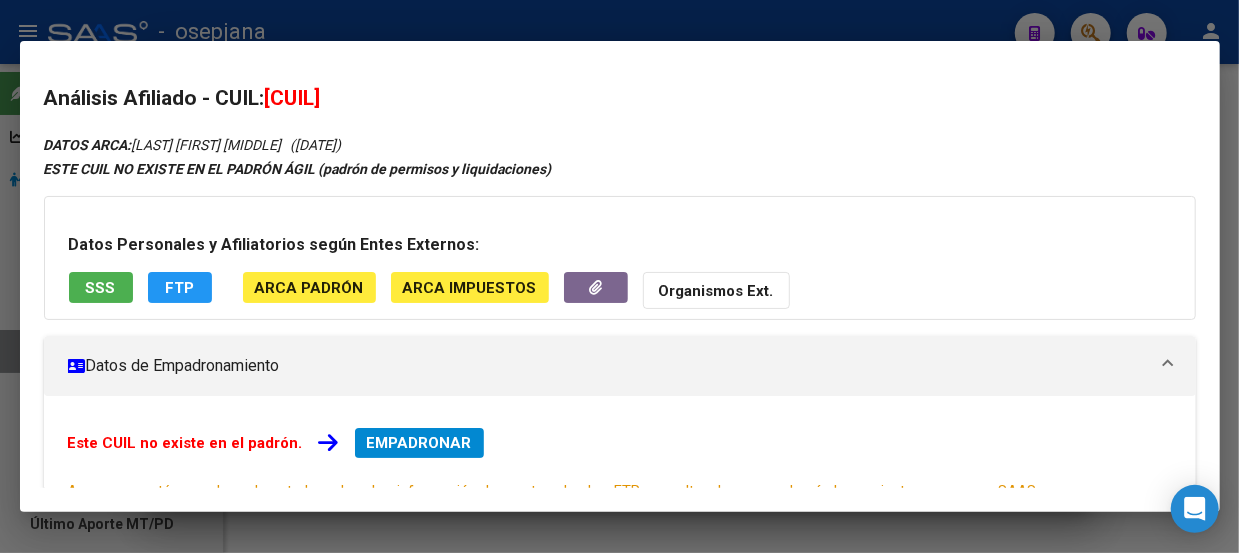 click at bounding box center (619, 276) 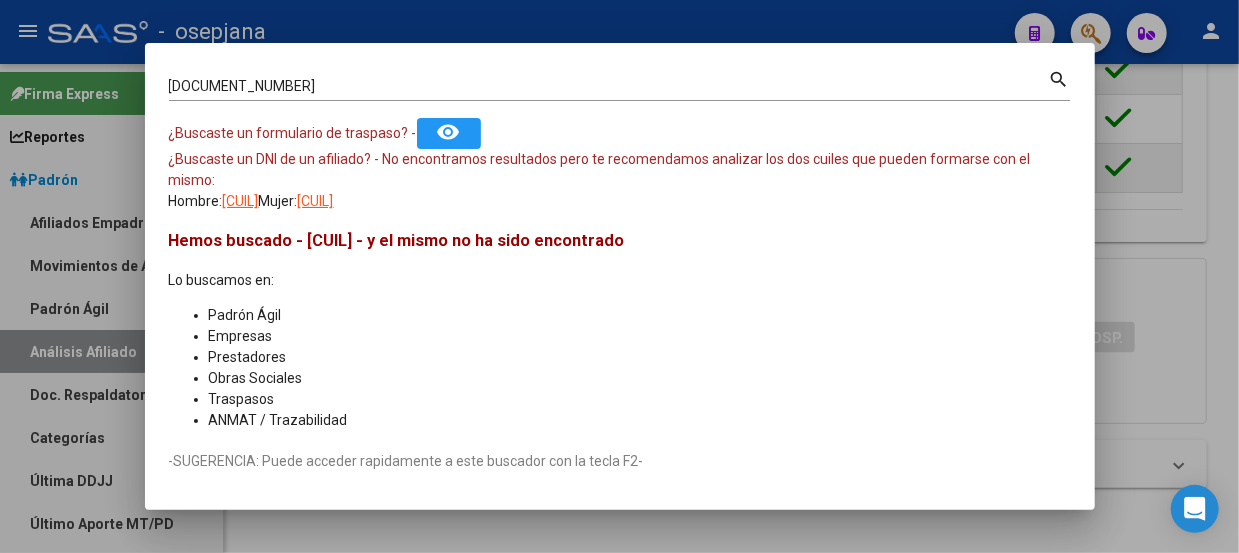 click at bounding box center (619, 276) 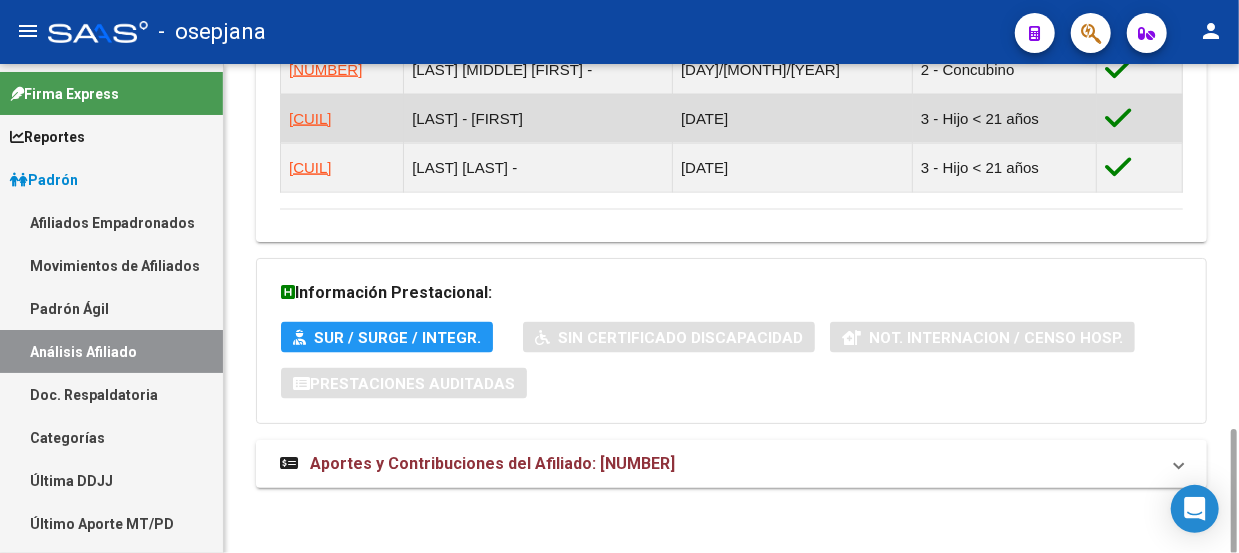 click on "[CUIL]" at bounding box center (342, 118) 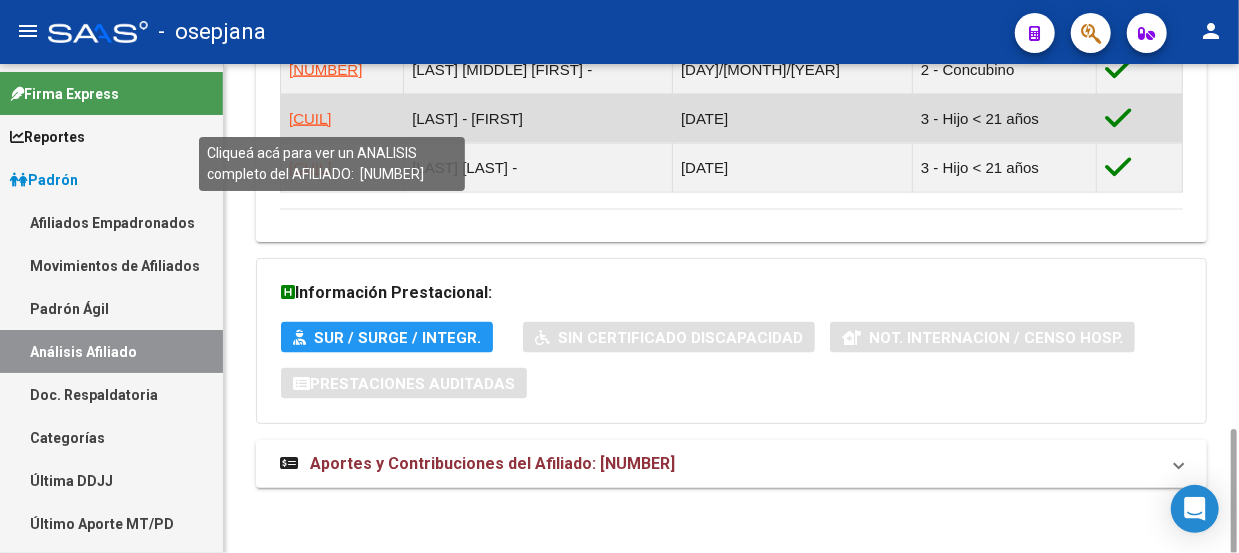 click on "[CUIL]" at bounding box center (310, 118) 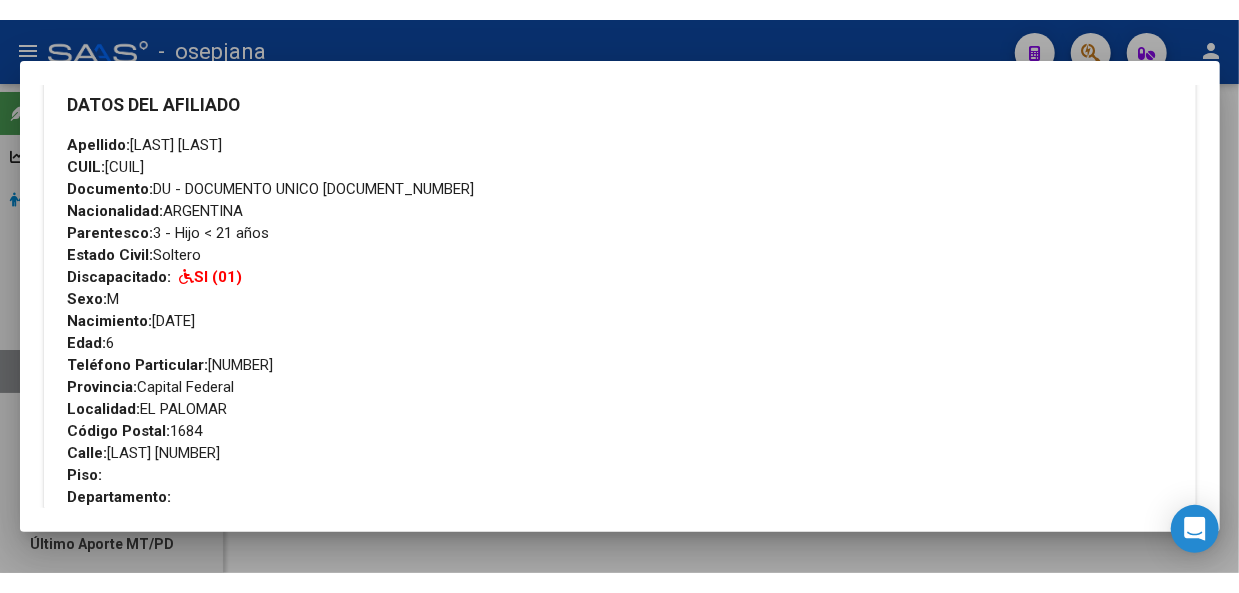 scroll, scrollTop: 646, scrollLeft: 0, axis: vertical 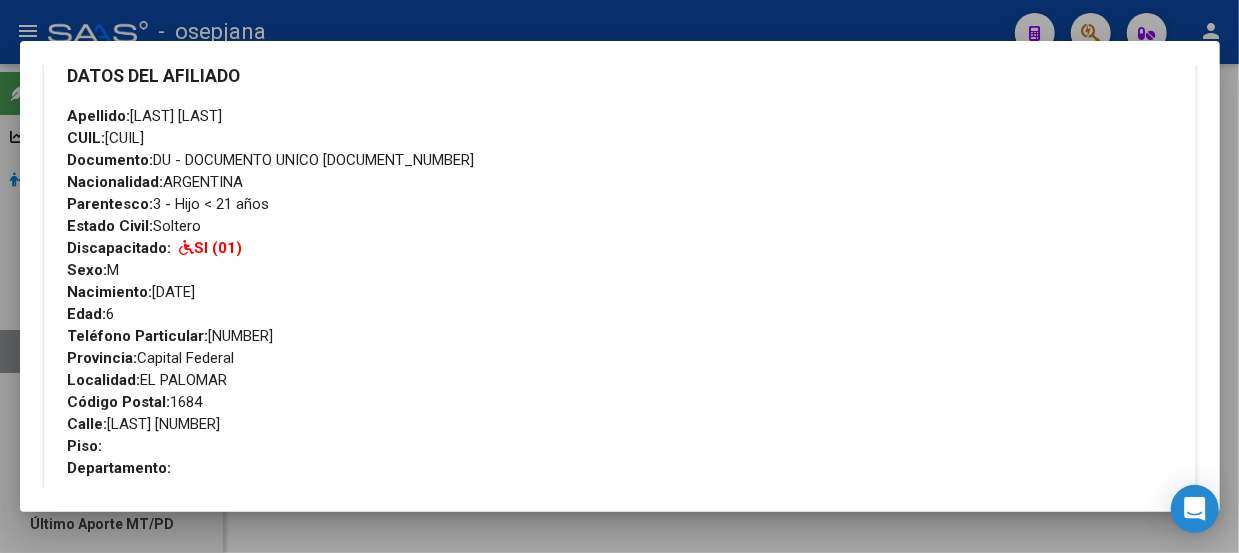 click at bounding box center (619, 276) 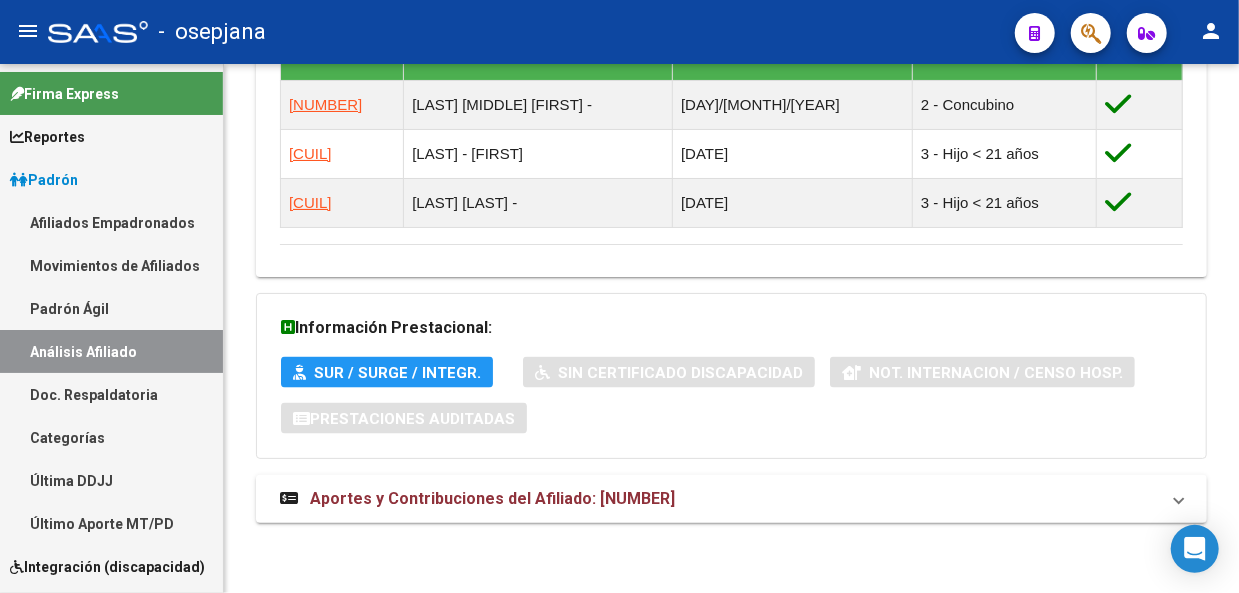 scroll, scrollTop: 1386, scrollLeft: 0, axis: vertical 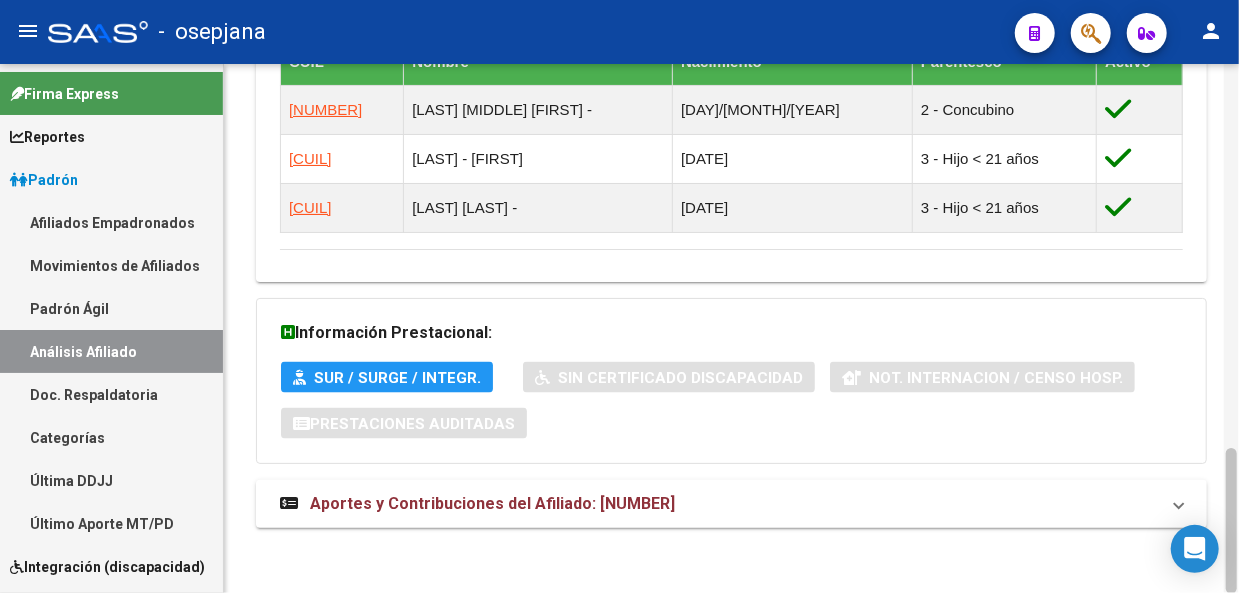 click 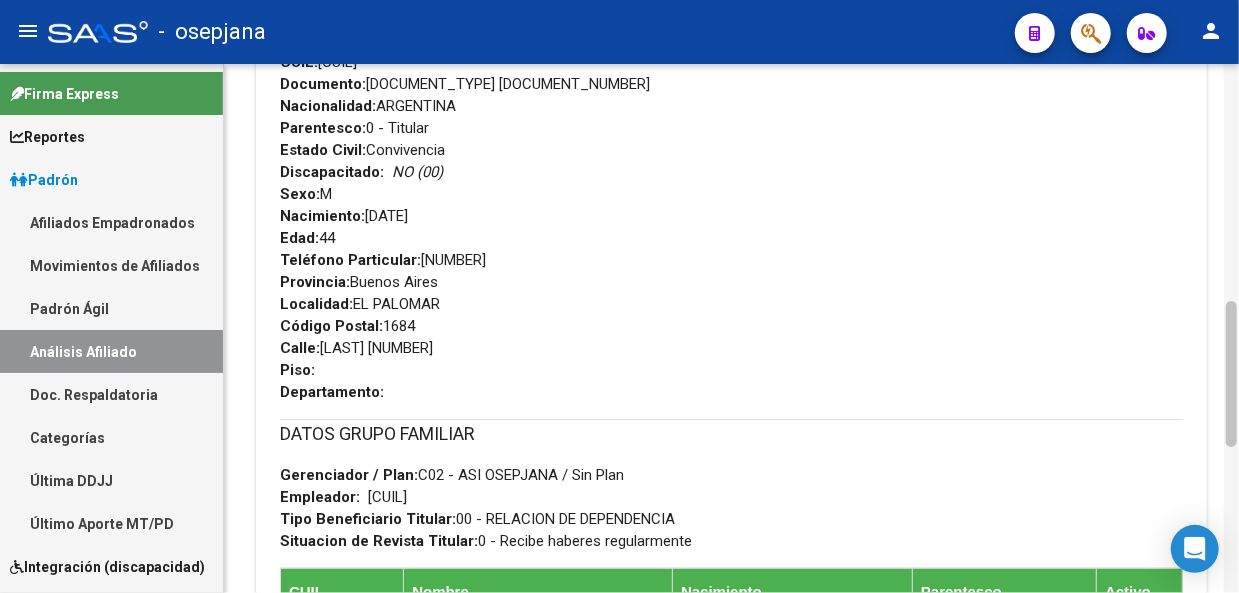 scroll, scrollTop: 326, scrollLeft: 0, axis: vertical 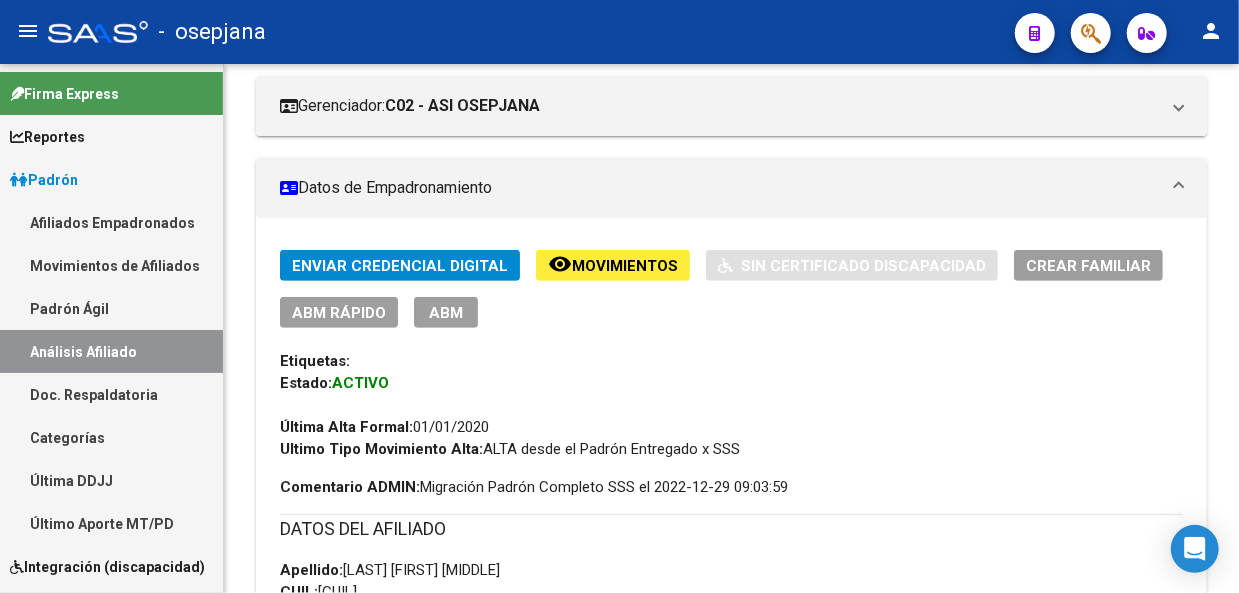 click 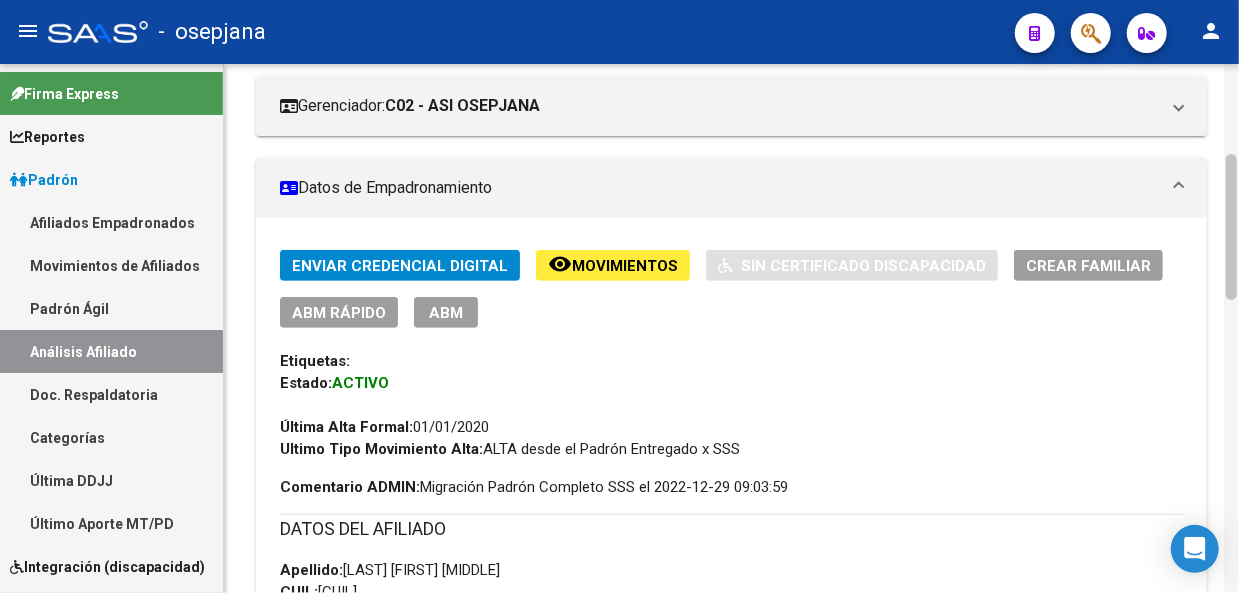 scroll, scrollTop: 0, scrollLeft: 0, axis: both 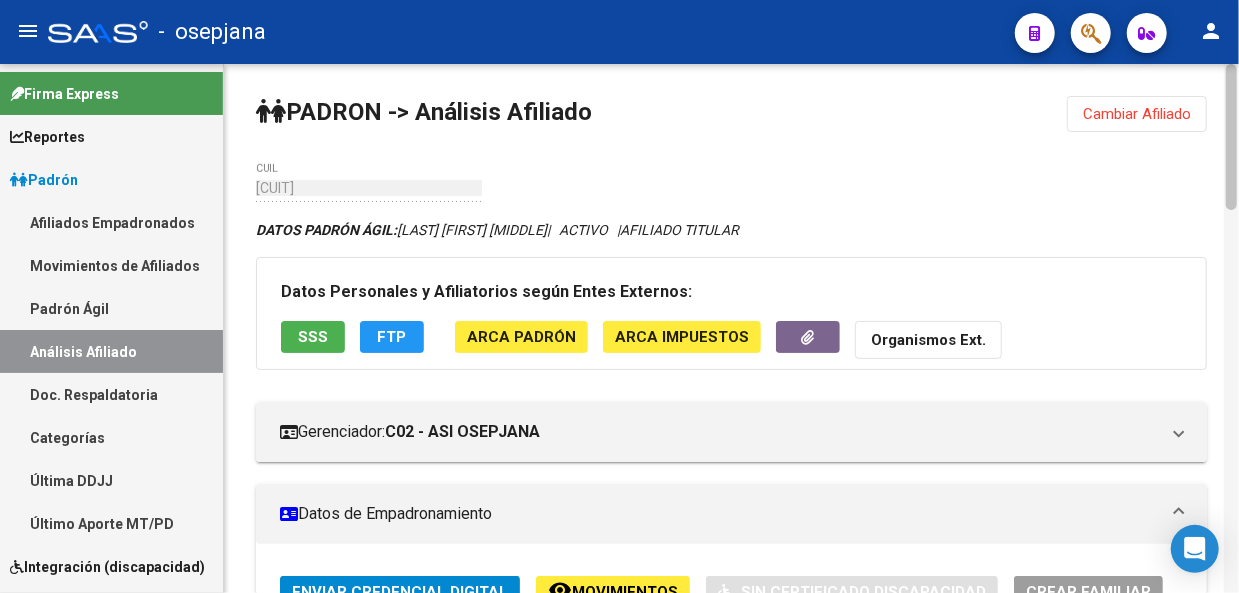 click 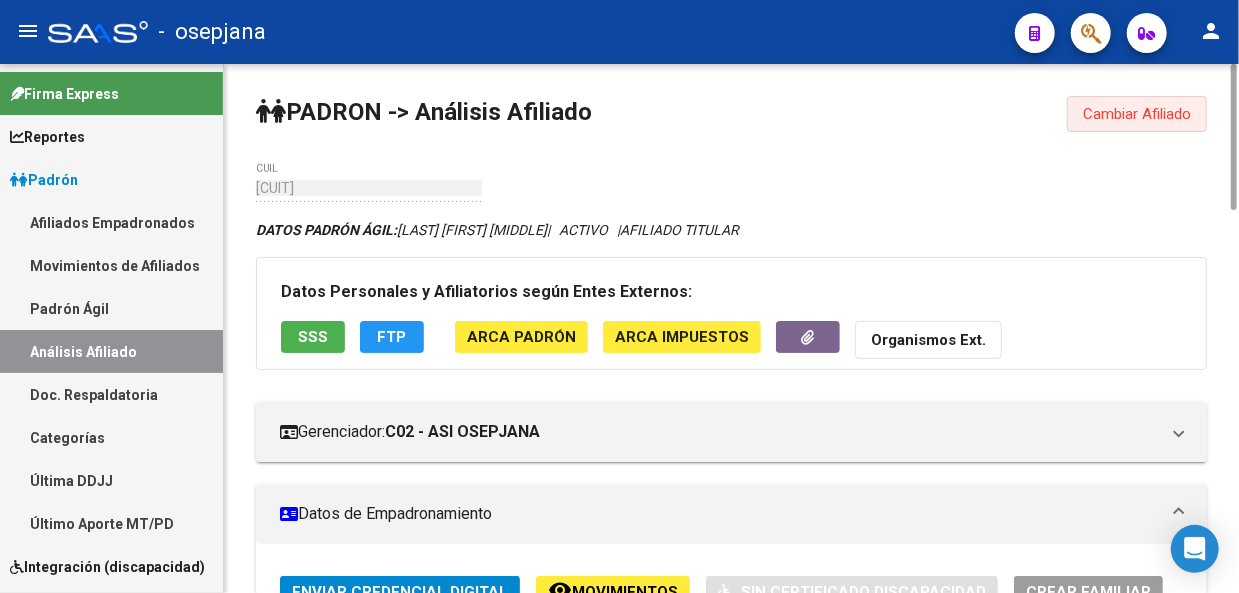 click on "Cambiar Afiliado" 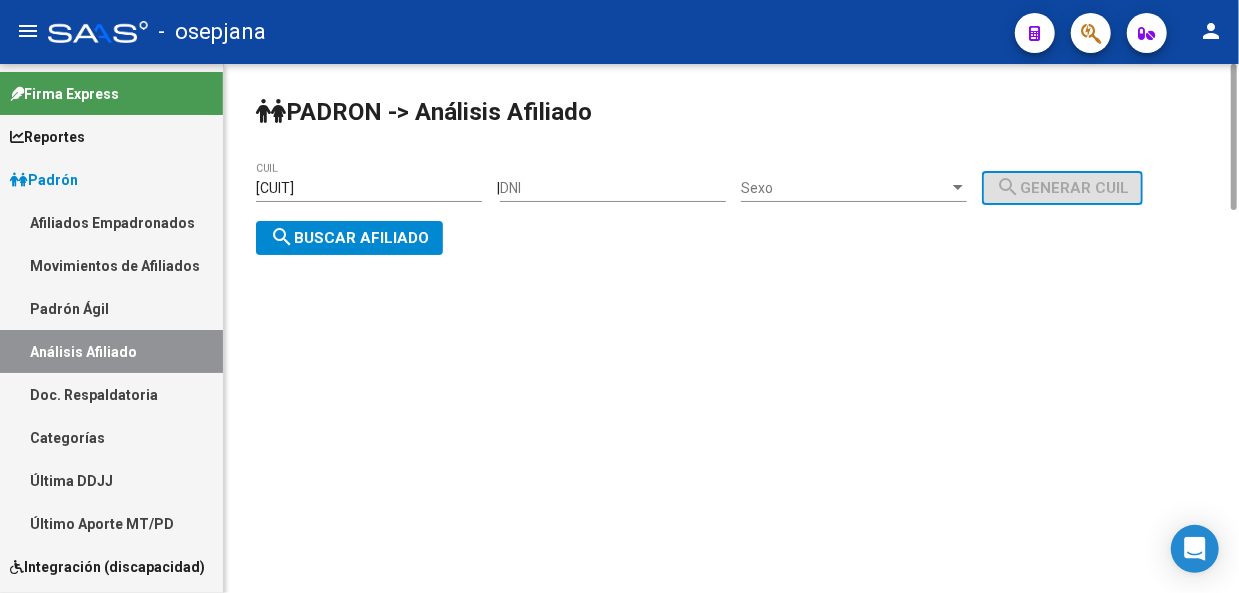 click on "[CUIT] CUIL" 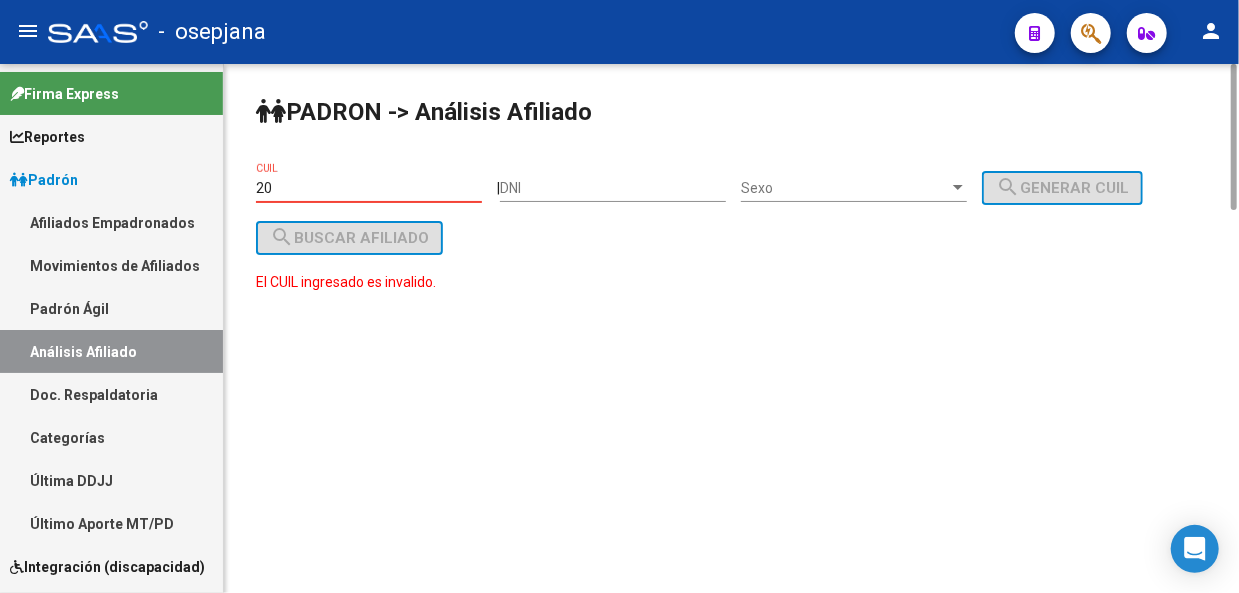 type on "2" 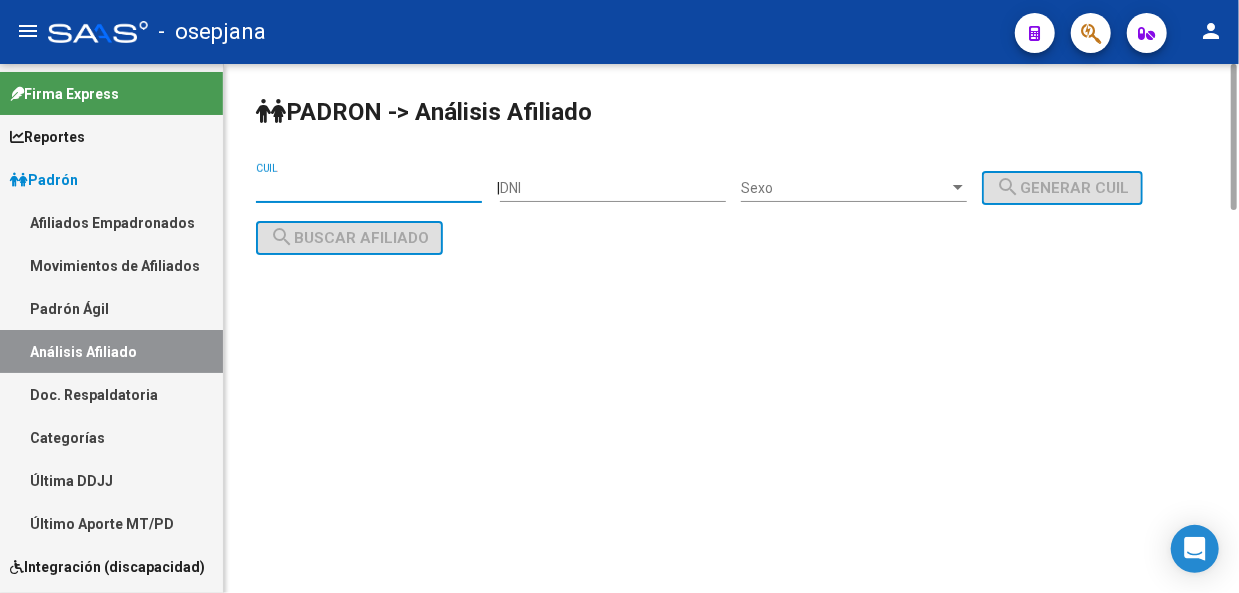 paste on "[NUMBER]-[NUMBER]-[NUMBER]" 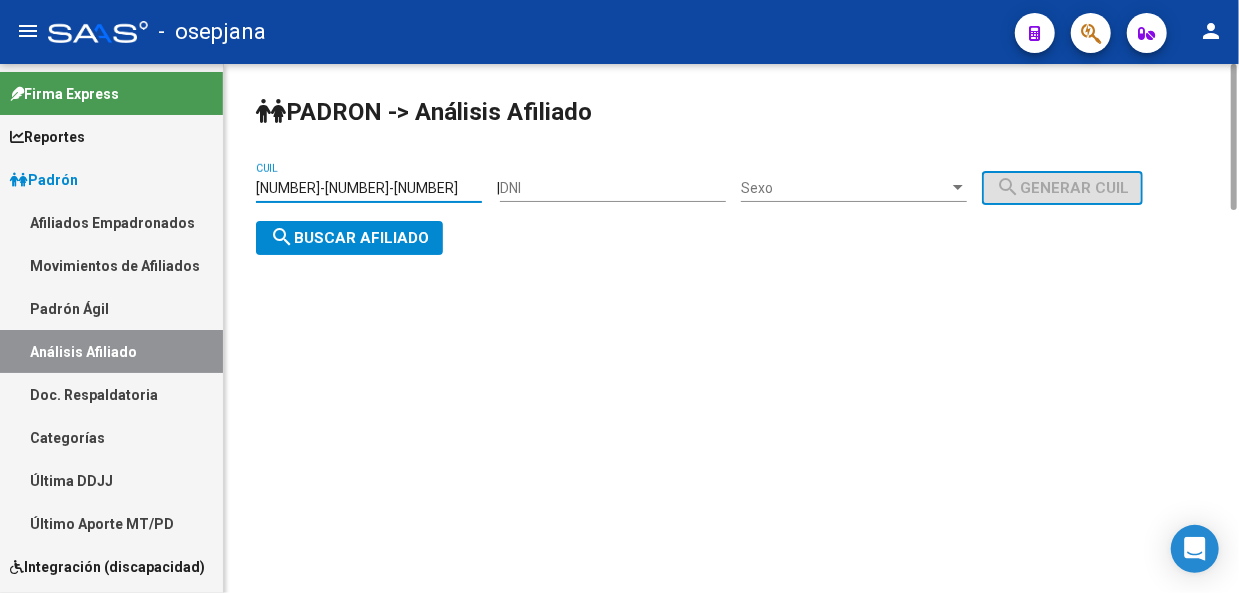 type on "[NUMBER]-[NUMBER]-[NUMBER]" 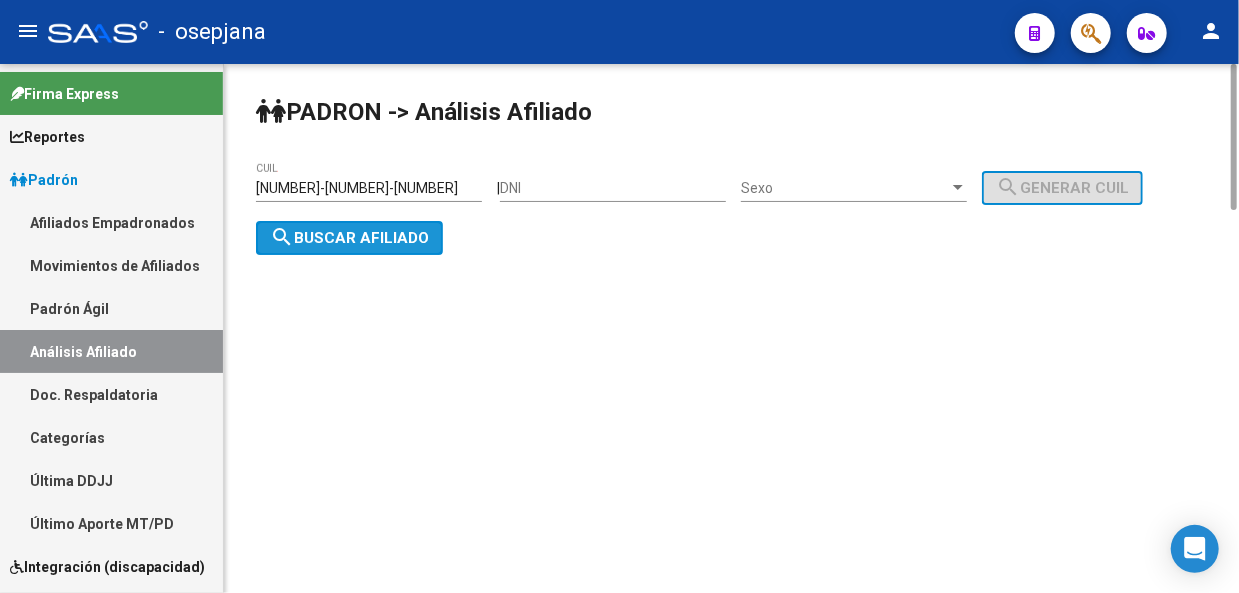 click on "search  Buscar afiliado" 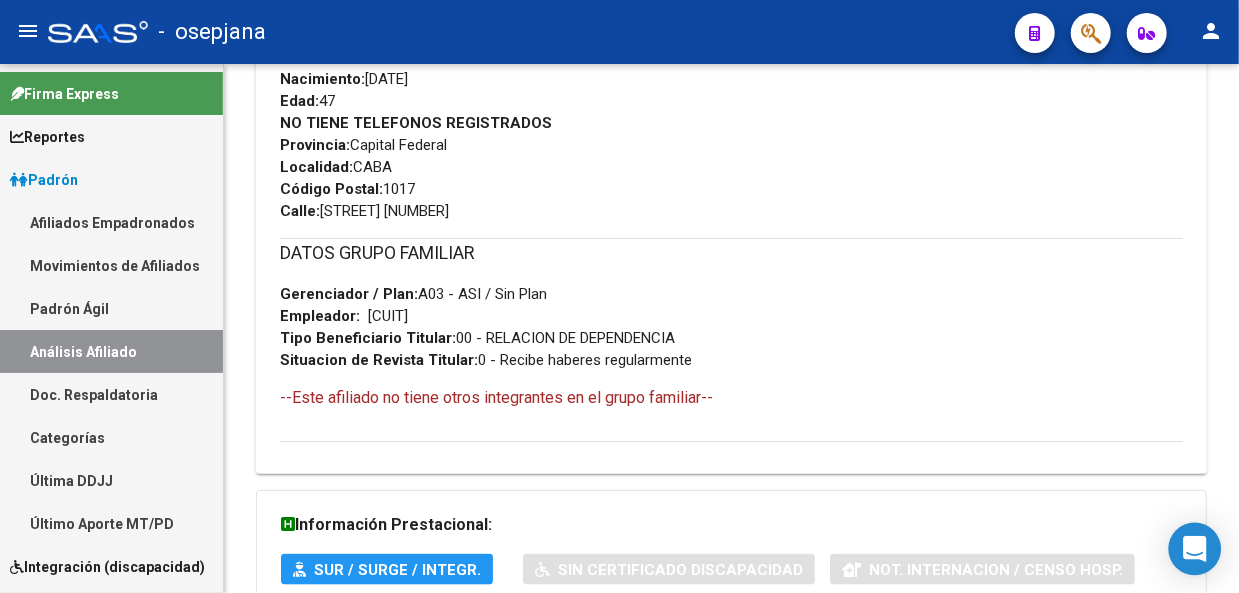 scroll, scrollTop: 1170, scrollLeft: 0, axis: vertical 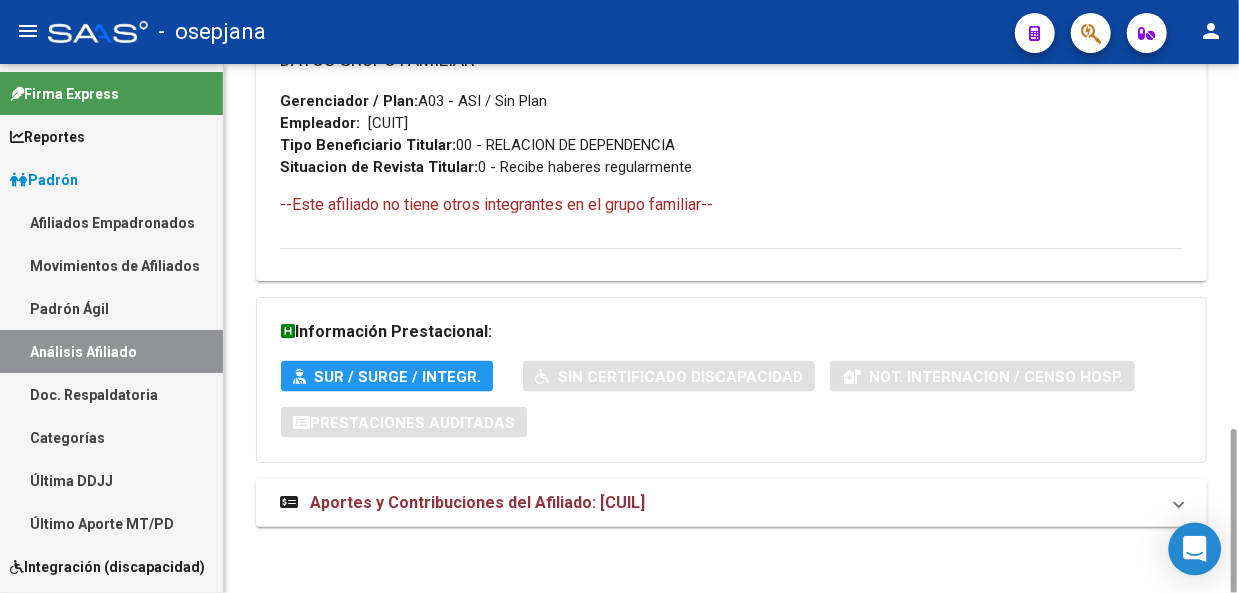 drag, startPoint x: 1228, startPoint y: 170, endPoint x: 1183, endPoint y: 523, distance: 355.85672 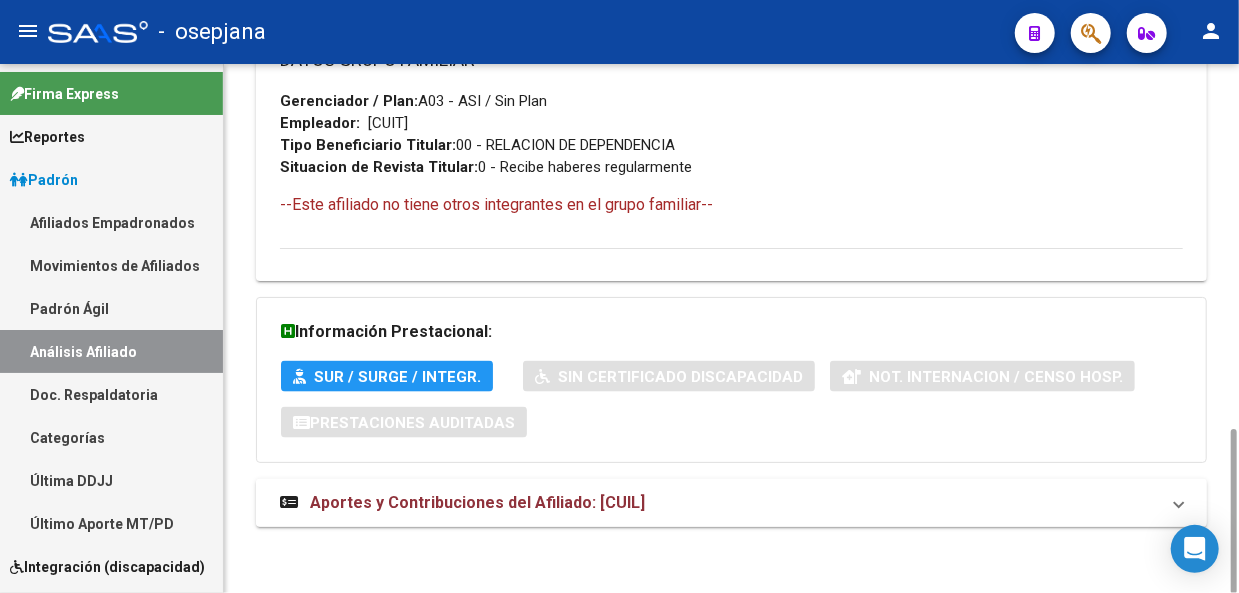 click at bounding box center [1179, 503] 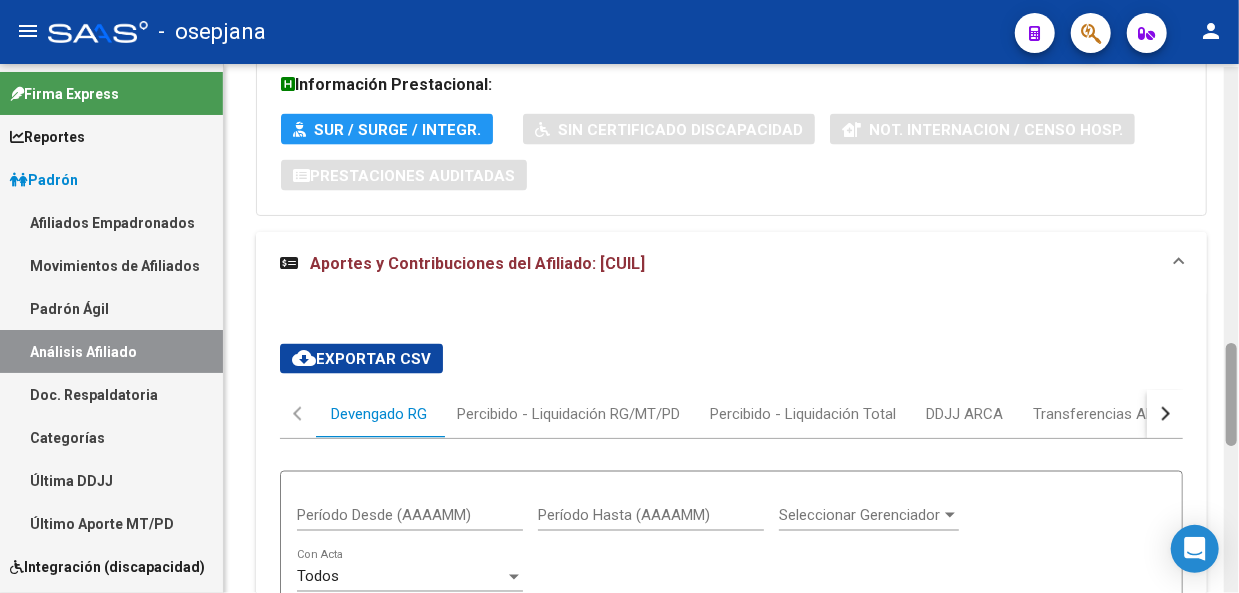 drag, startPoint x: 1234, startPoint y: 471, endPoint x: 1232, endPoint y: 549, distance: 78.025635 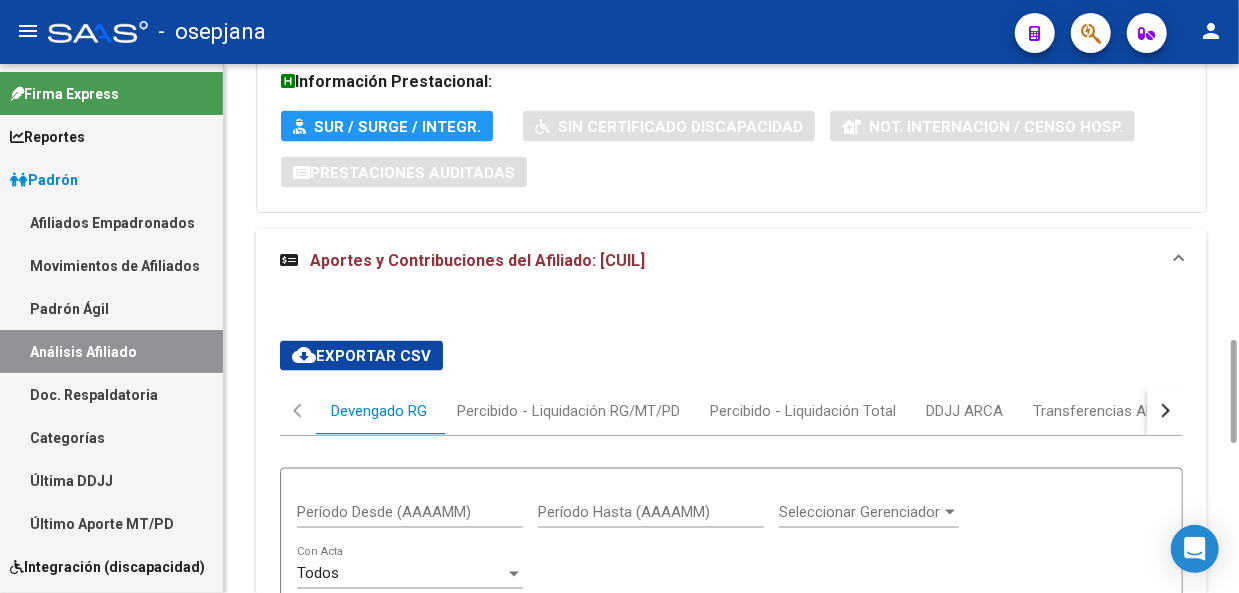 click at bounding box center [1165, 411] 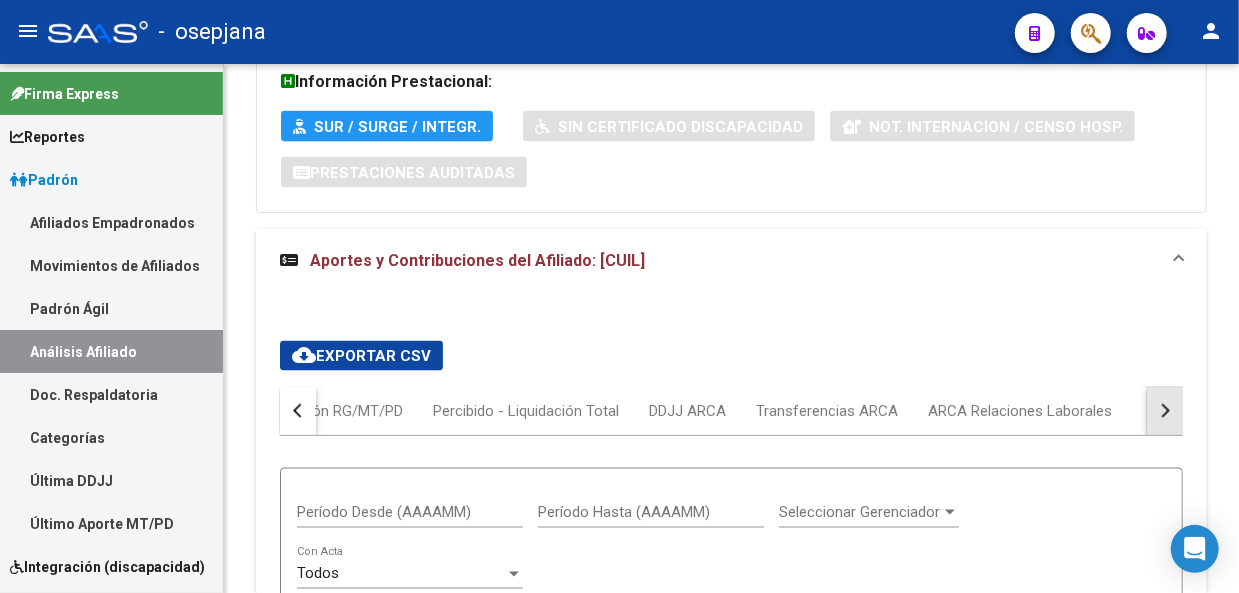 click at bounding box center (1165, 411) 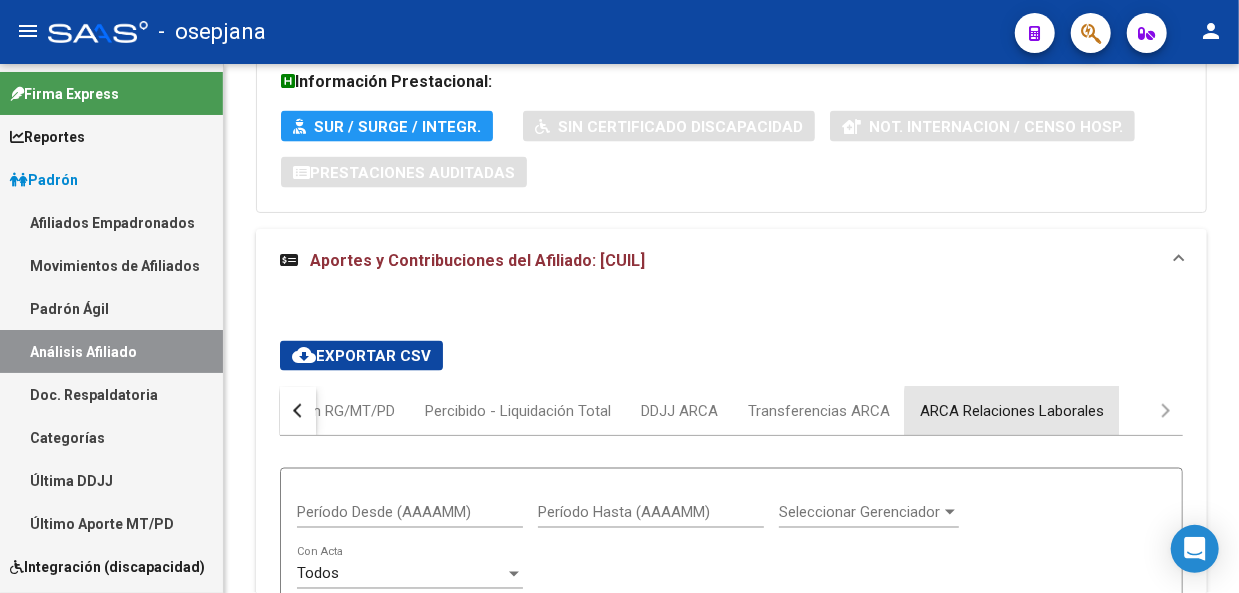 click on "ARCA Relaciones Laborales" at bounding box center [1012, 411] 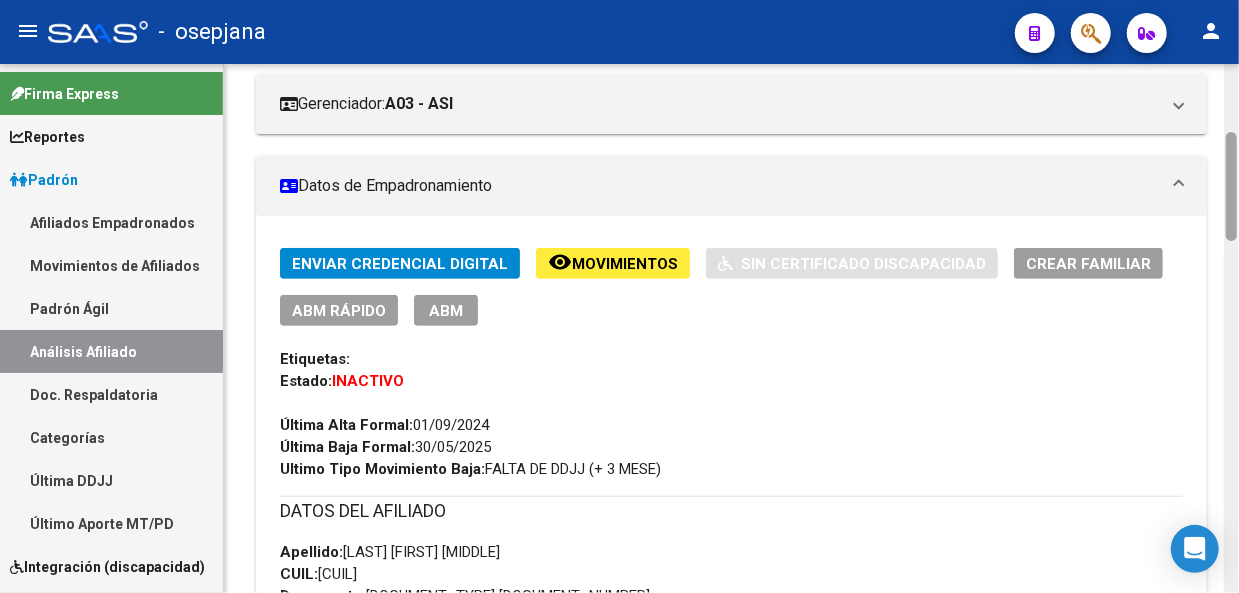 scroll, scrollTop: 323, scrollLeft: 0, axis: vertical 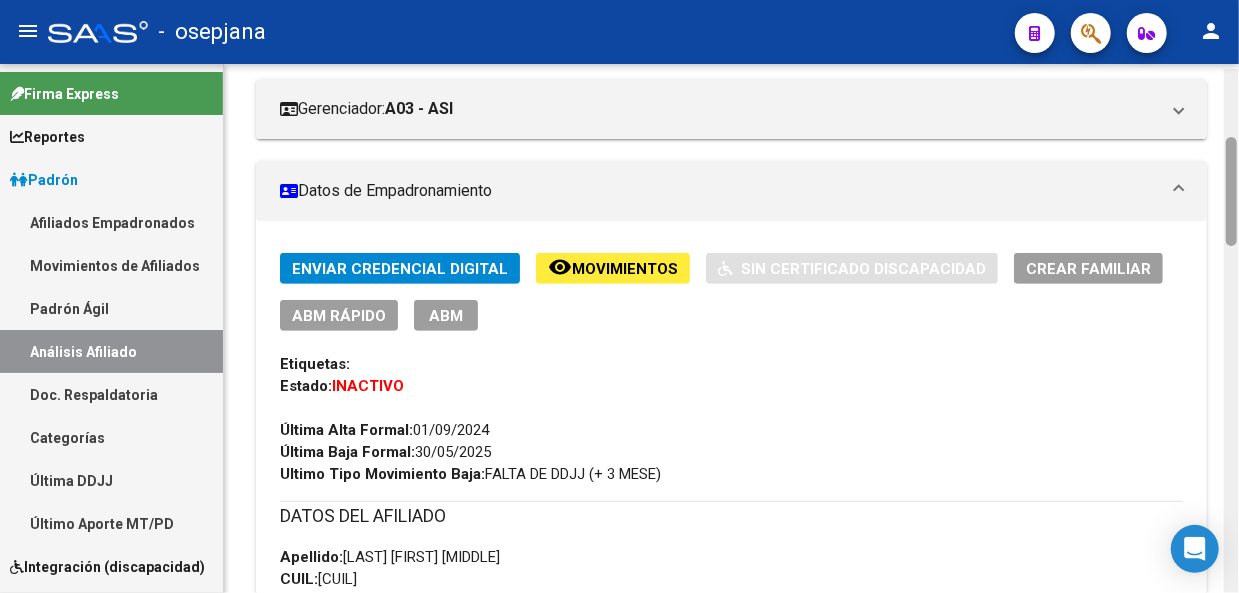 drag, startPoint x: 1234, startPoint y: 381, endPoint x: 1238, endPoint y: 167, distance: 214.03738 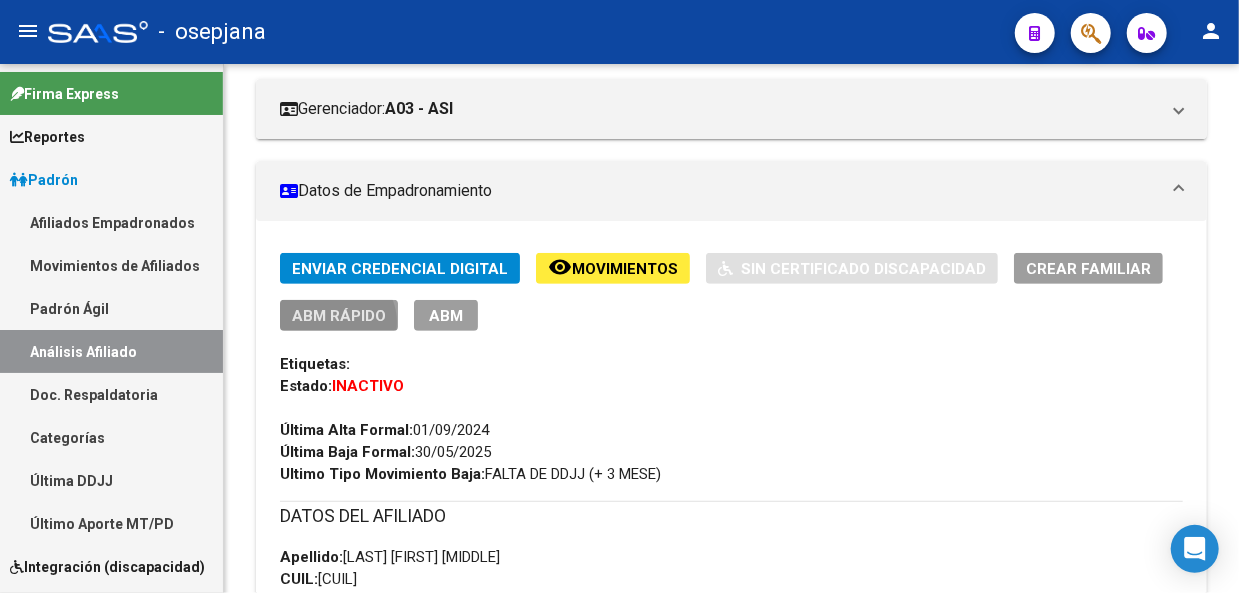 click on "ABM Rápido" 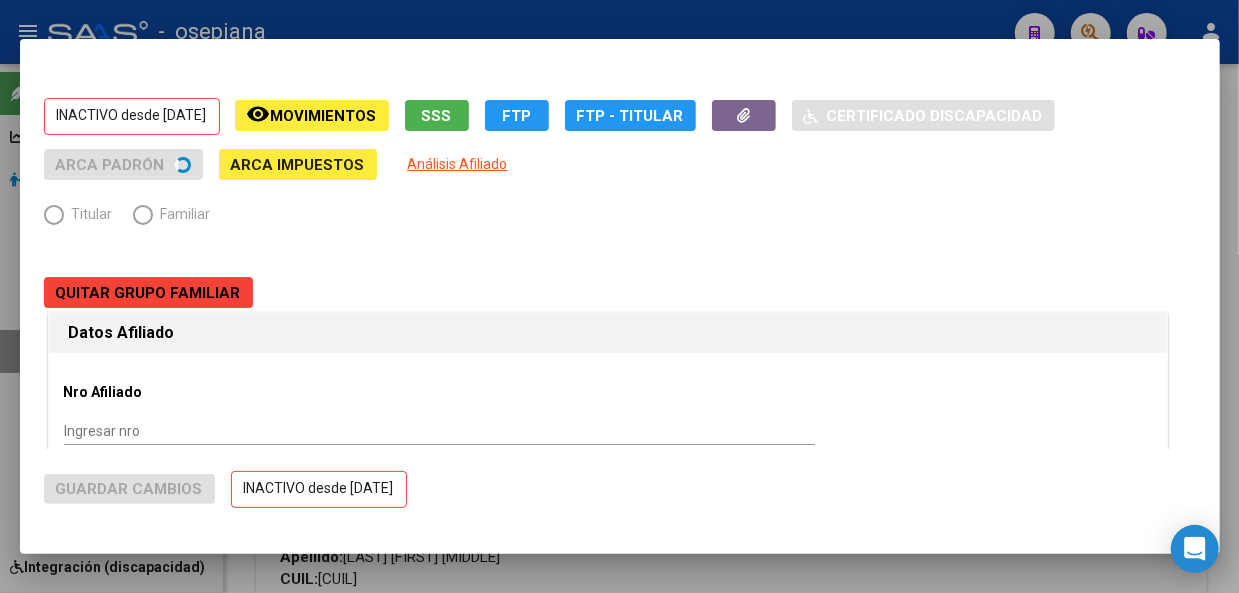 radio on "true" 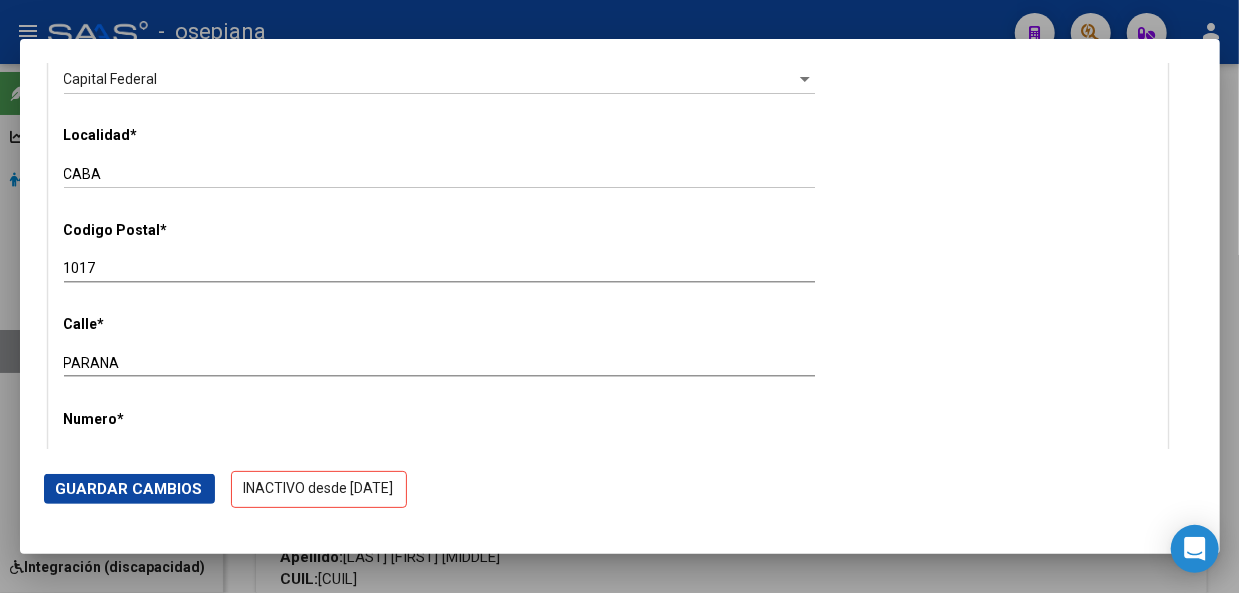 scroll, scrollTop: 1718, scrollLeft: 0, axis: vertical 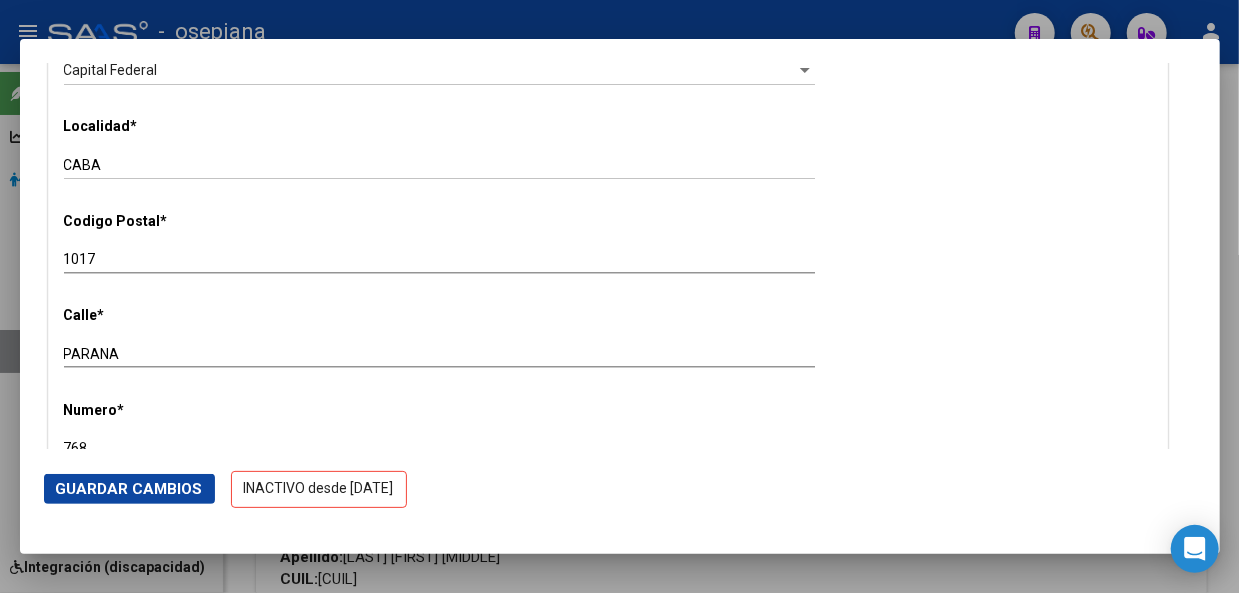 click at bounding box center (619, 296) 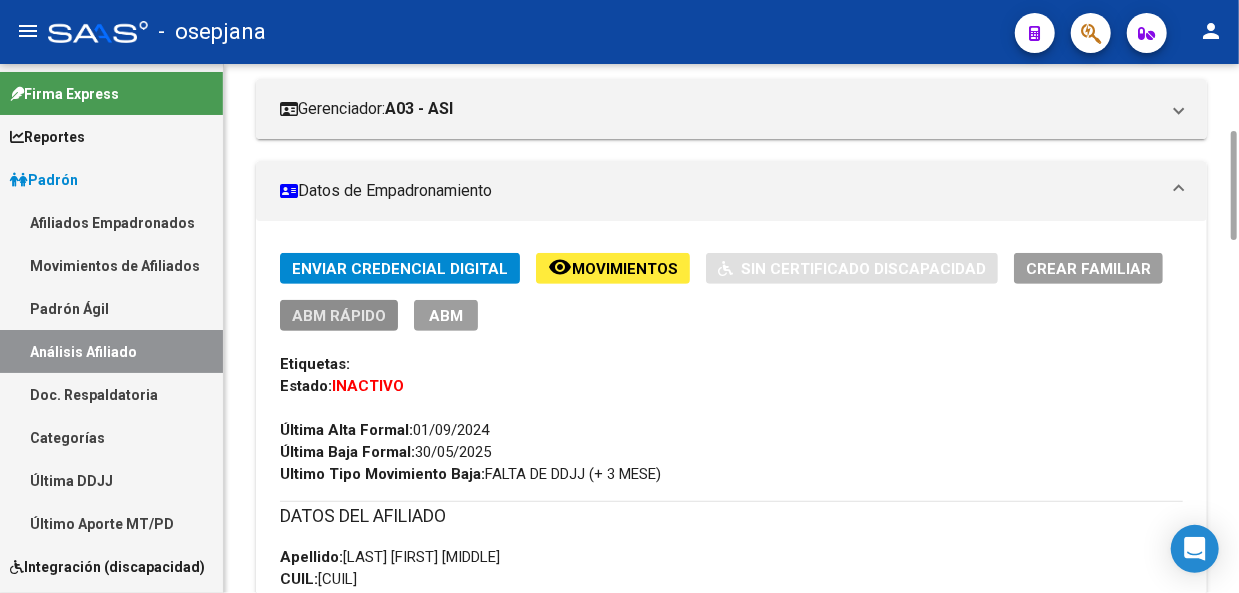 click on "ABM Rápido" 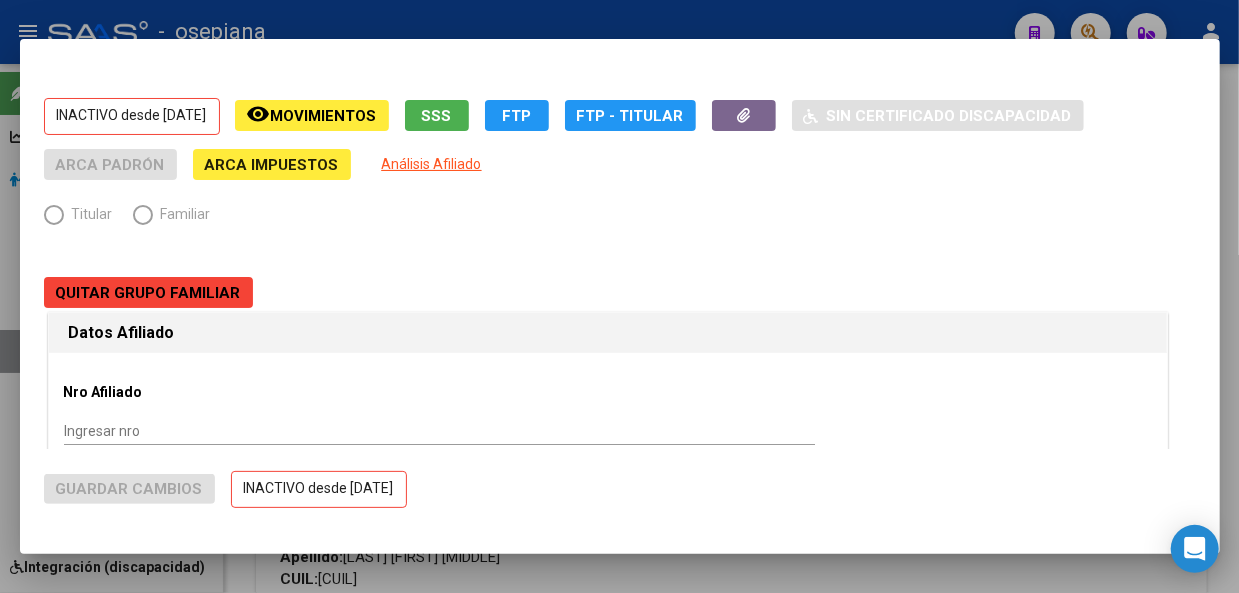 radio on "true" 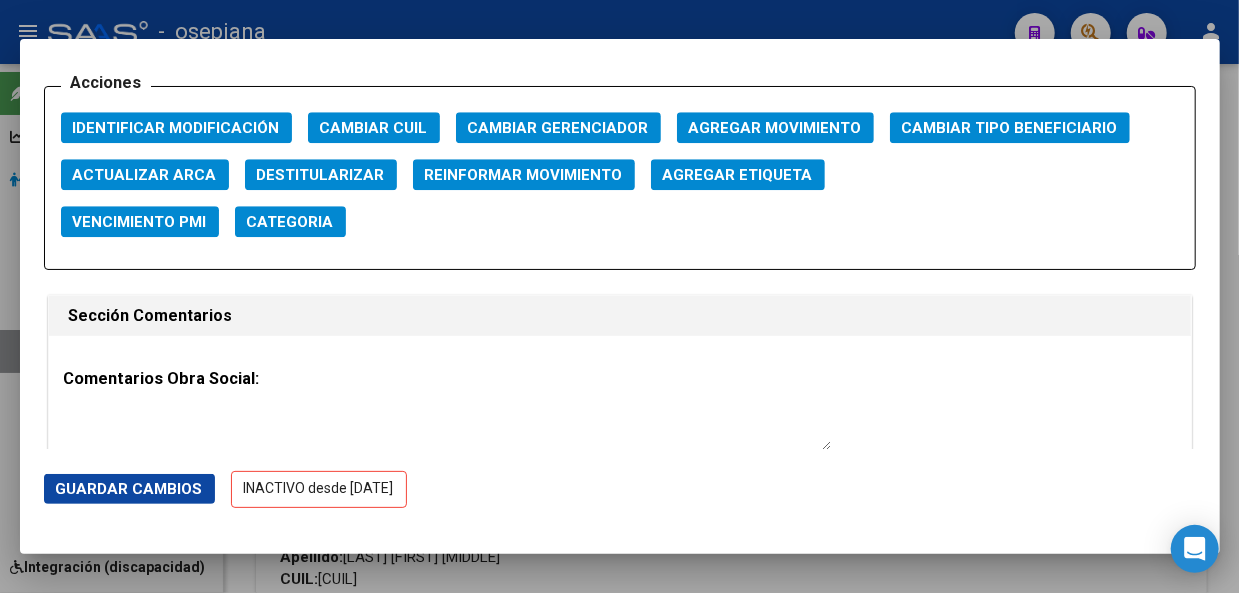 scroll, scrollTop: 2715, scrollLeft: 0, axis: vertical 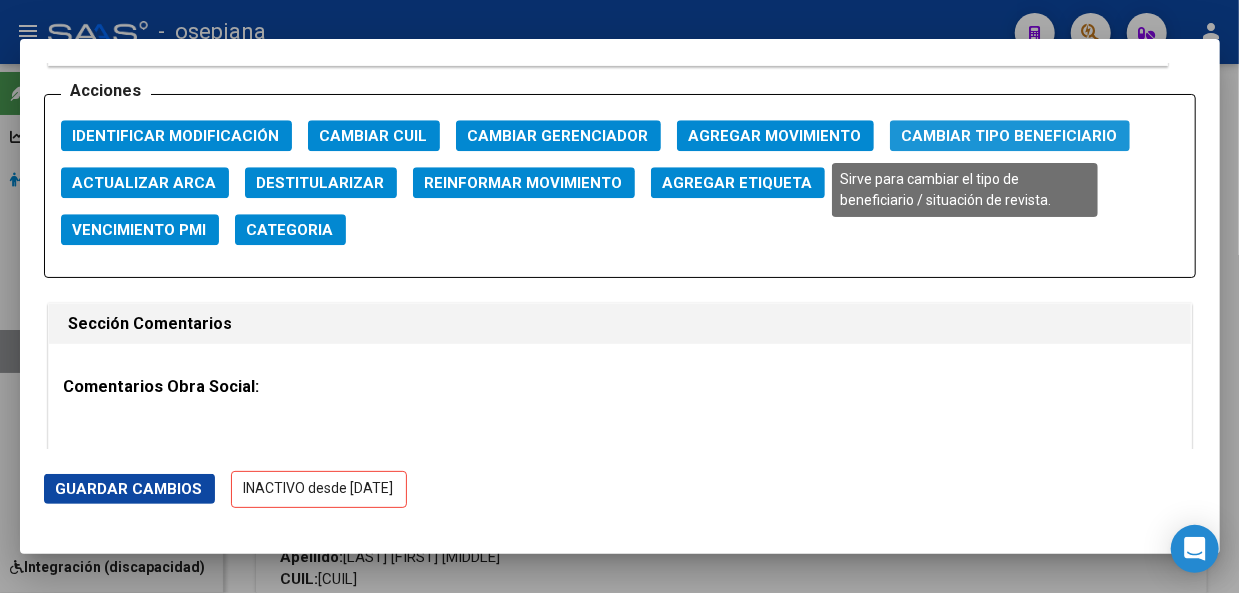 click on "Cambiar Tipo Beneficiario" 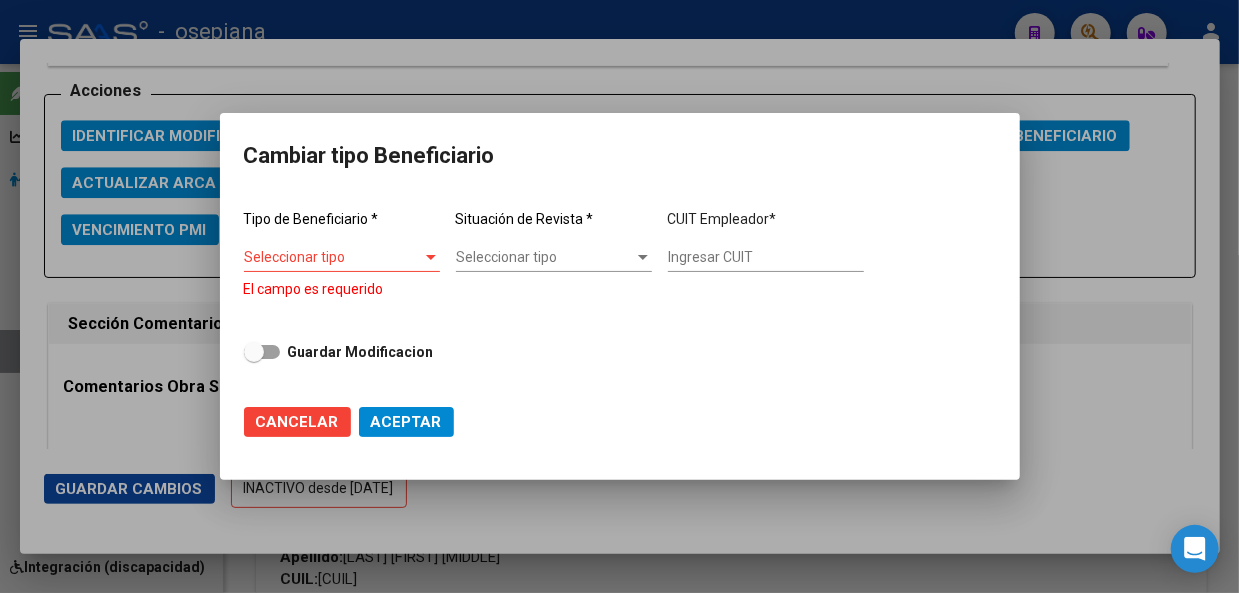 click on "Seleccionar tipo Seleccionar tipo" at bounding box center [342, 266] 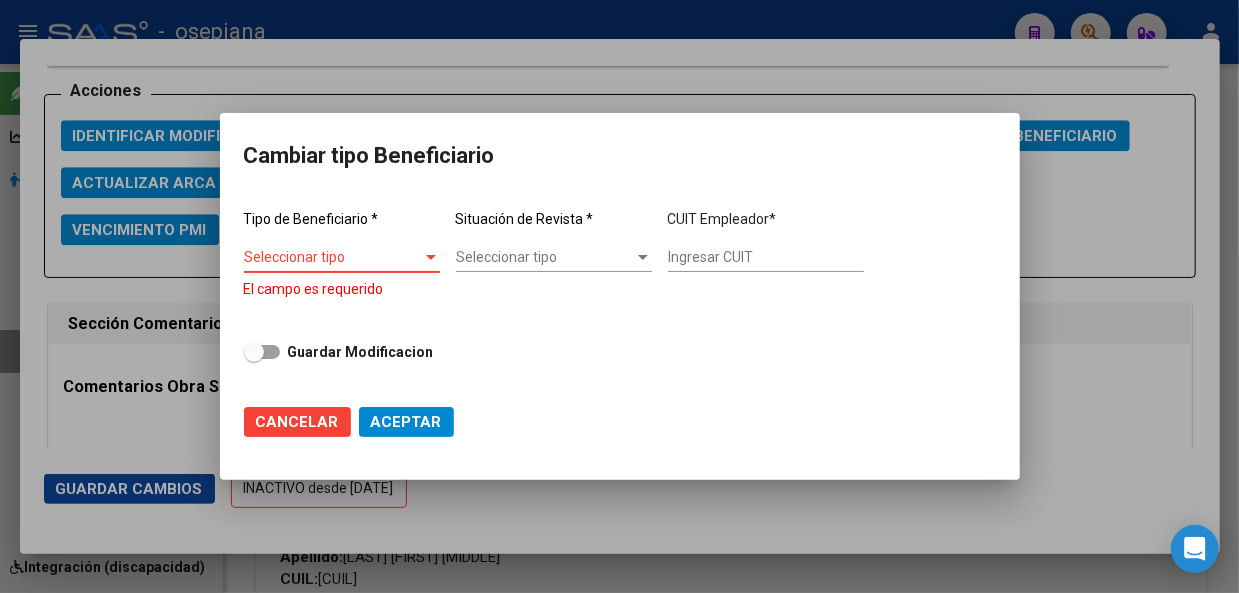click on "Seleccionar tipo" at bounding box center [333, 257] 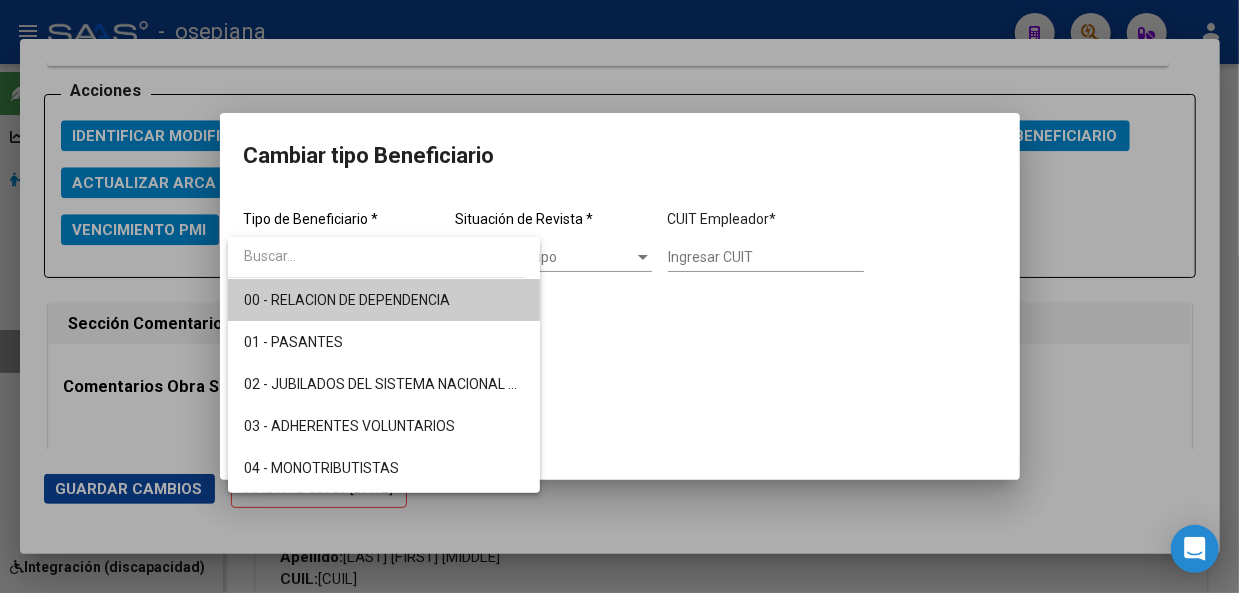 click on "00 - RELACION DE DEPENDENCIA" at bounding box center [384, 300] 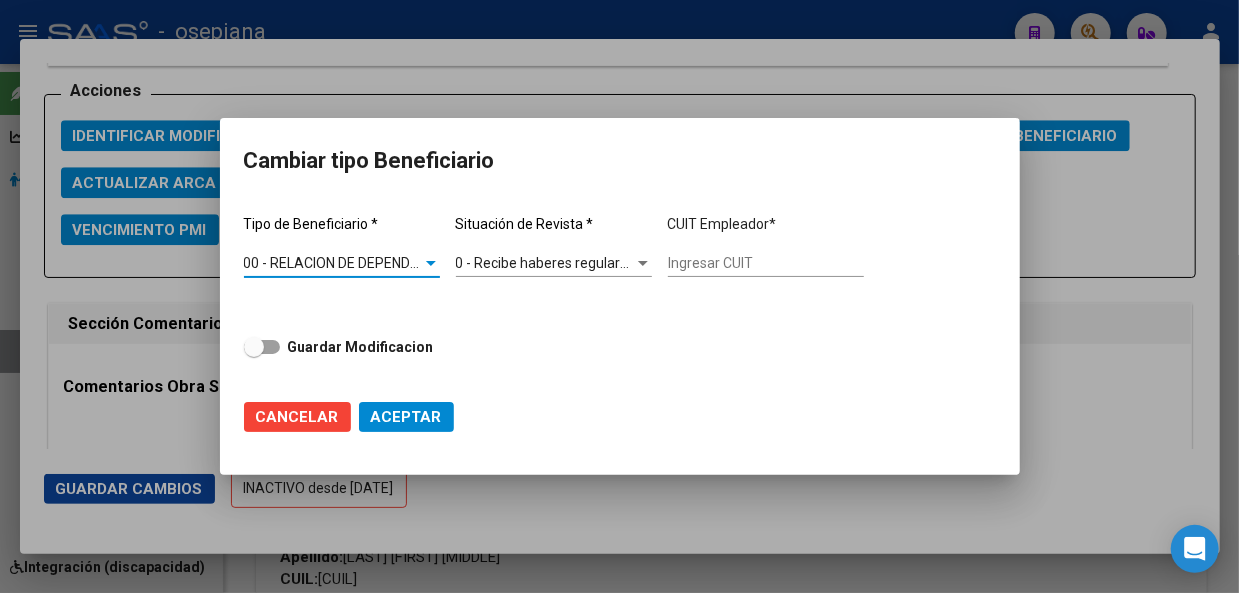 type on "[NUMBER]-[NUMBER]-[NUMBER]" 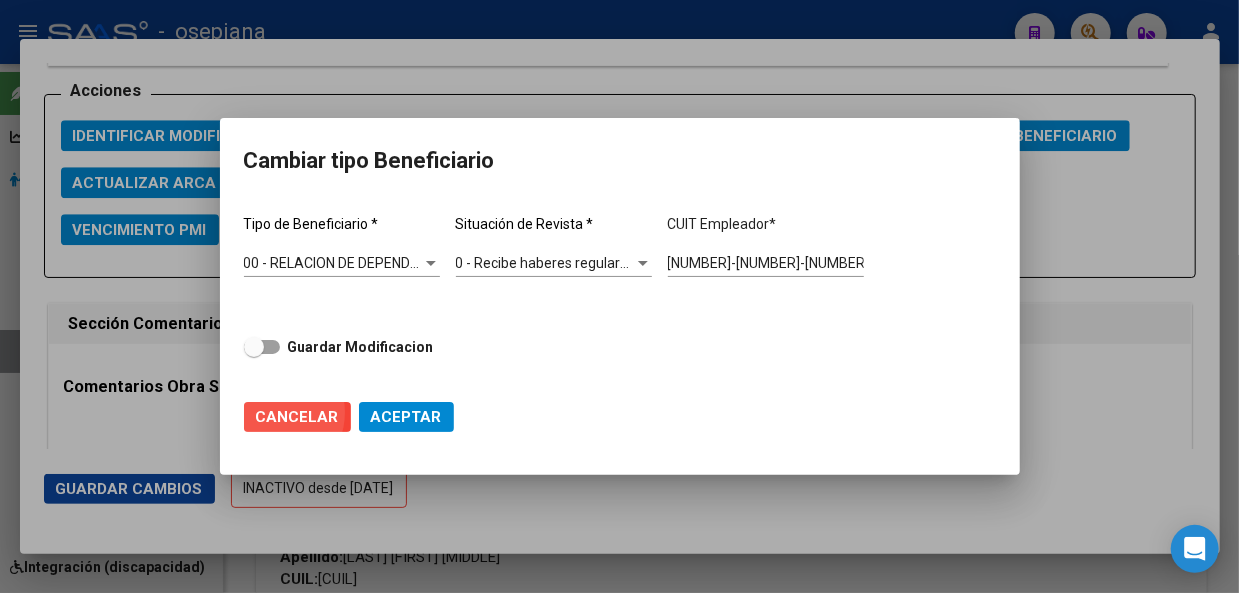 click on "Cancelar" 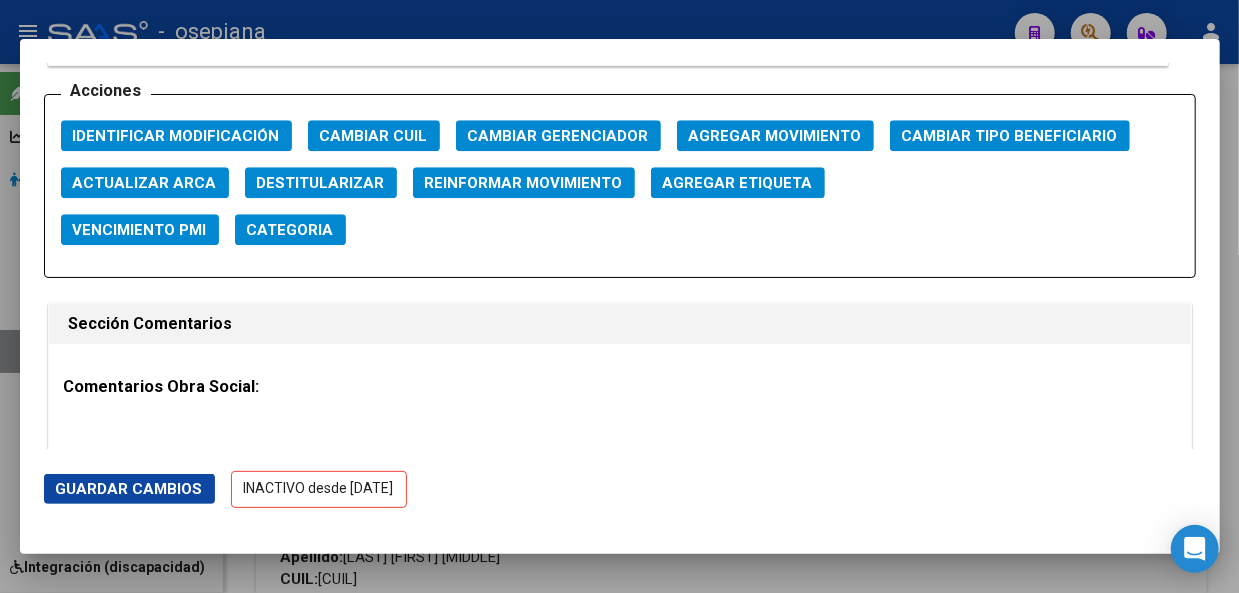 click at bounding box center (619, 296) 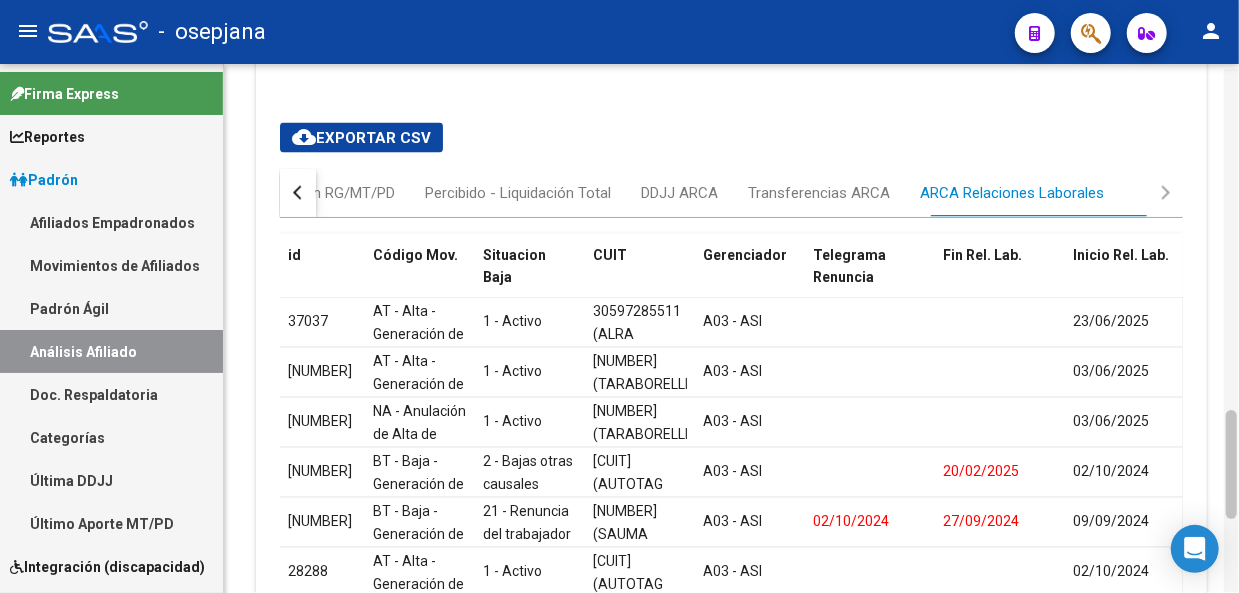 scroll, scrollTop: 1643, scrollLeft: 0, axis: vertical 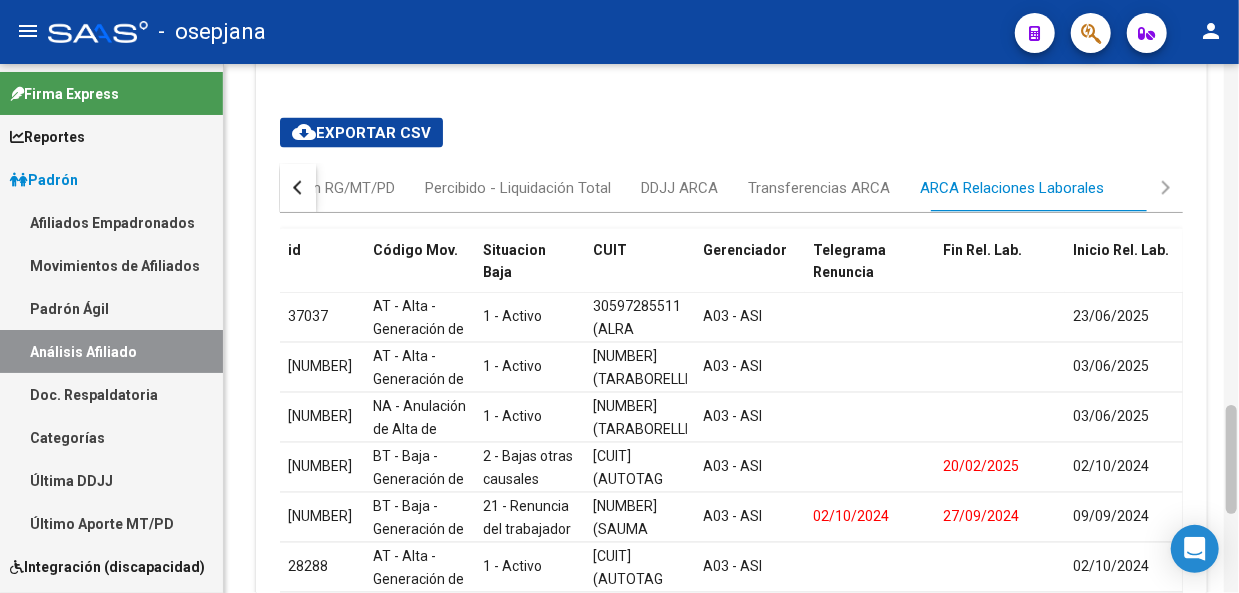 drag, startPoint x: 1236, startPoint y: 193, endPoint x: 1236, endPoint y: 467, distance: 274 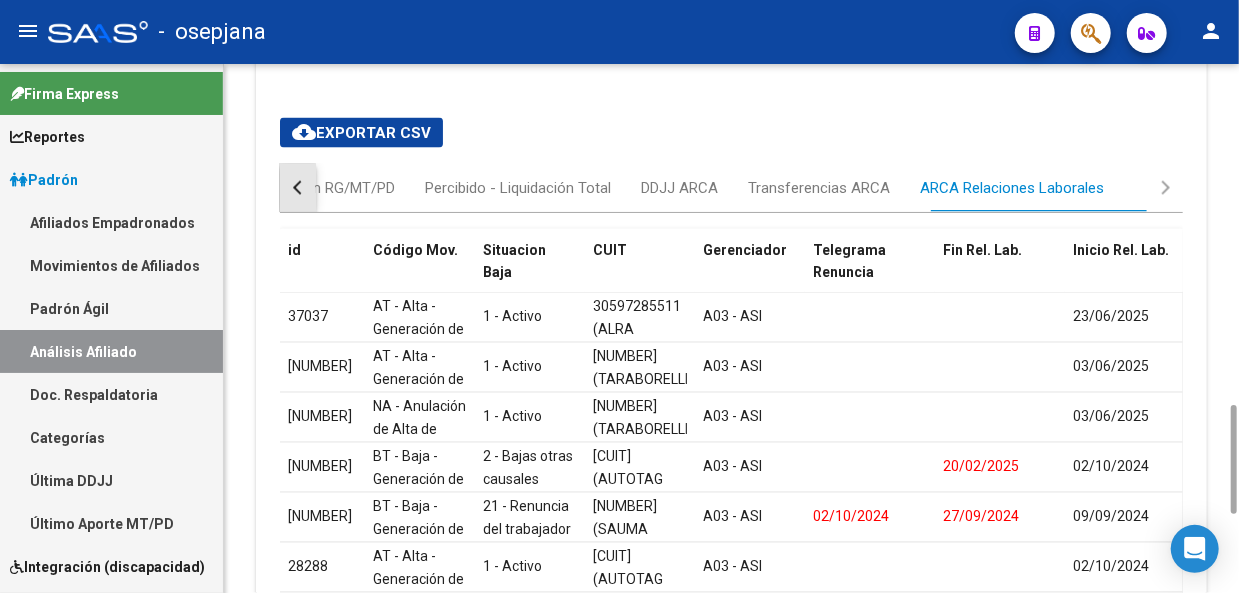 click at bounding box center [300, 188] 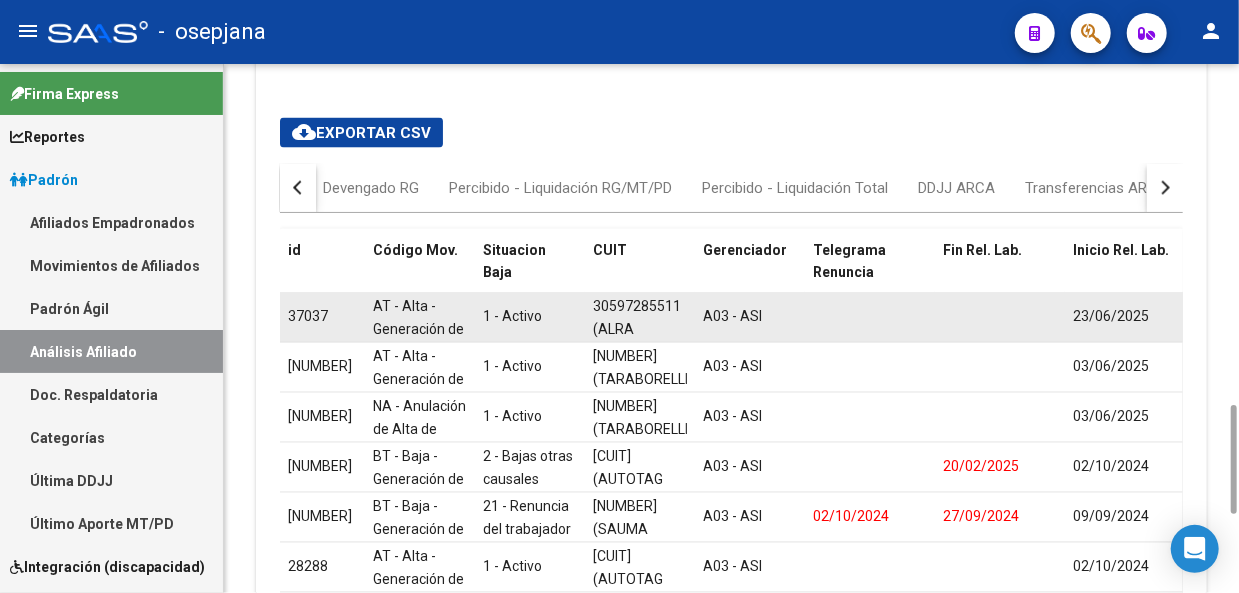 drag, startPoint x: 680, startPoint y: 301, endPoint x: 595, endPoint y: 303, distance: 85.02353 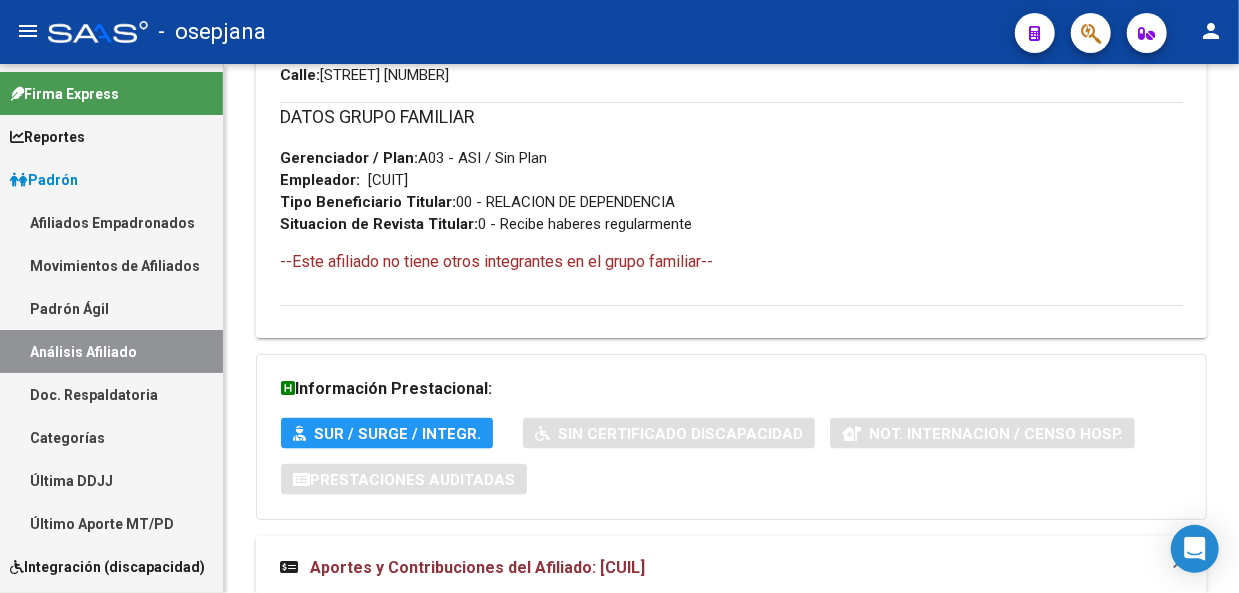 click 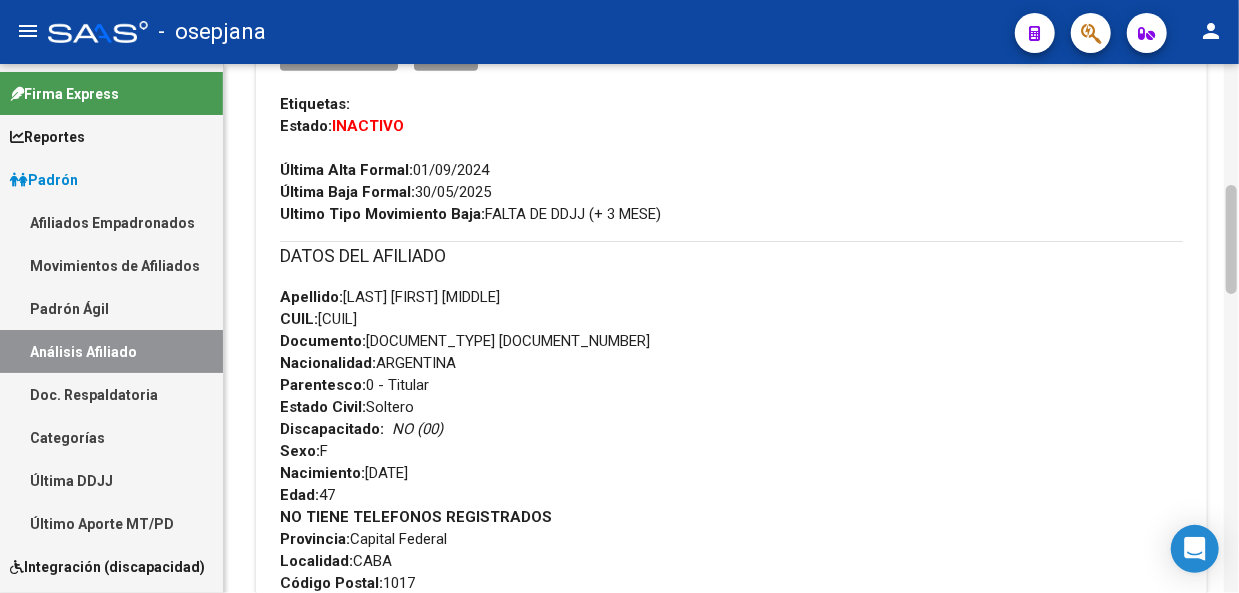 click 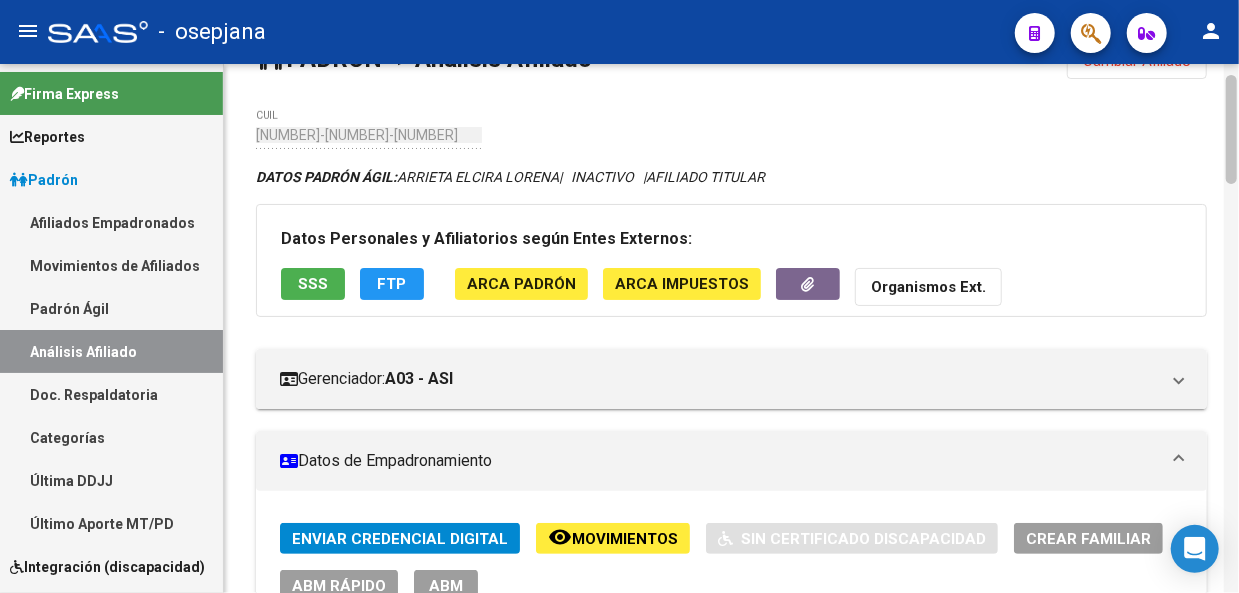 click 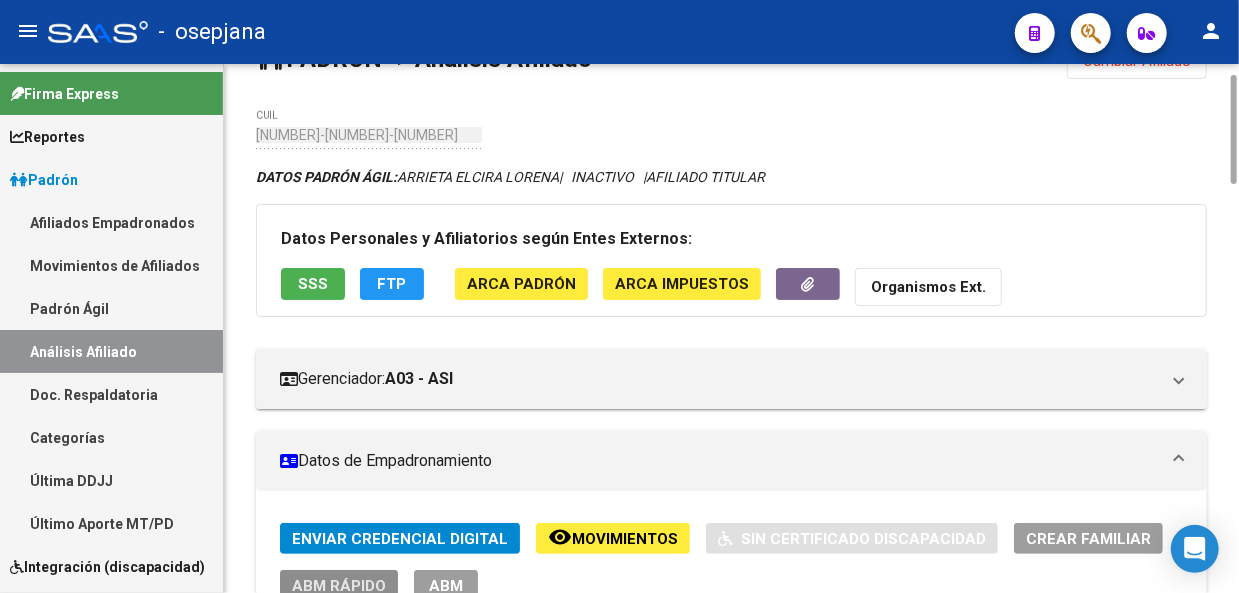 click on "ABM Rápido" 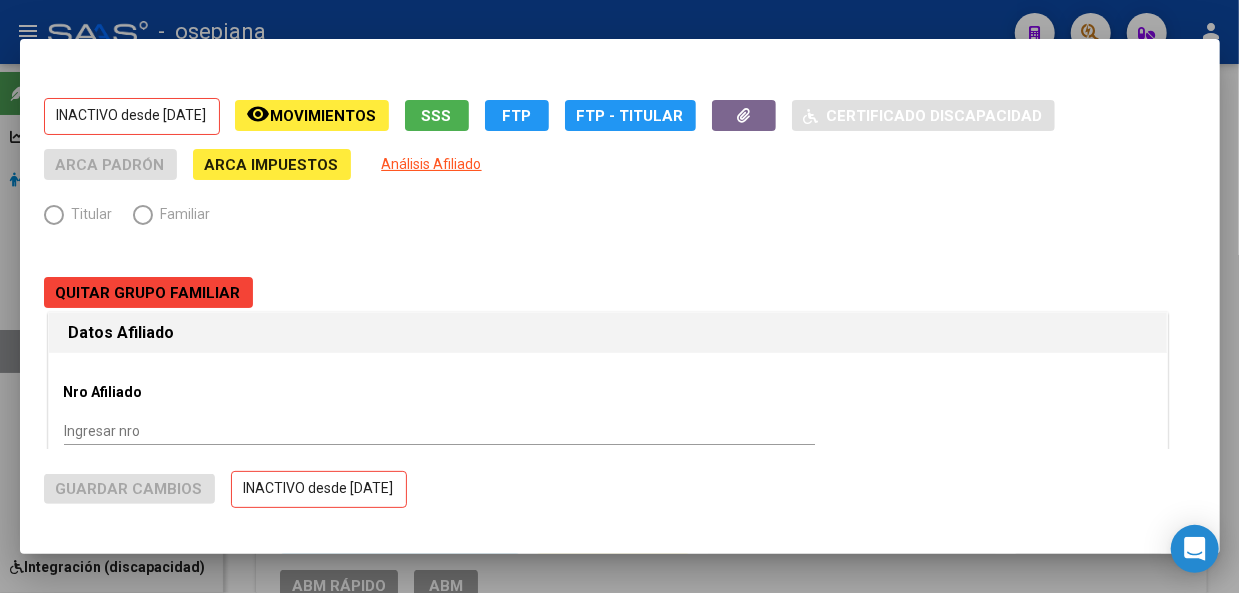 radio on "true" 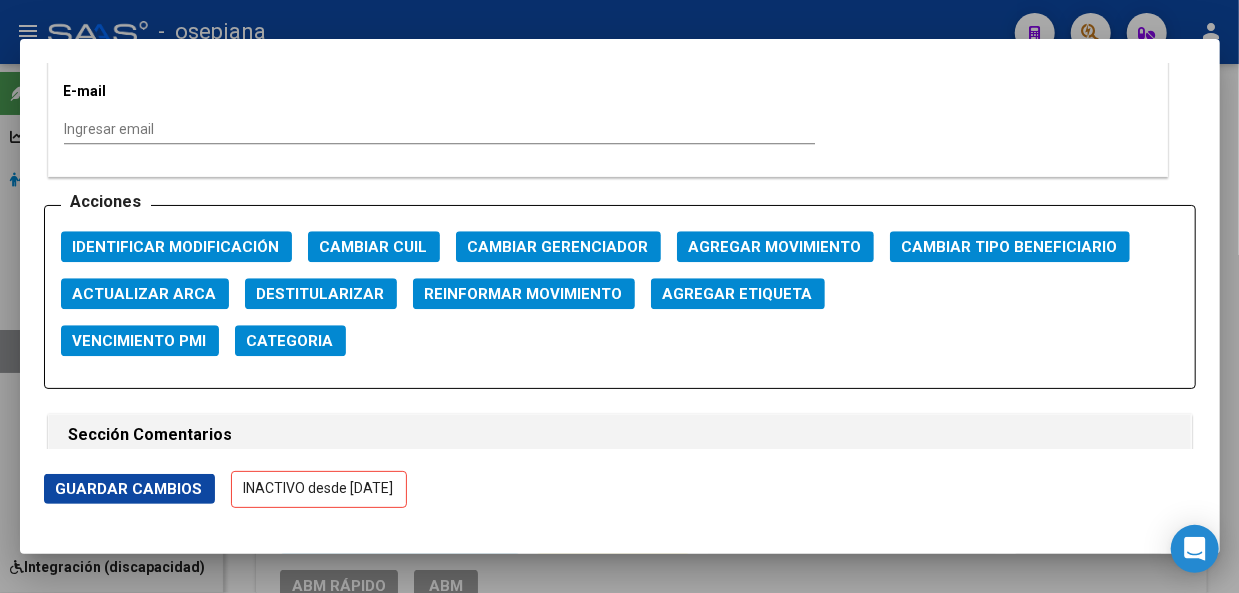scroll, scrollTop: 2612, scrollLeft: 0, axis: vertical 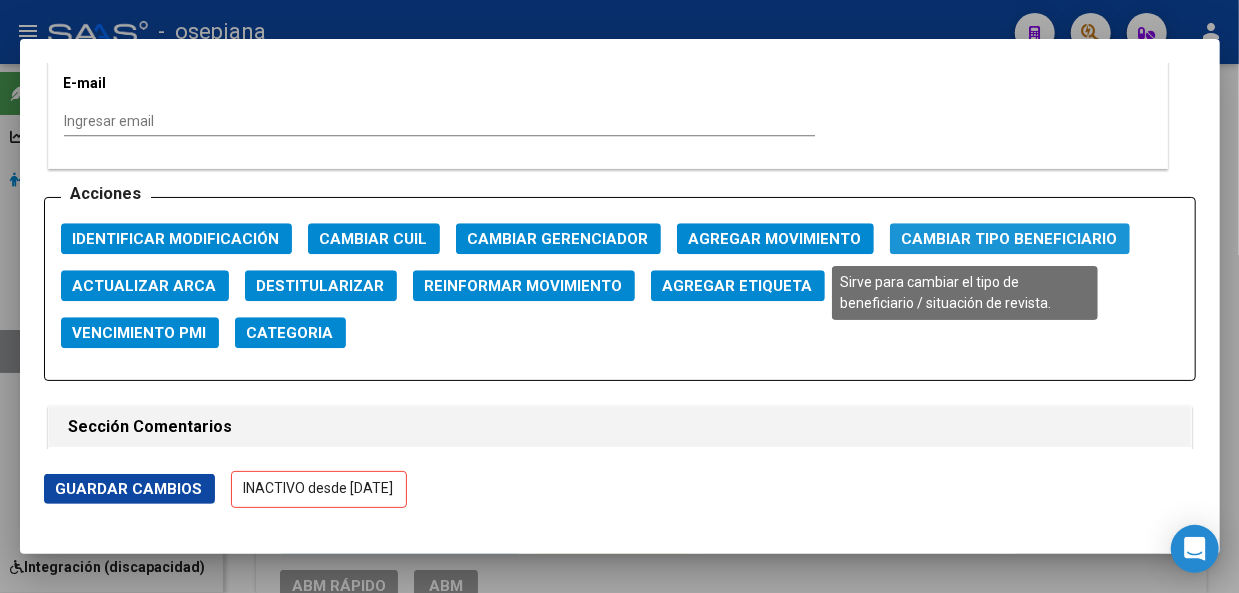 click on "Cambiar Tipo Beneficiario" 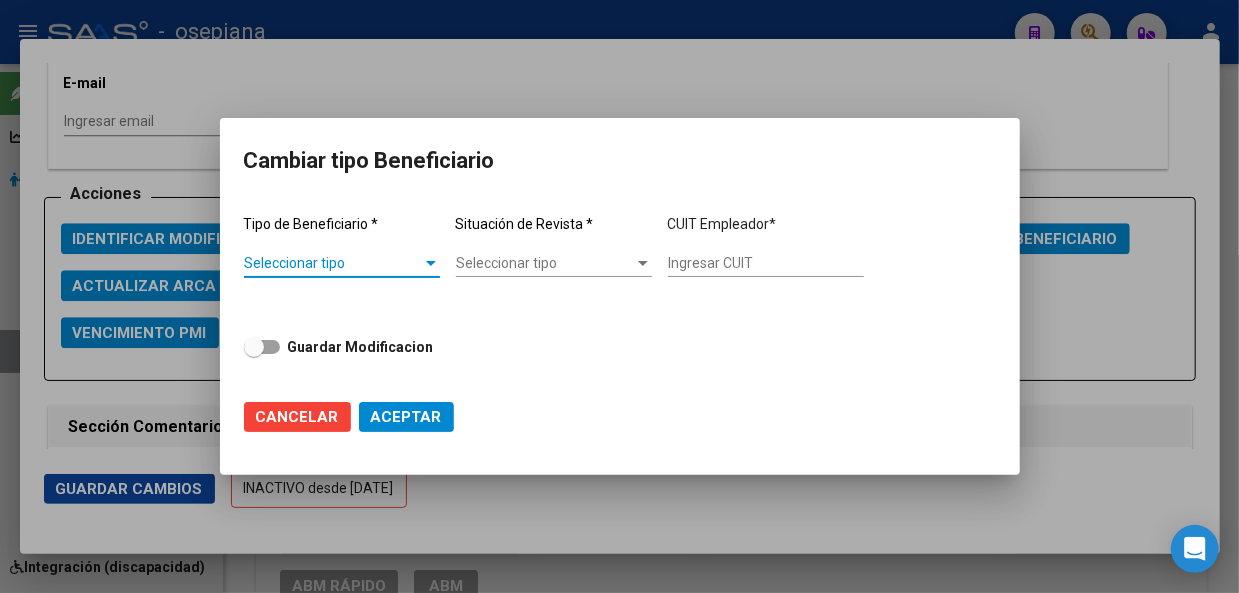 click on "Seleccionar tipo" at bounding box center [333, 263] 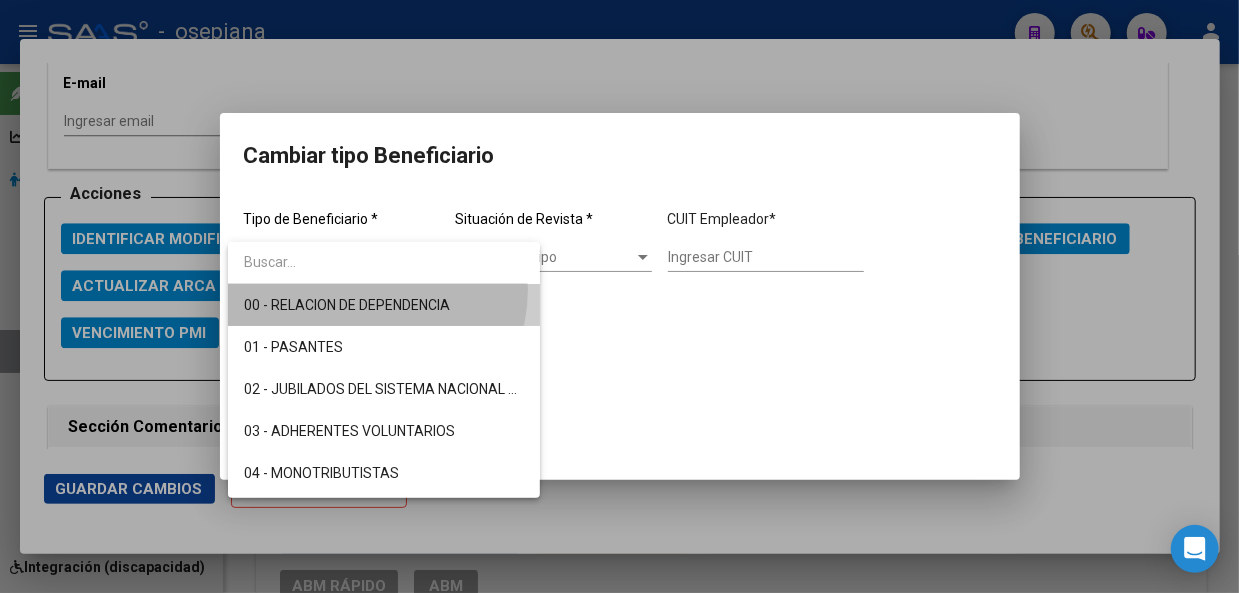 click on "00 - RELACION DE DEPENDENCIA" at bounding box center [384, 305] 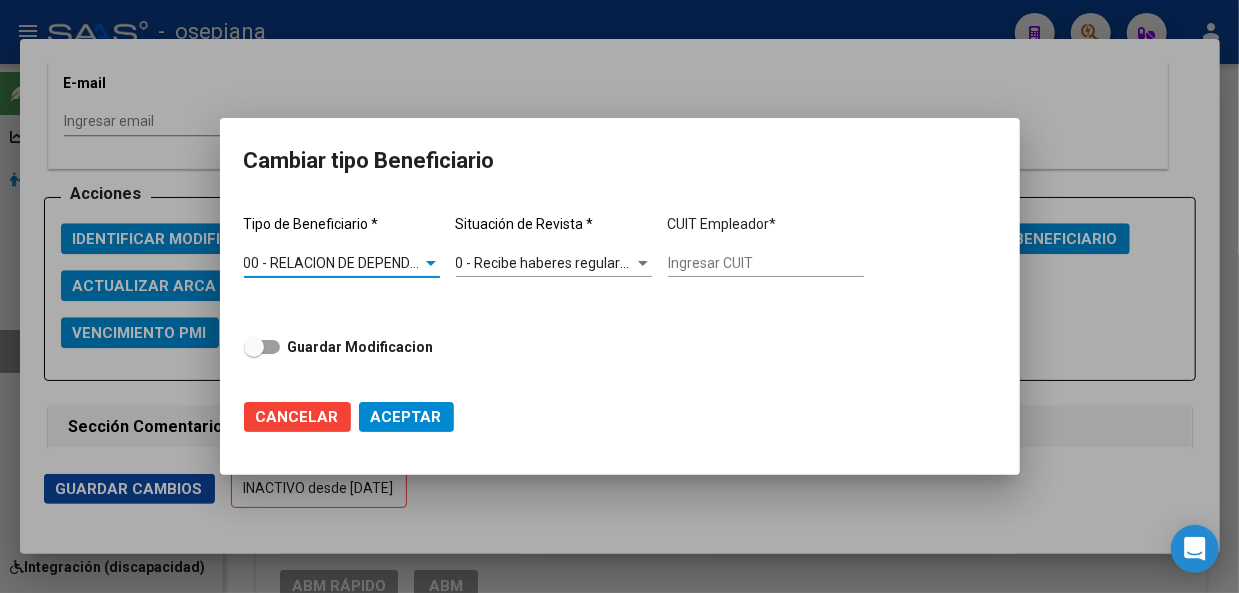 type on "[NUMBER]-[NUMBER]-[NUMBER]" 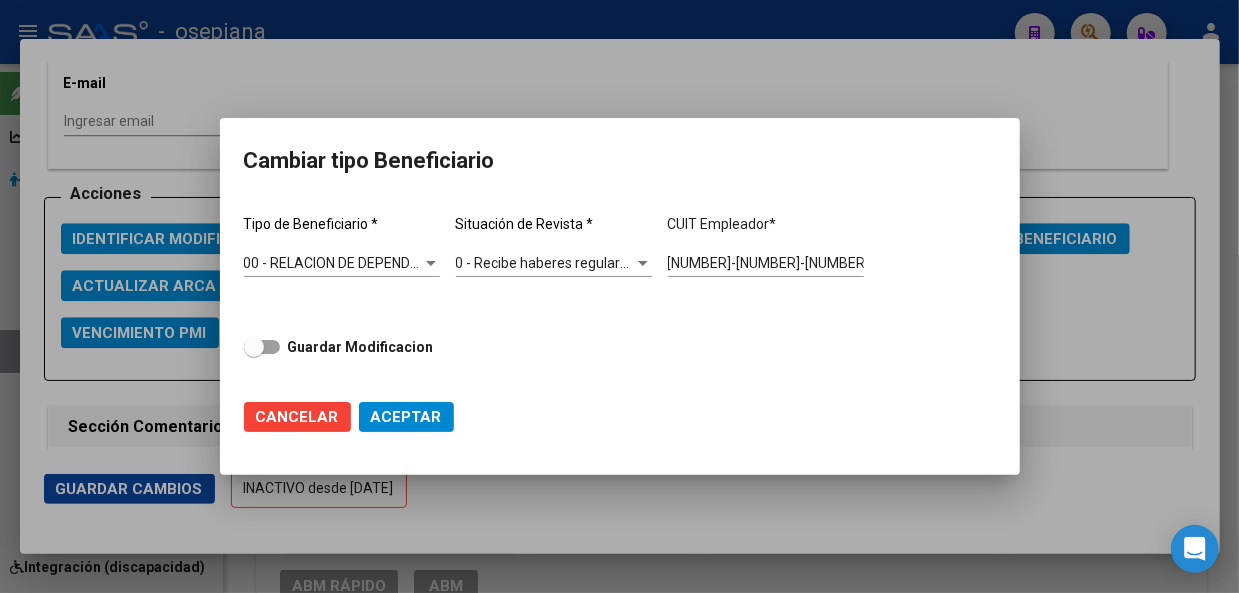 drag, startPoint x: 858, startPoint y: 258, endPoint x: 642, endPoint y: 276, distance: 216.7487 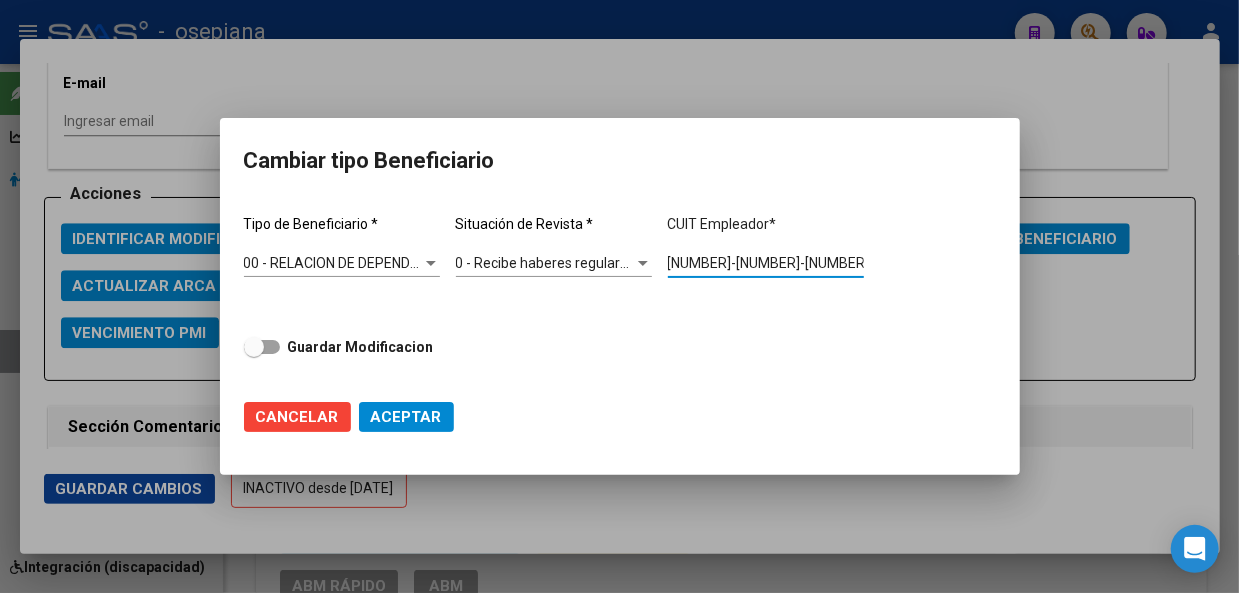 drag, startPoint x: 785, startPoint y: 261, endPoint x: 670, endPoint y: 267, distance: 115.15642 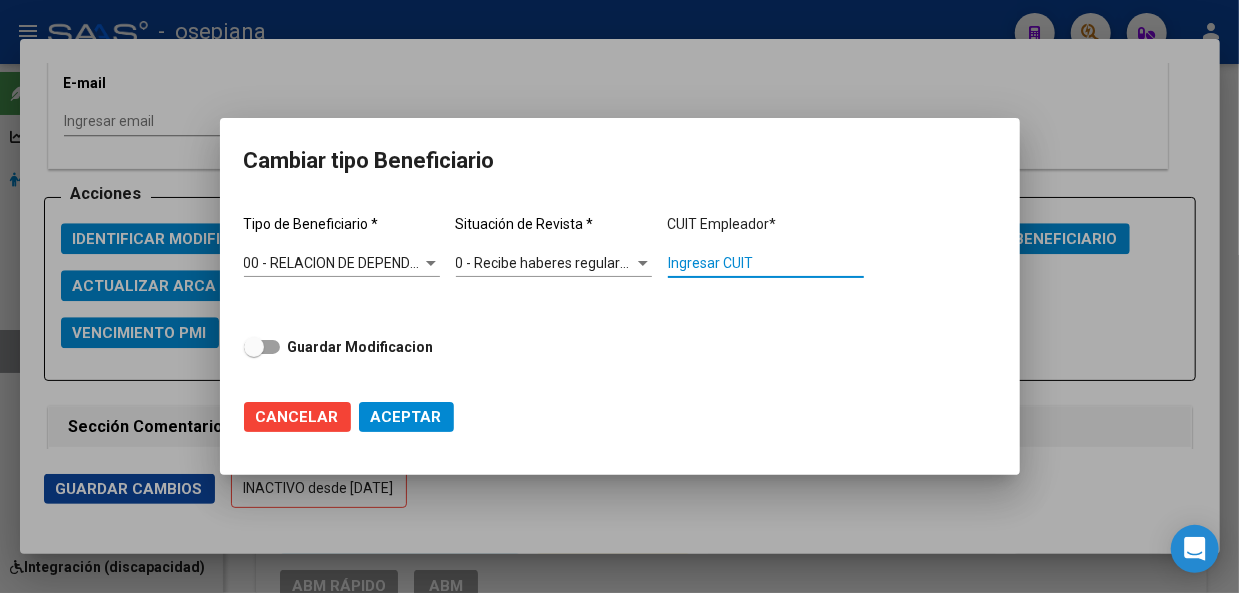 paste on "[CUIT]" 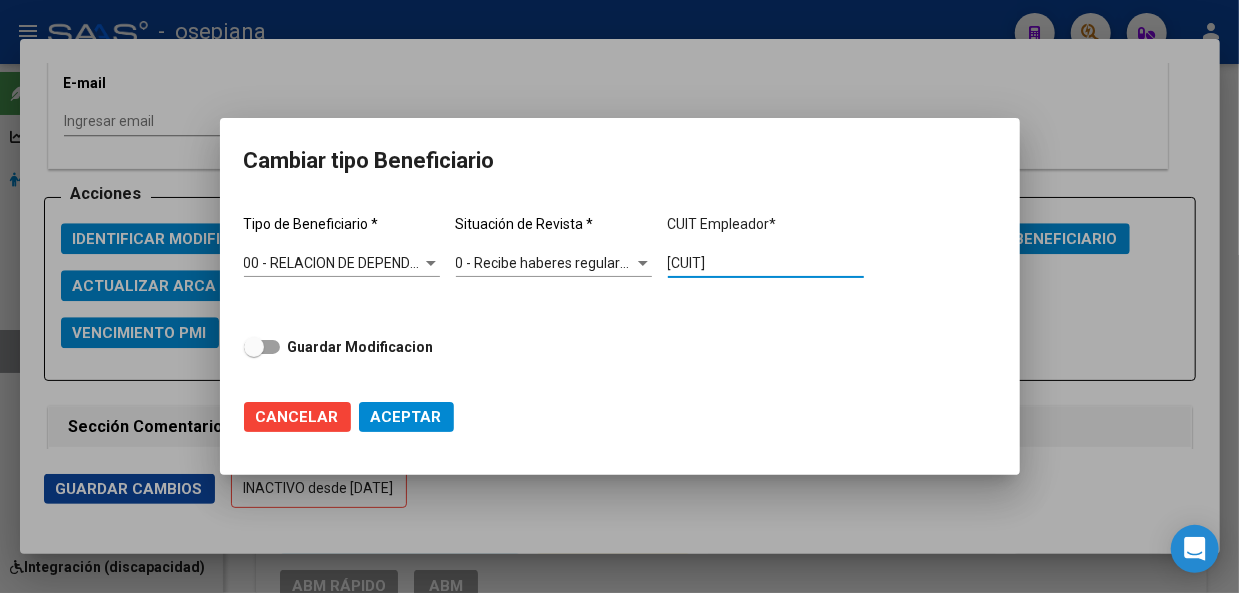 type on "[CUIT]" 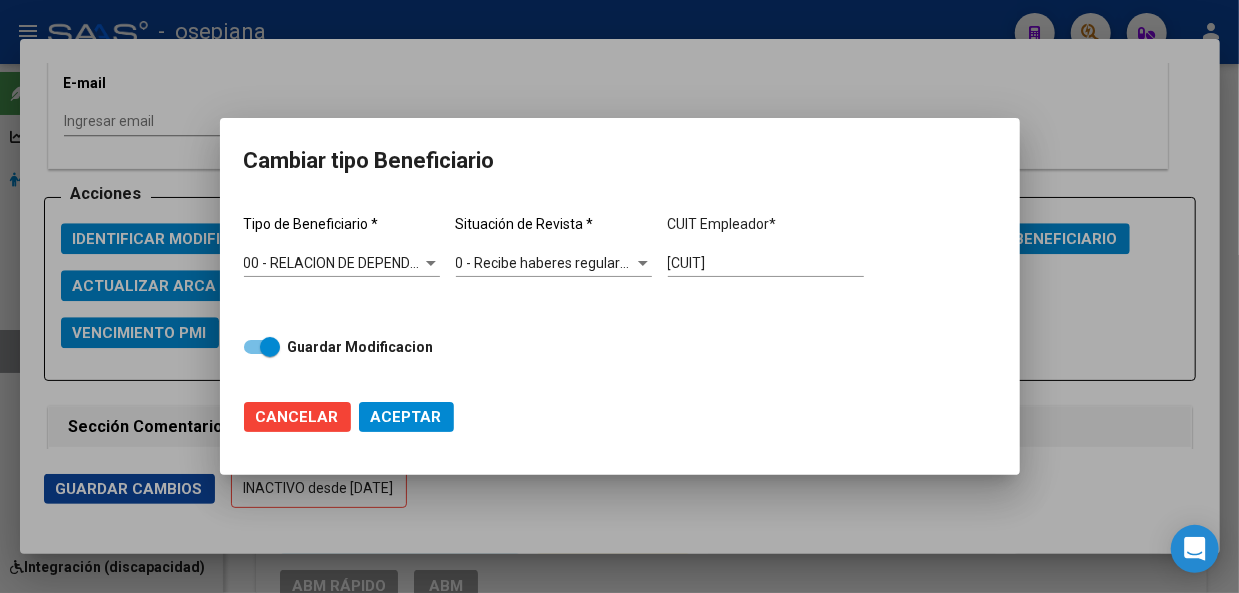 click on "Aceptar" 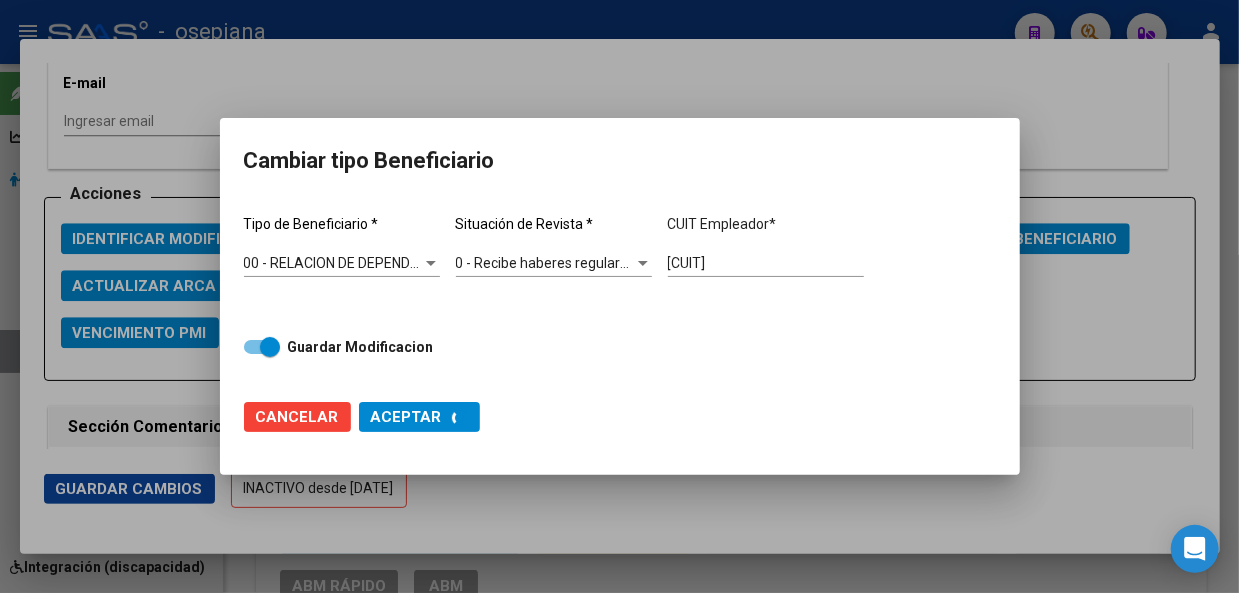 type on "[CUIT]" 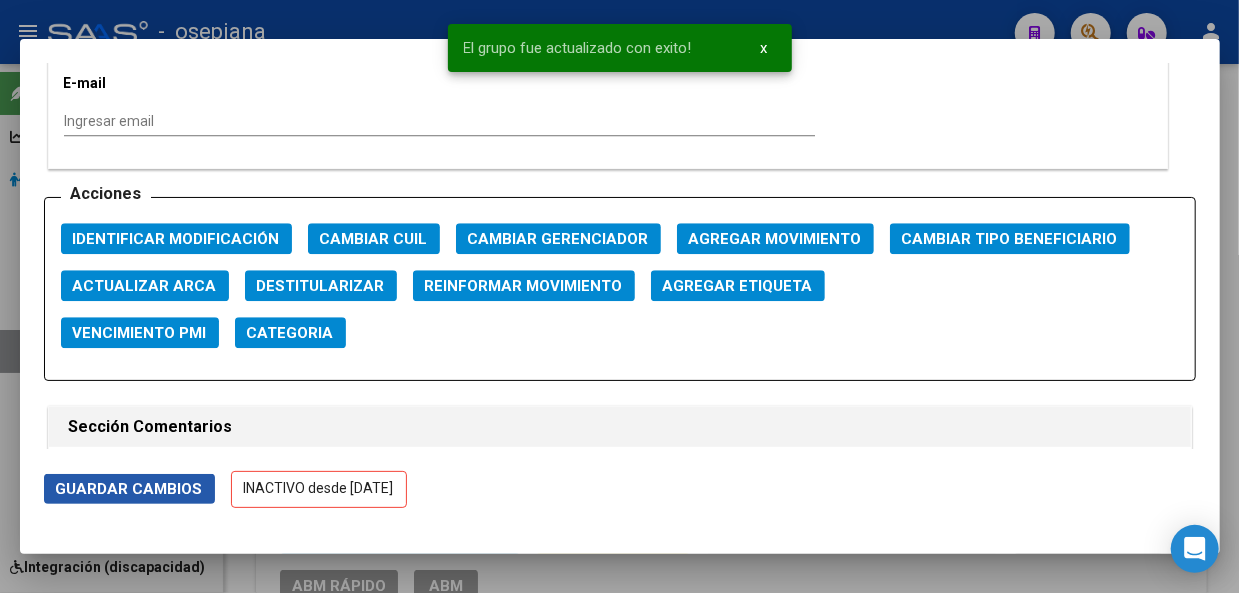 click on "Guardar Cambios" 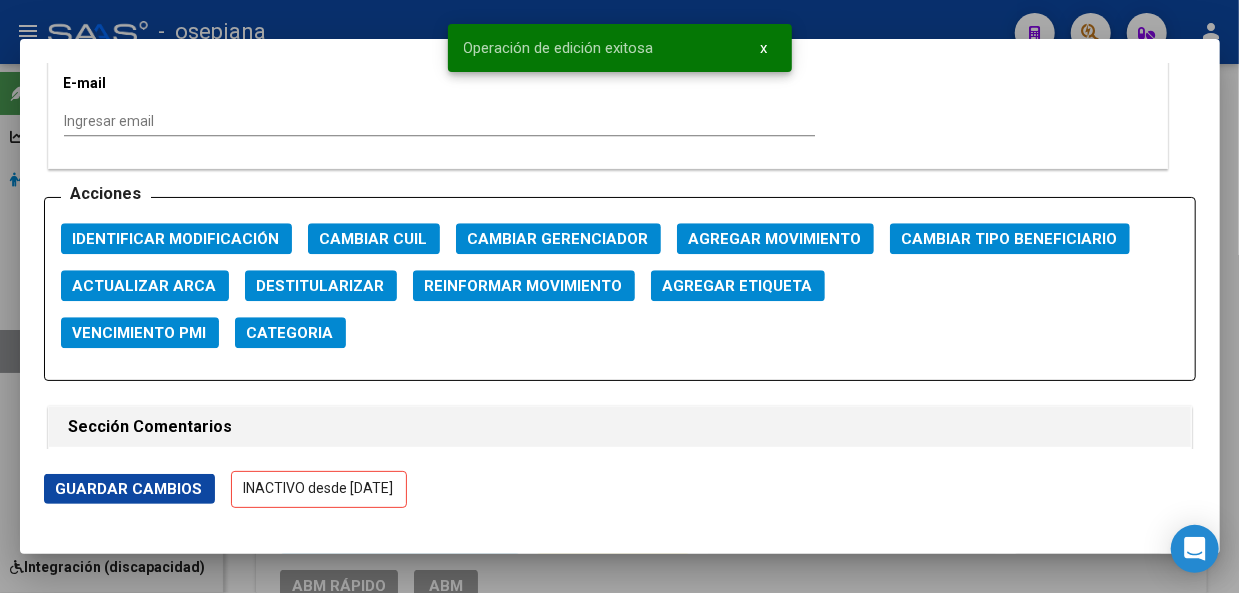 click on "Agregar Movimiento" 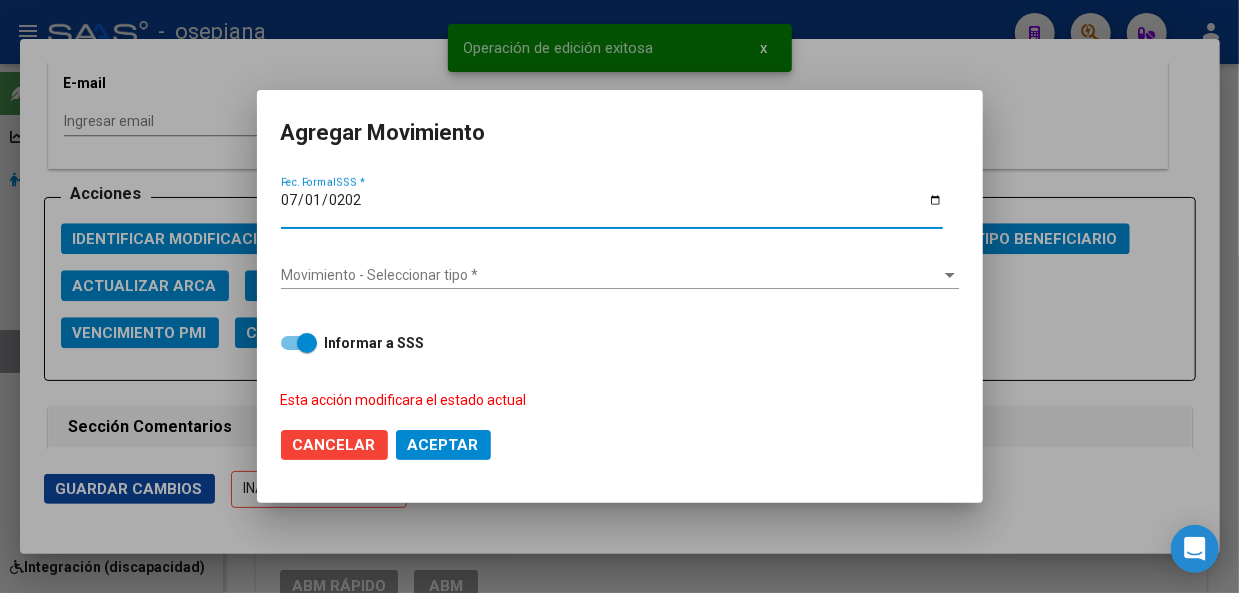 type on "2025-07-01" 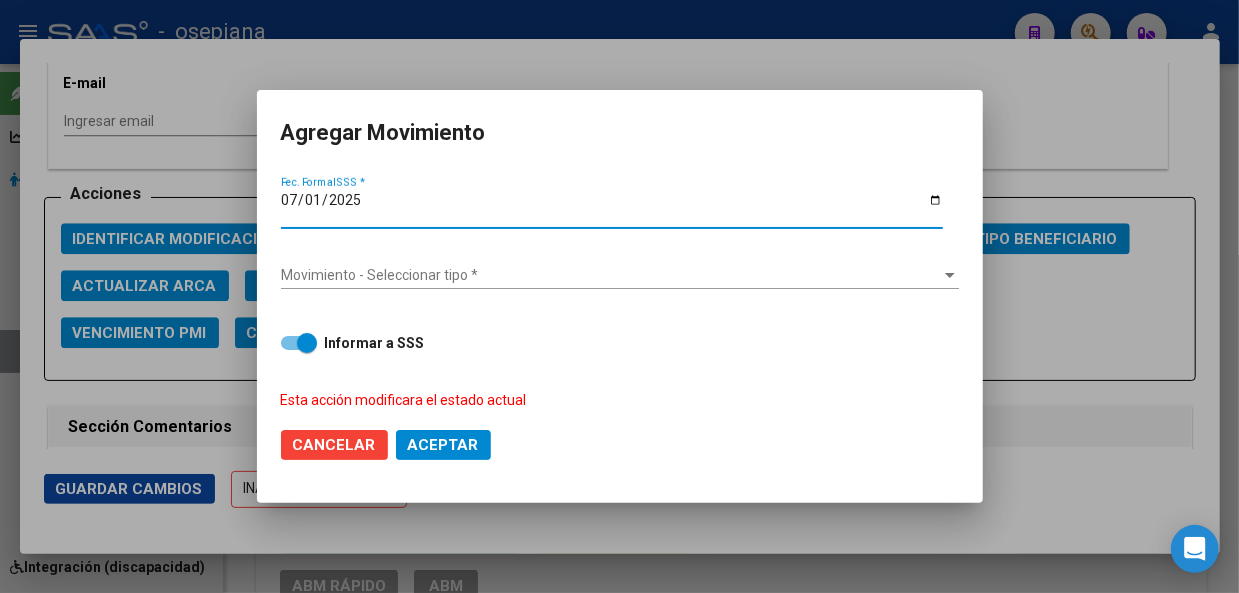click on "Movimiento - Seleccionar tipo * Movimiento - Seleccionar tipo *" at bounding box center [620, 283] 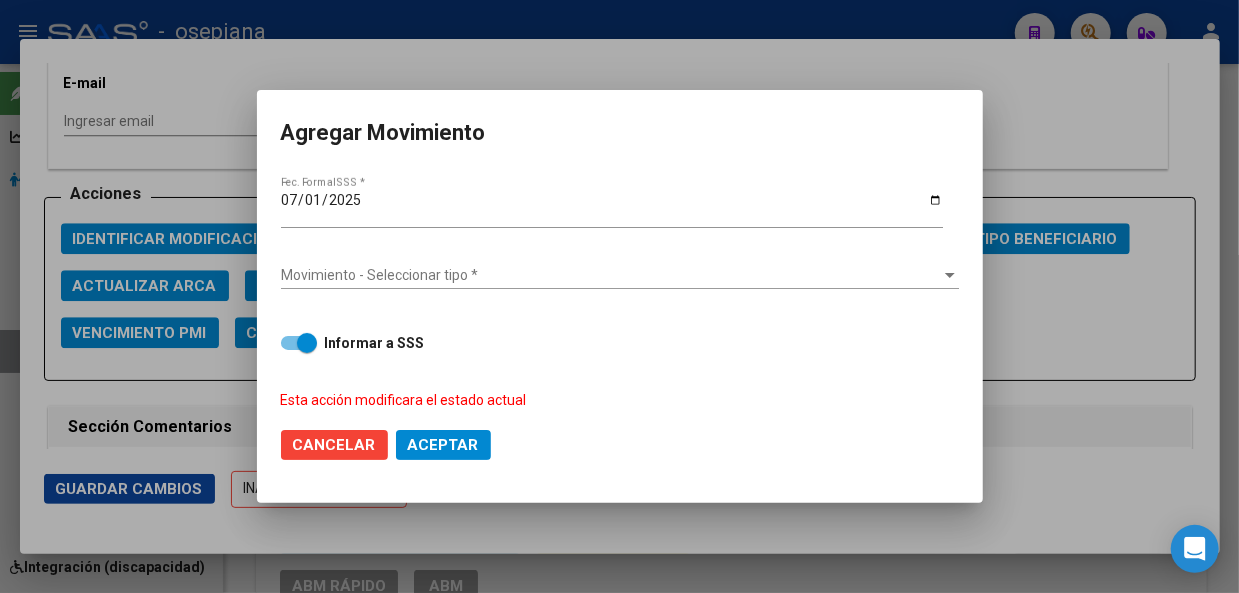 click on "Movimiento - Seleccionar tipo *" at bounding box center [611, 275] 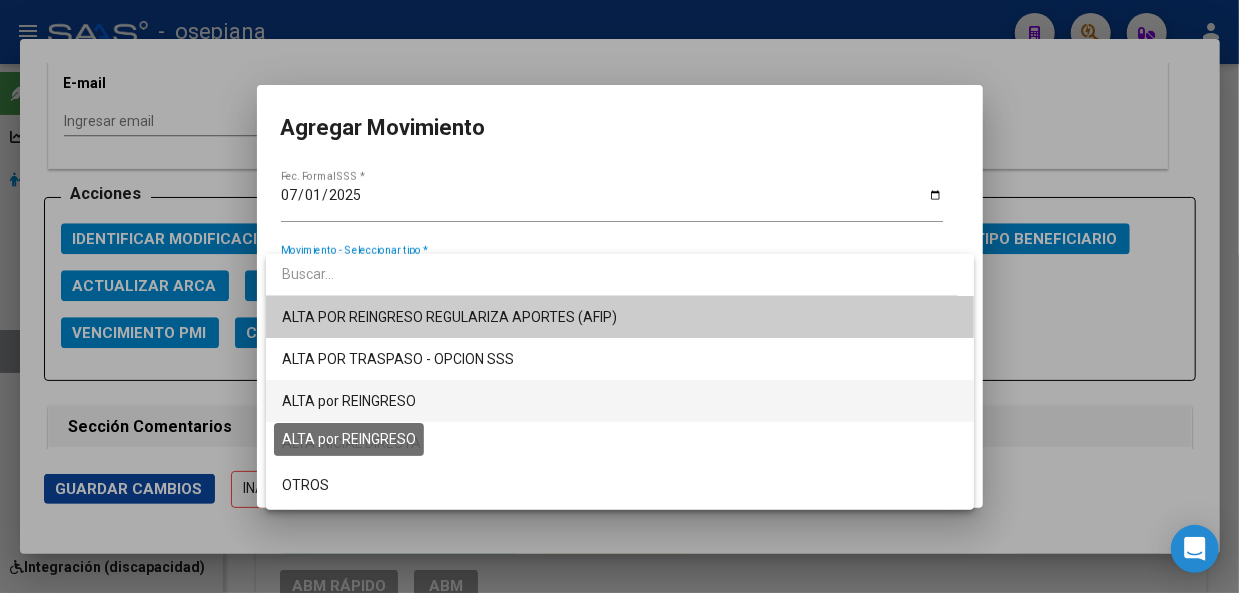 click on "ALTA por REINGRESO" at bounding box center (349, 401) 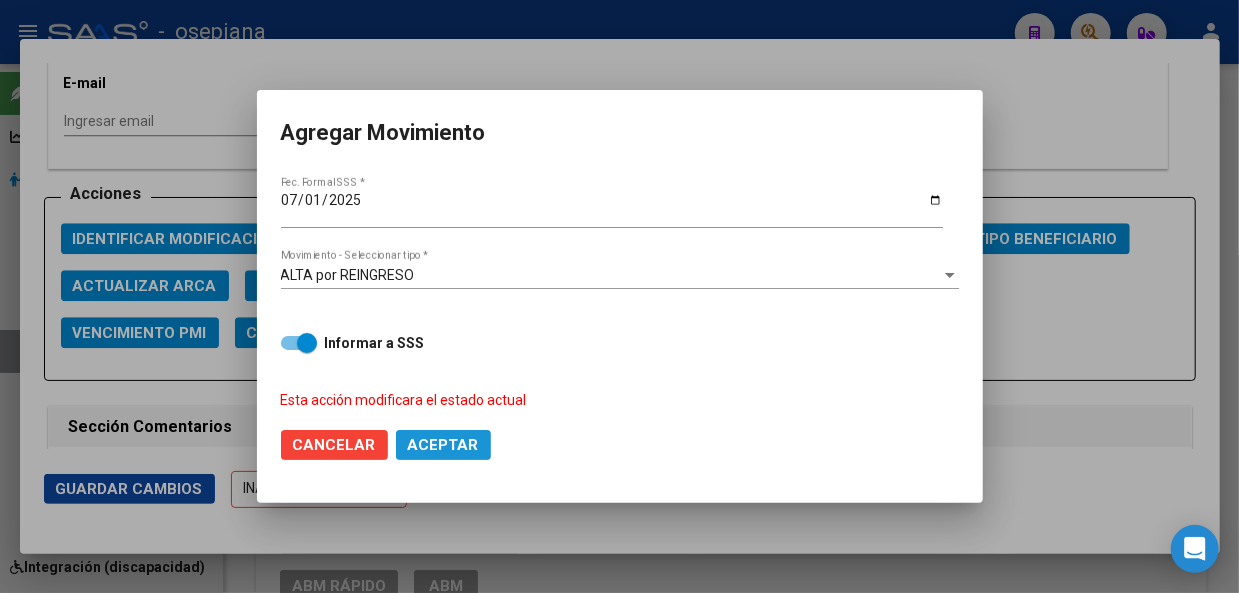 click on "Aceptar" 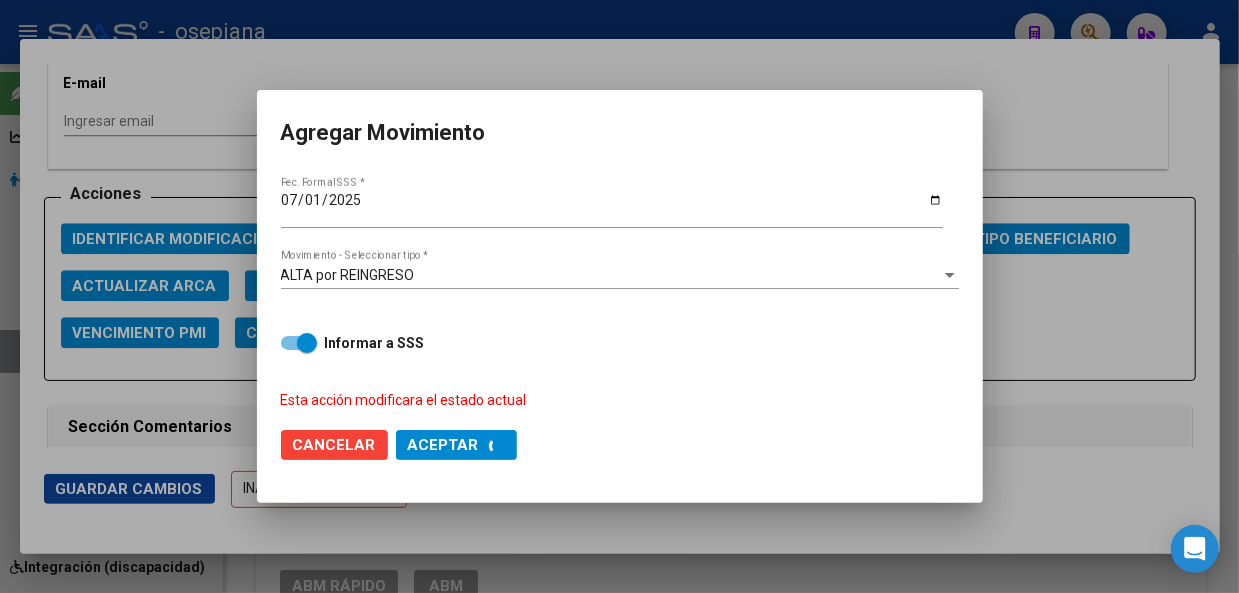 checkbox on "false" 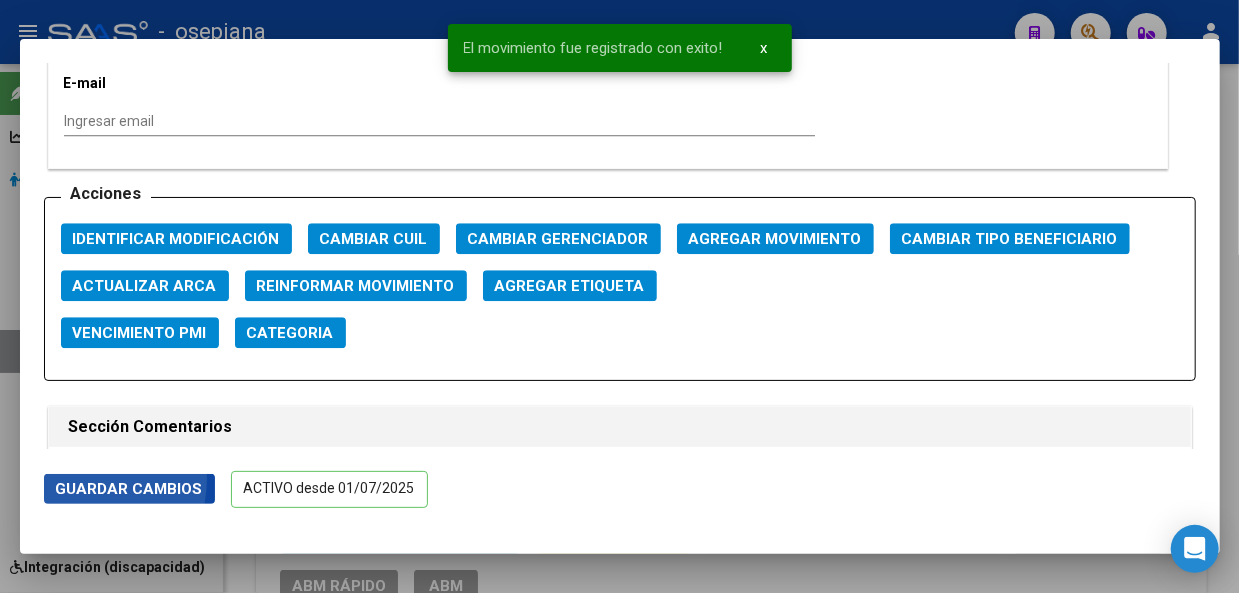click on "Guardar Cambios" 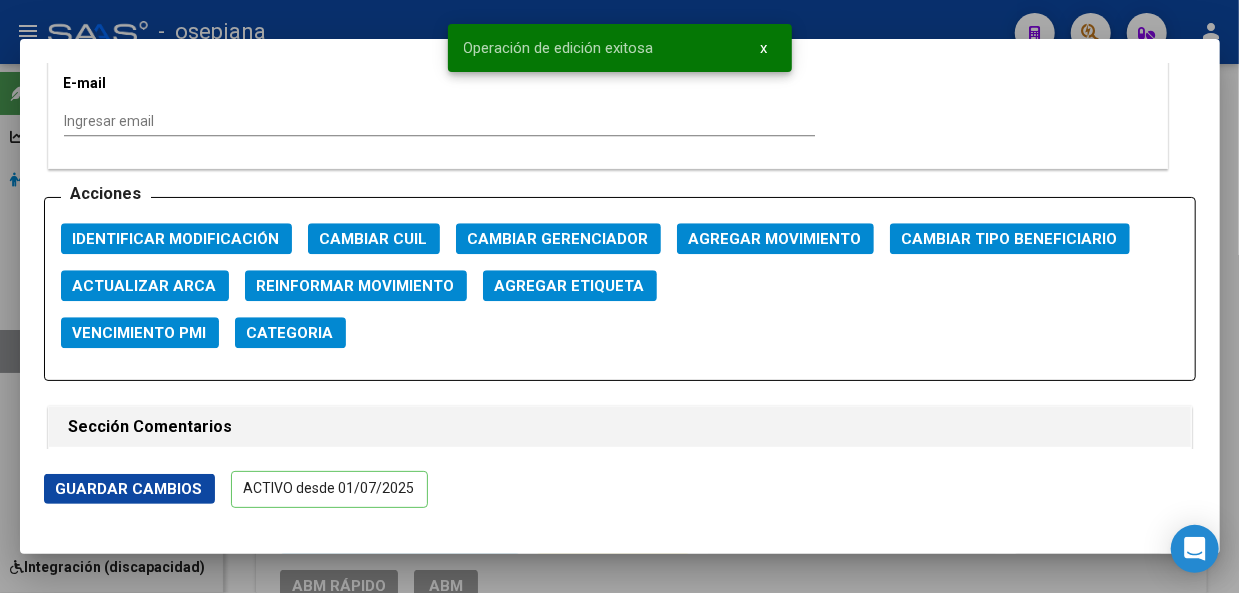 click at bounding box center (619, 296) 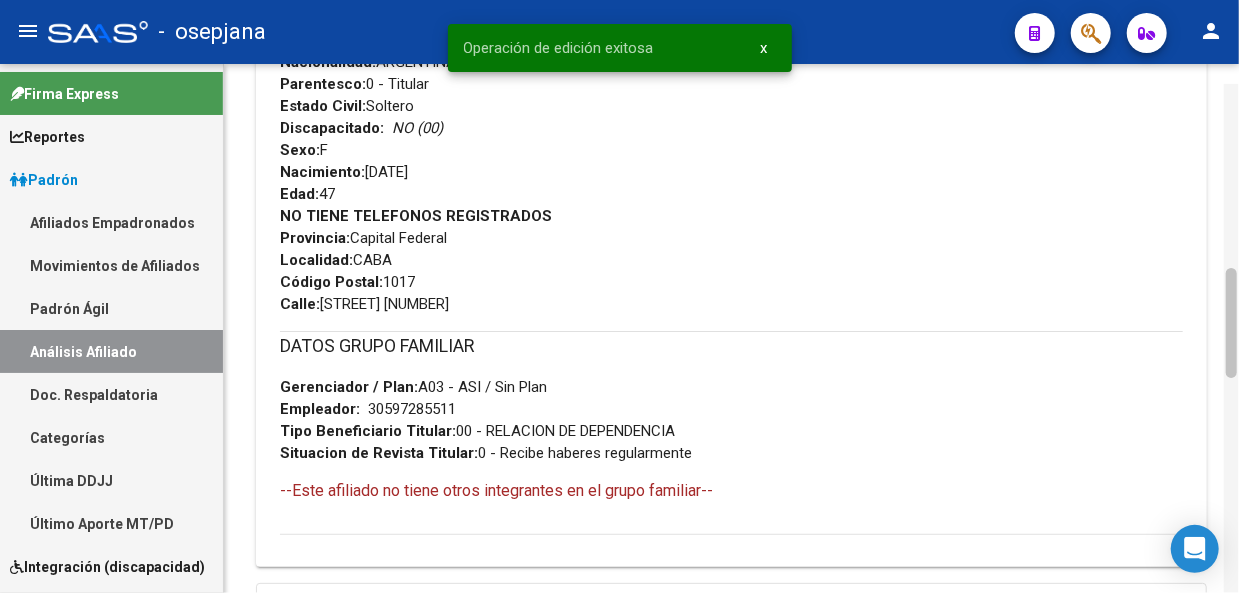 scroll, scrollTop: 896, scrollLeft: 0, axis: vertical 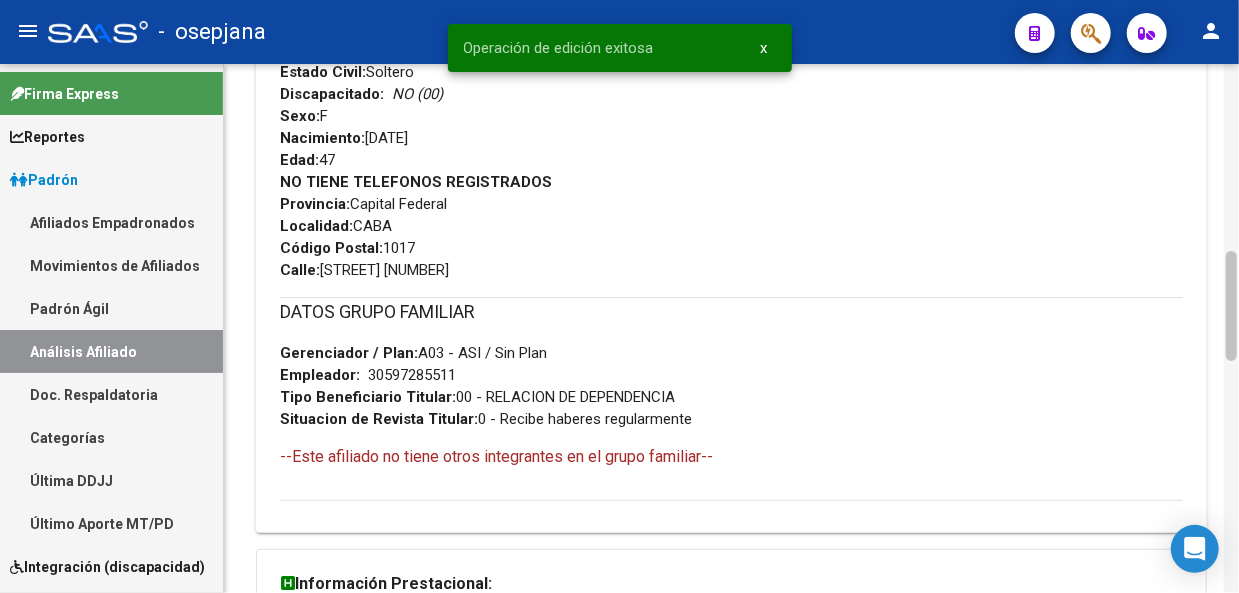 drag, startPoint x: 1234, startPoint y: 136, endPoint x: 1238, endPoint y: 311, distance: 175.04572 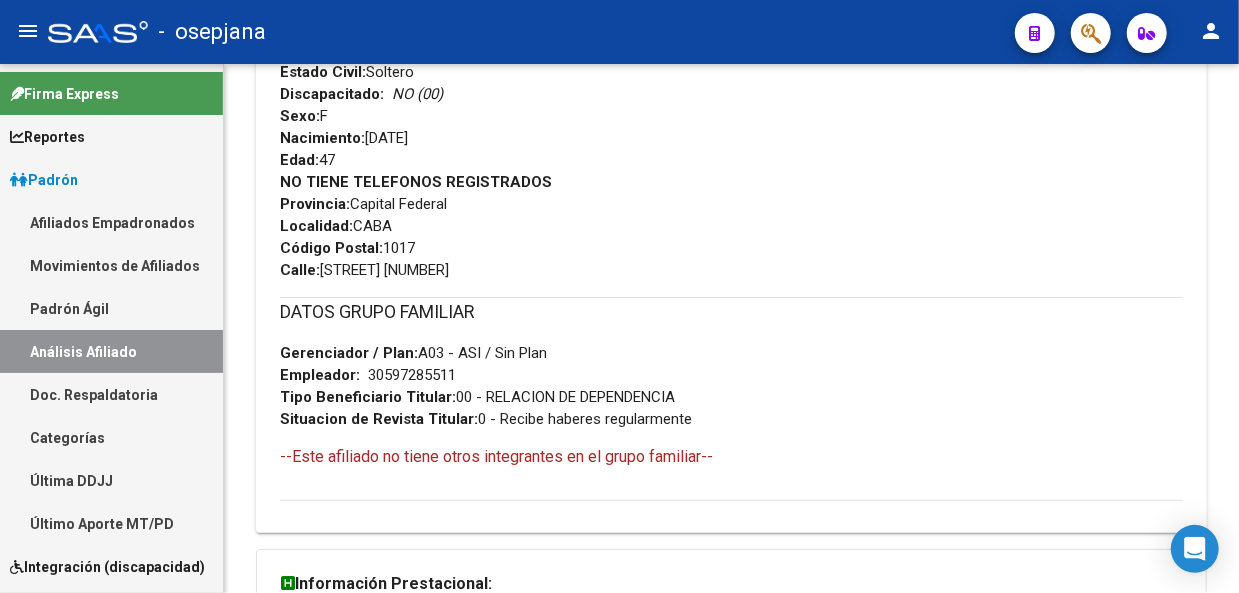 scroll, scrollTop: 366, scrollLeft: 0, axis: vertical 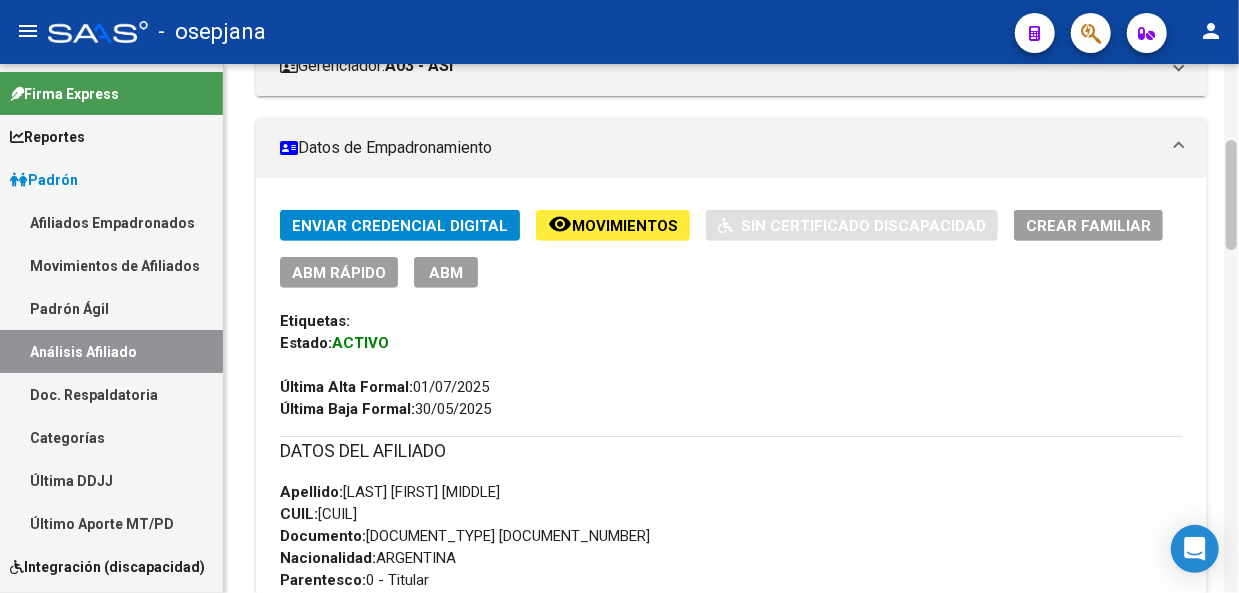 click 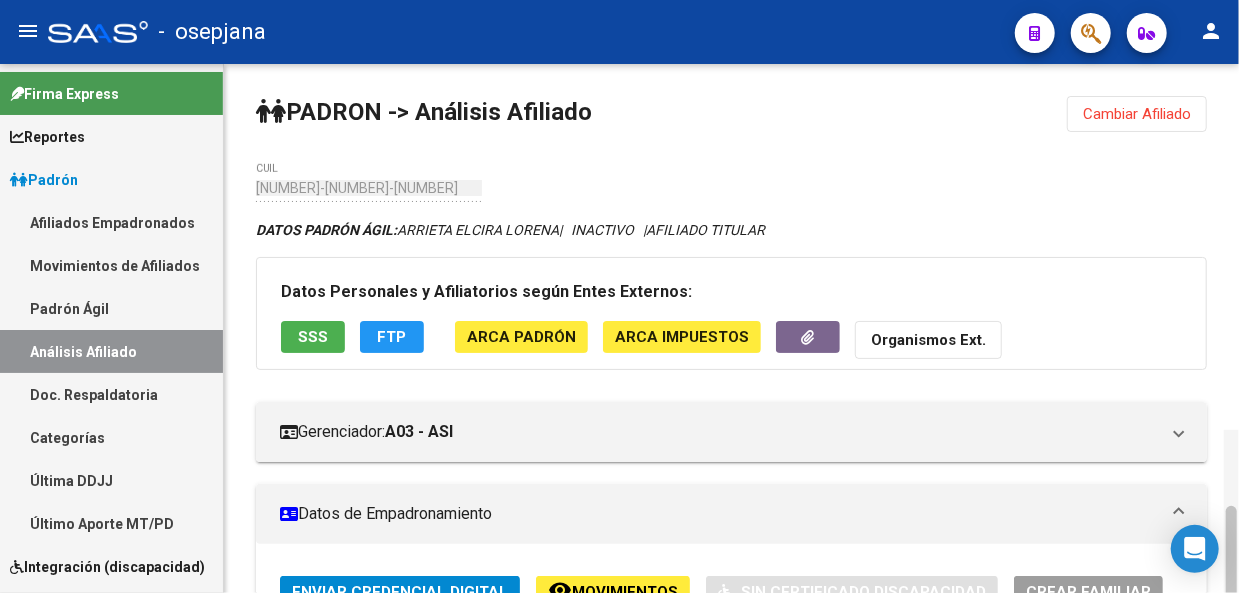 click 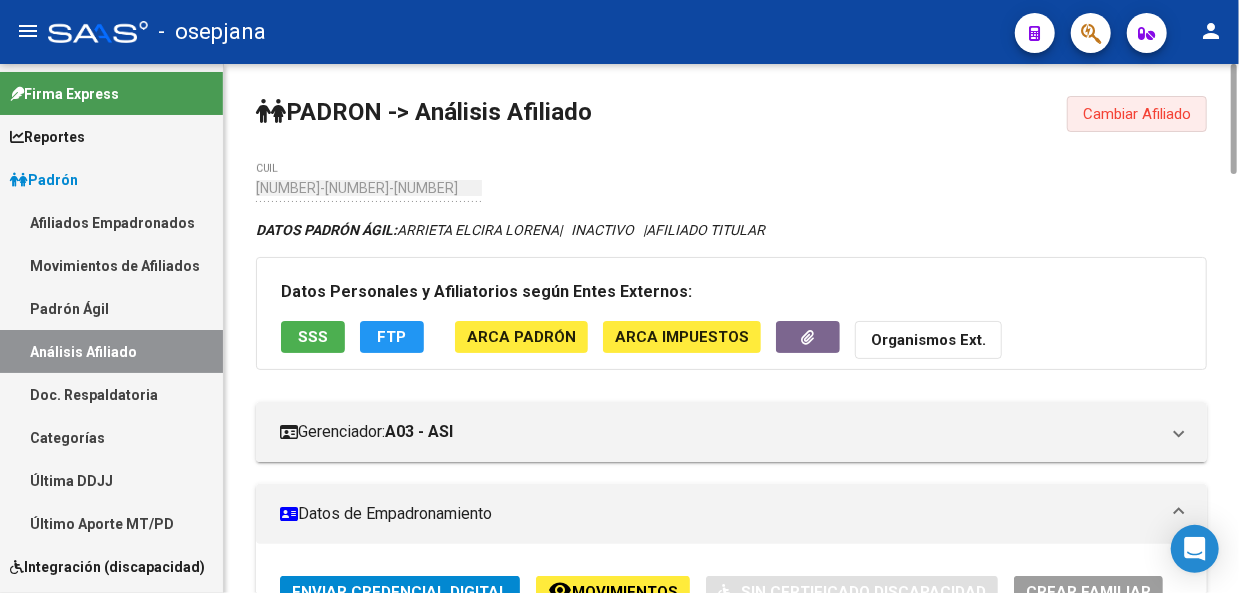 click on "Cambiar Afiliado" 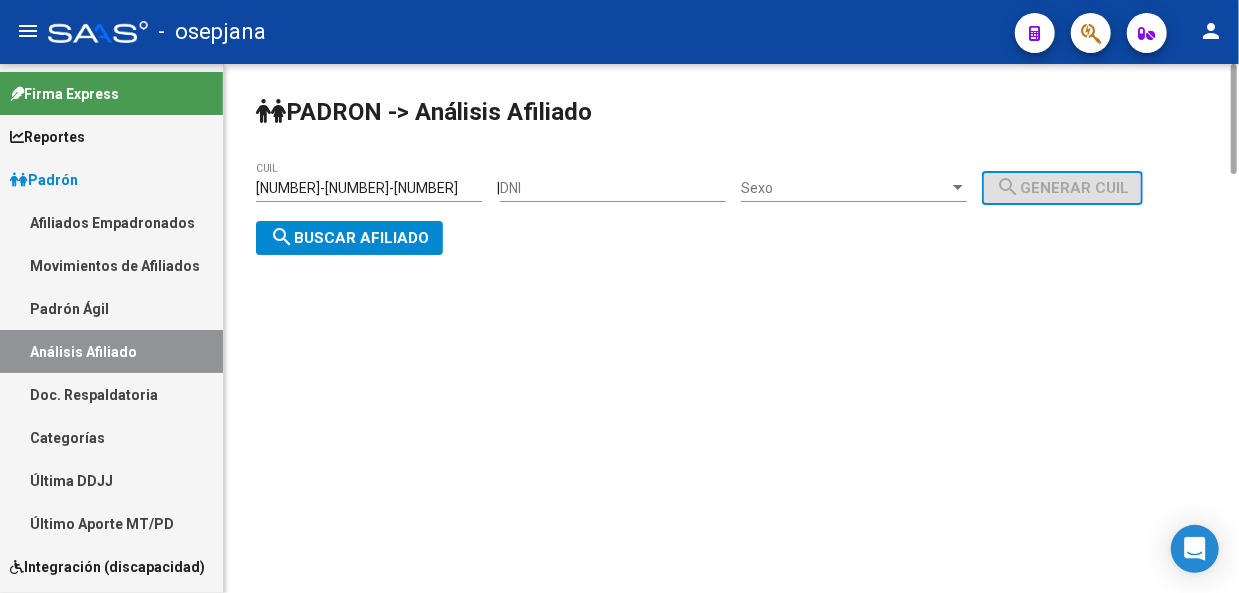 click on "[NUMBER] CUIL" 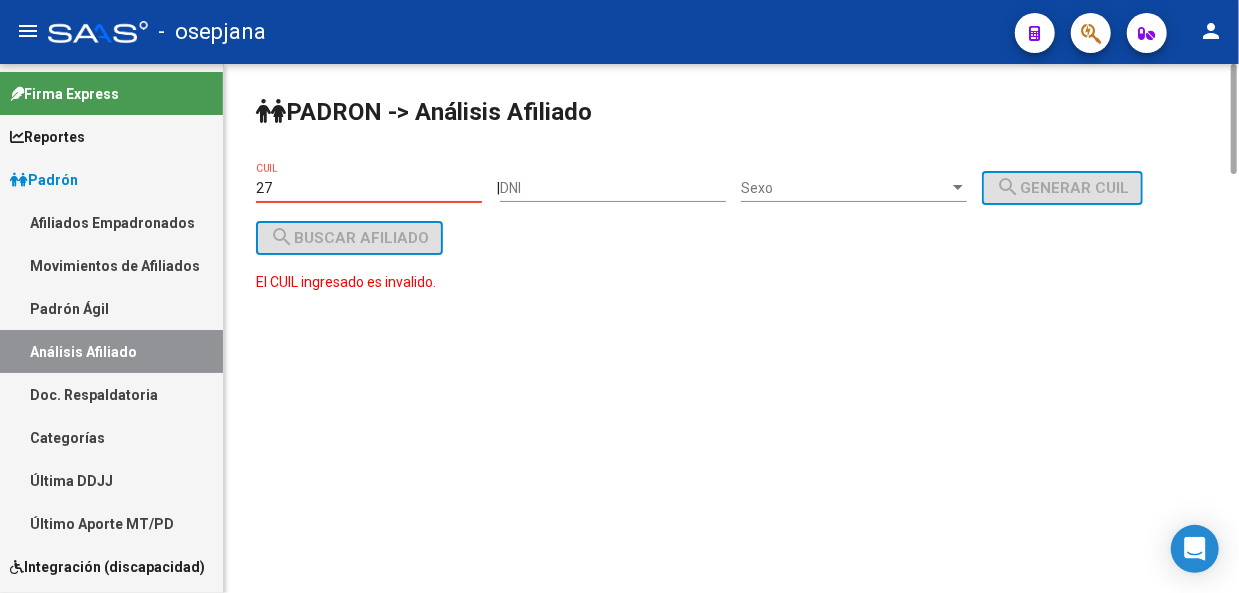 type on "2" 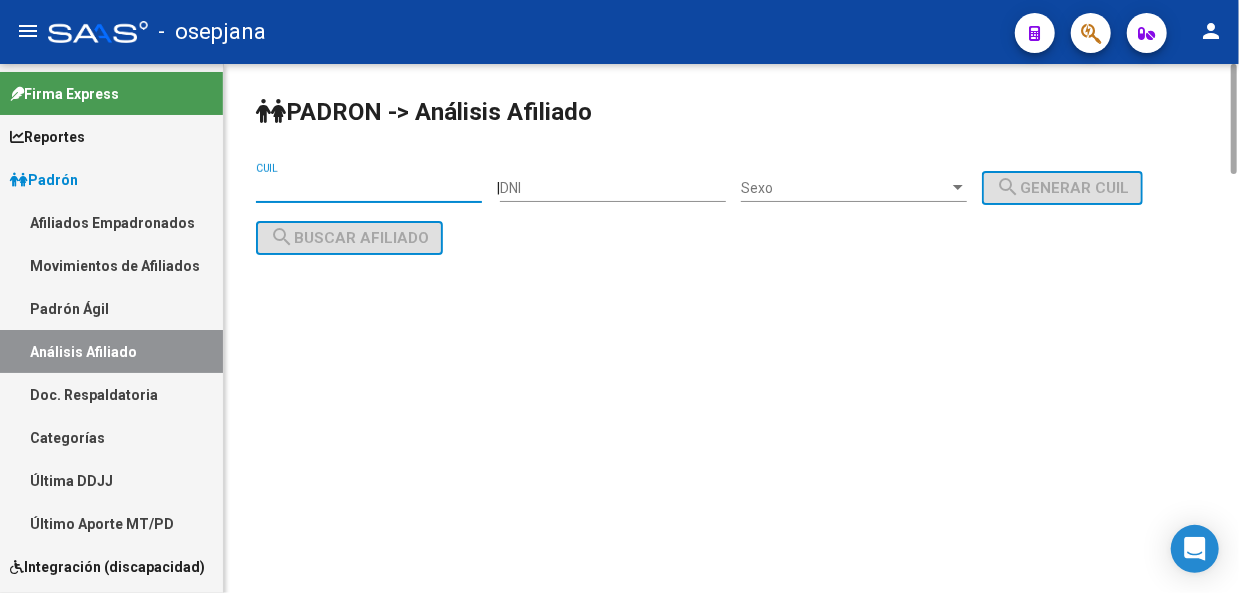 paste on "[CUIL]" 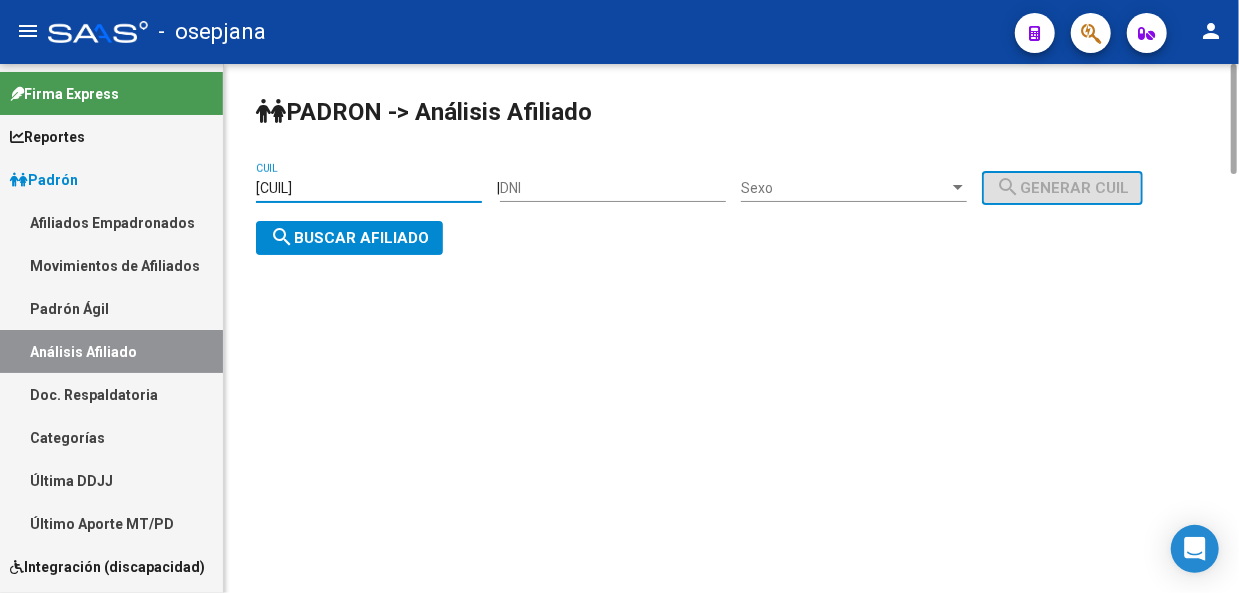 type on "[CUIL]" 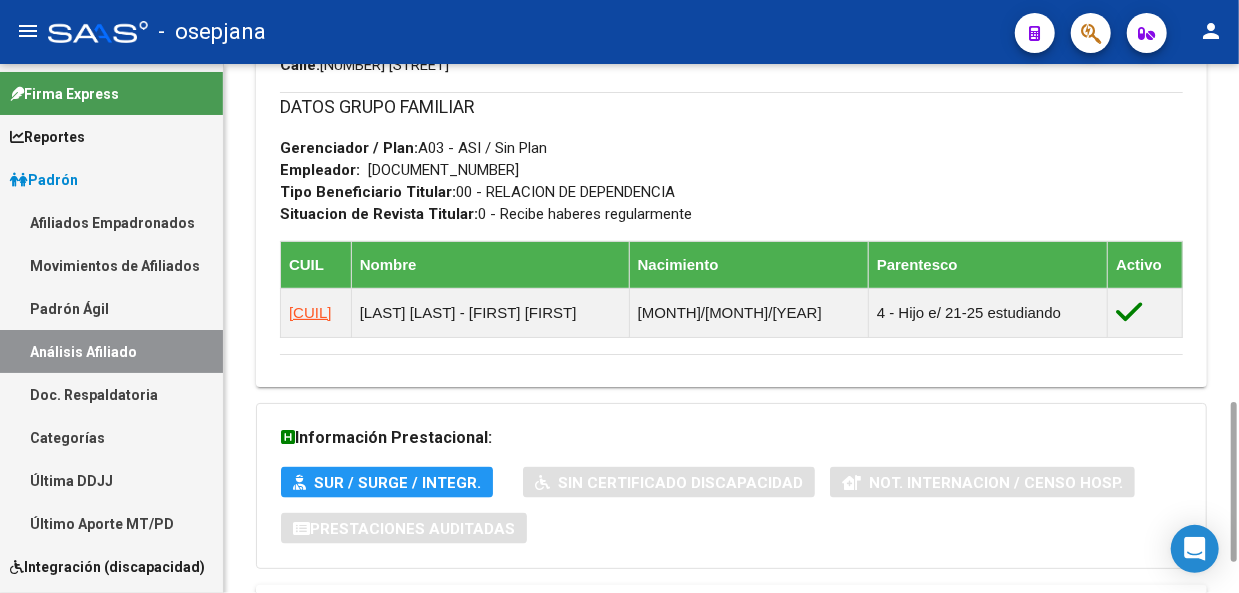 scroll, scrollTop: 1222, scrollLeft: 0, axis: vertical 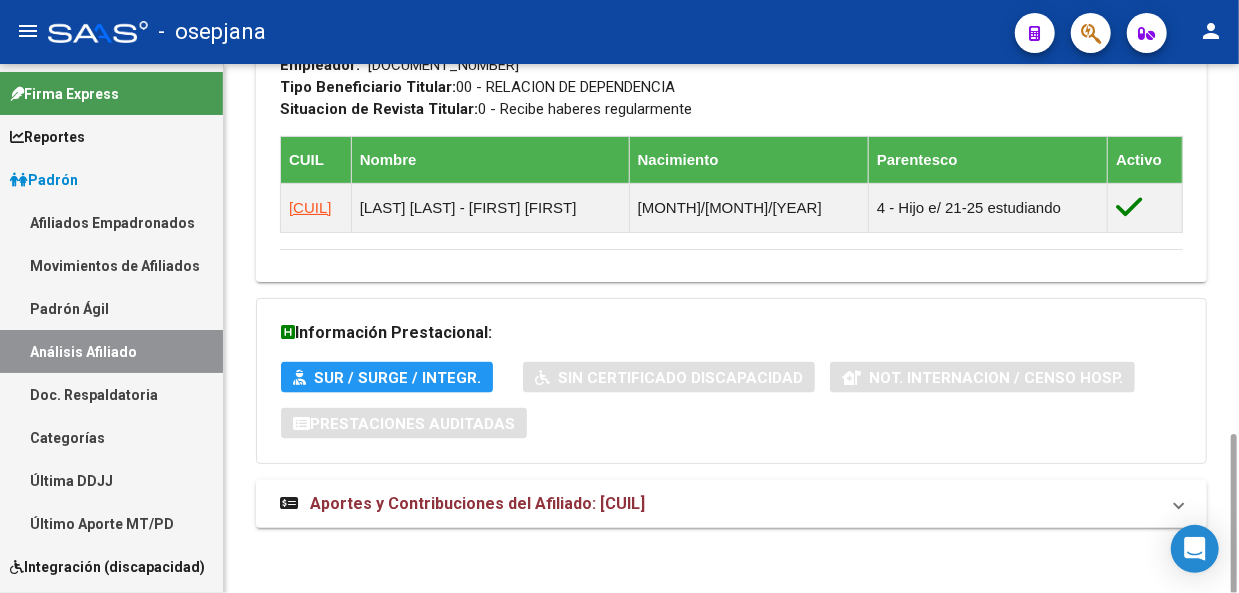 drag, startPoint x: 1234, startPoint y: 95, endPoint x: 1191, endPoint y: 429, distance: 336.7566 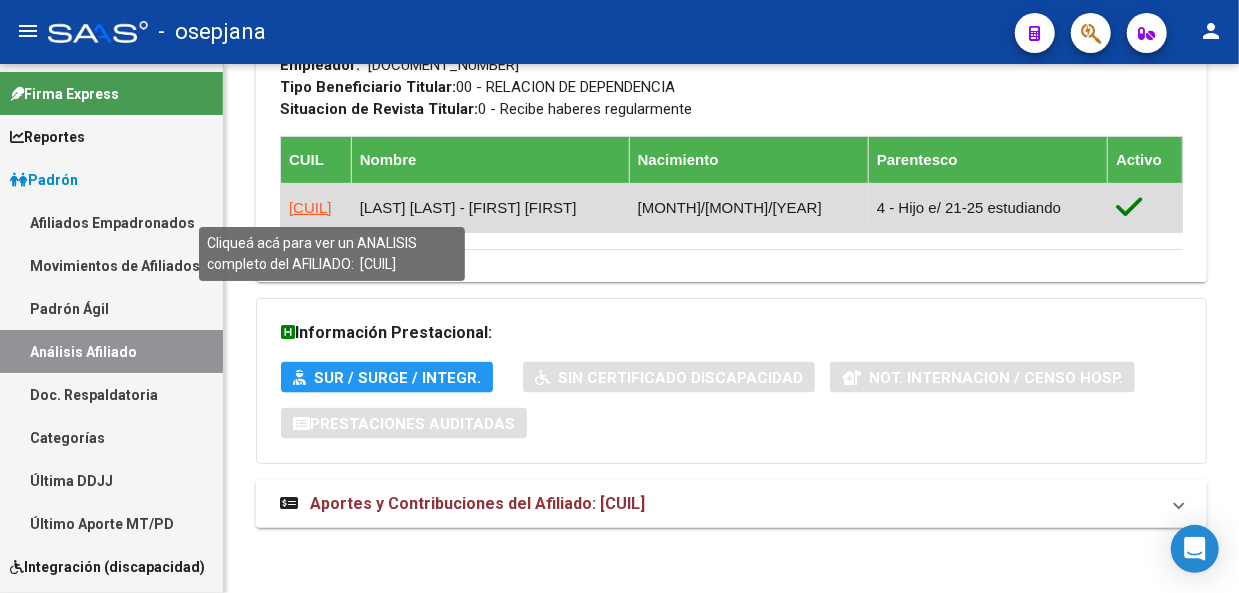 click on "[CUIL]" at bounding box center [310, 207] 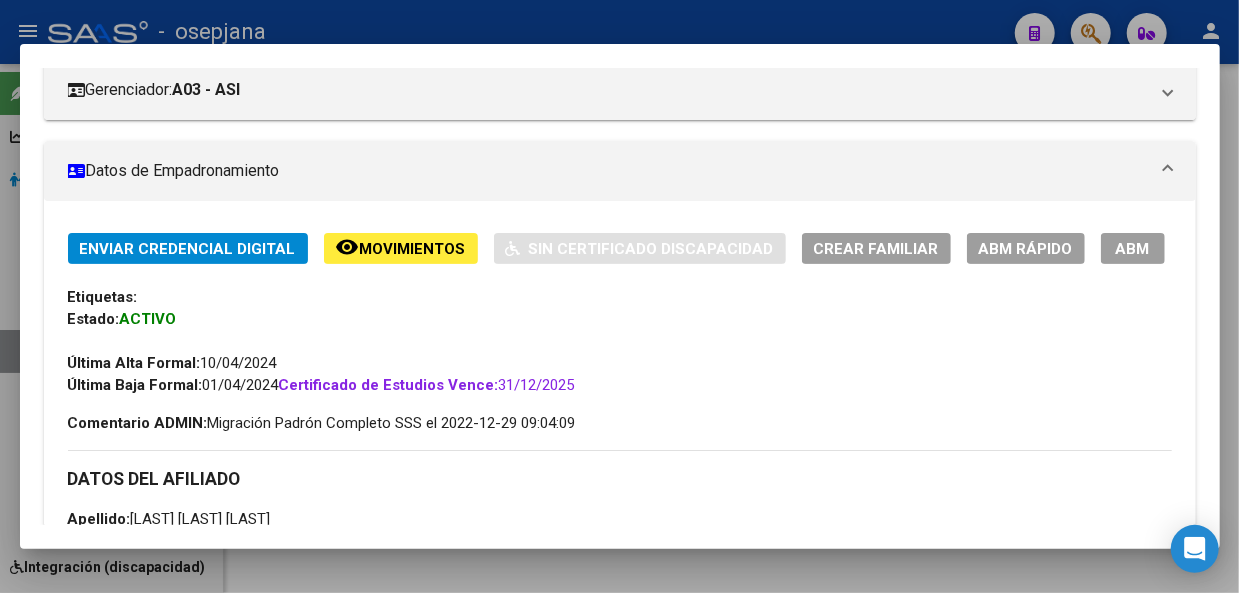 scroll, scrollTop: 270, scrollLeft: 0, axis: vertical 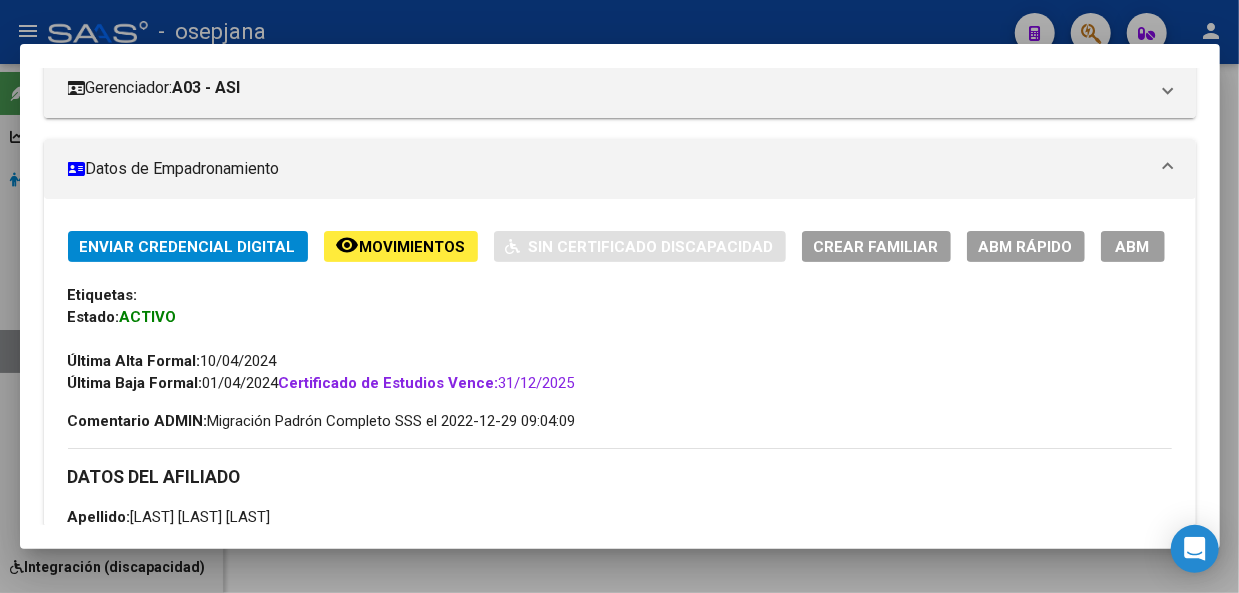 click at bounding box center (619, 296) 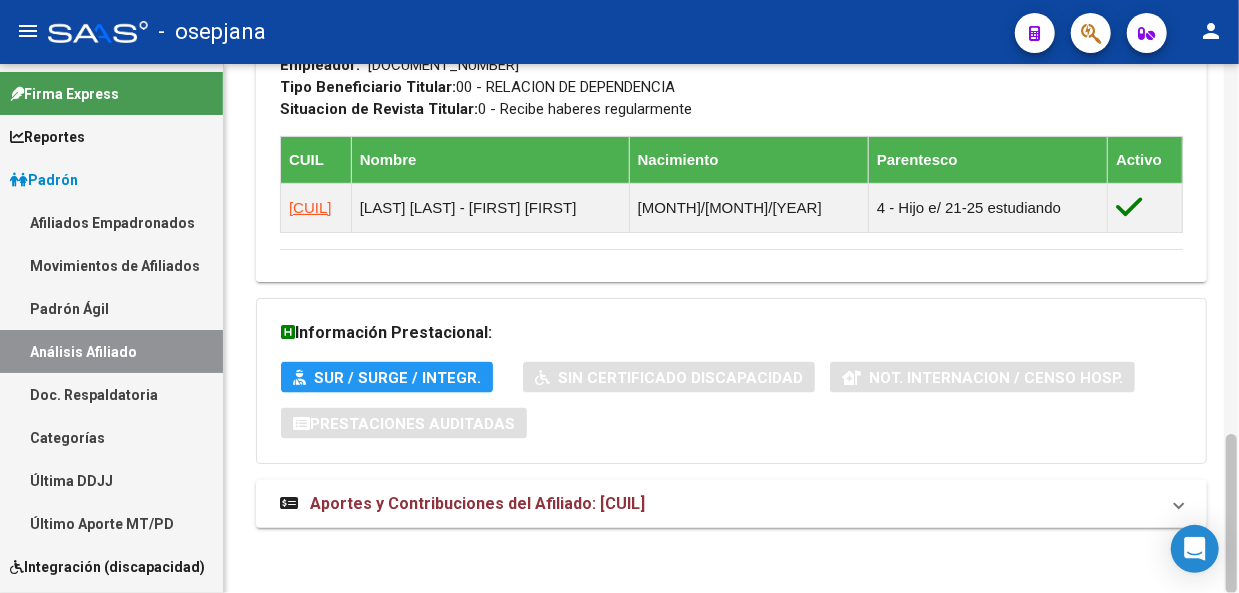 scroll, scrollTop: 692, scrollLeft: 0, axis: vertical 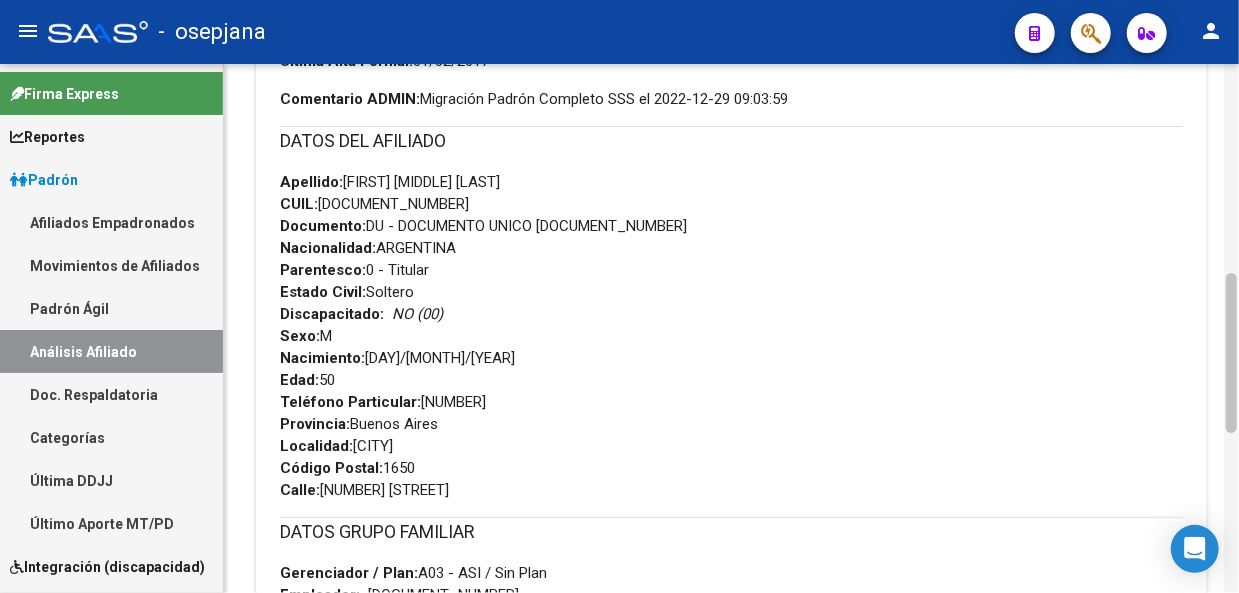 click 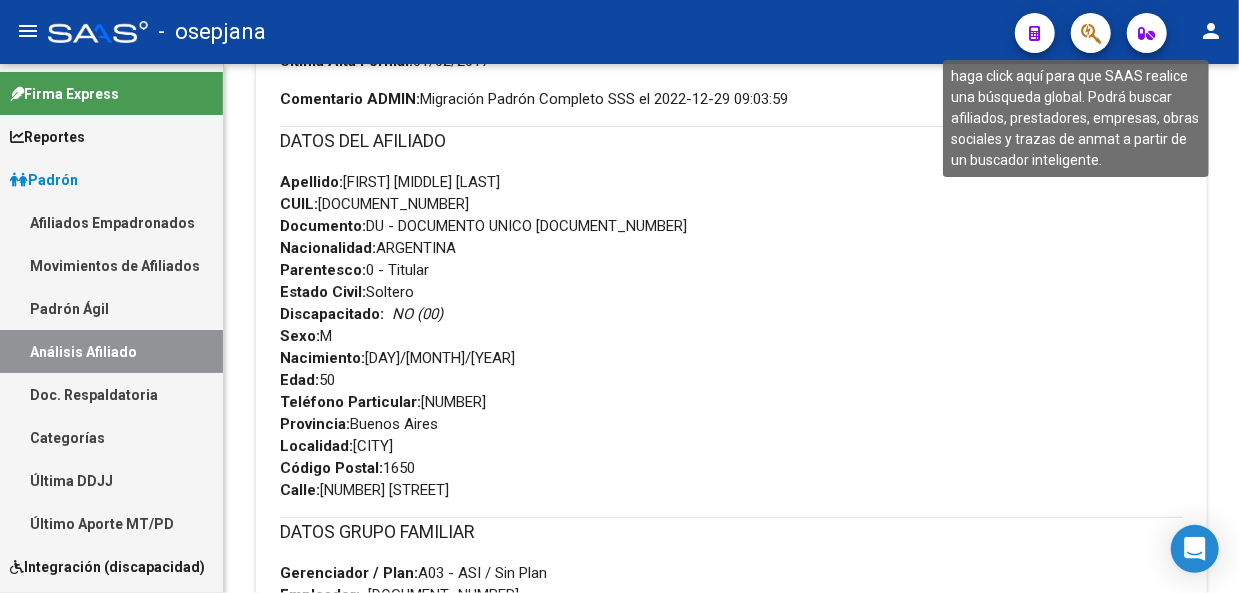 click 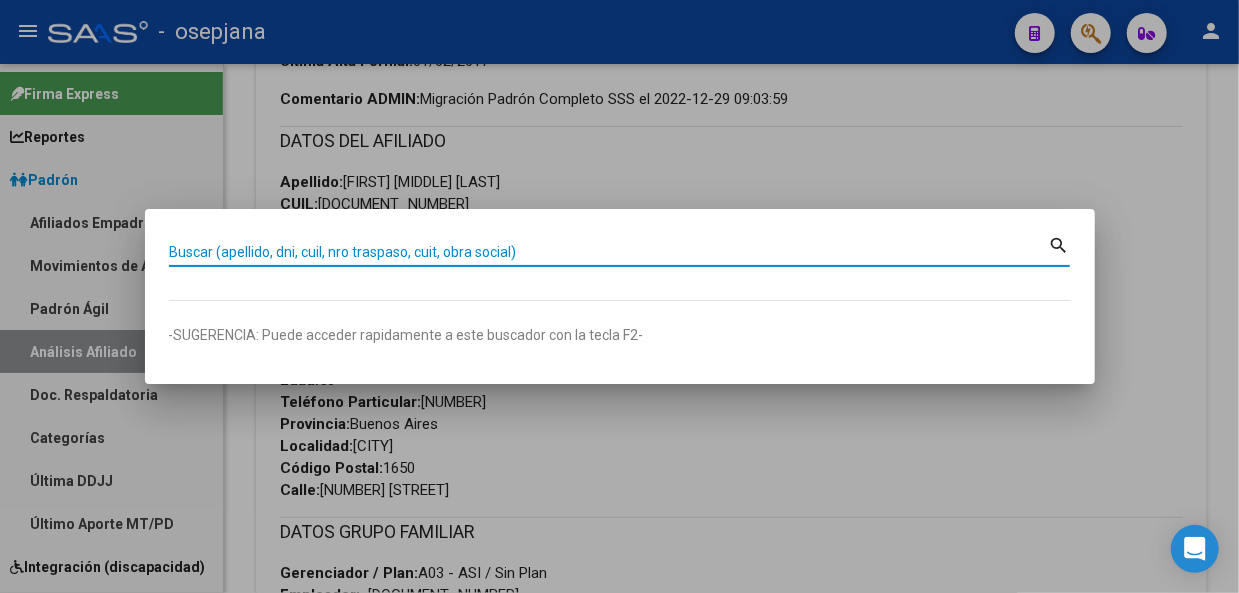 paste on "[CUIL]" 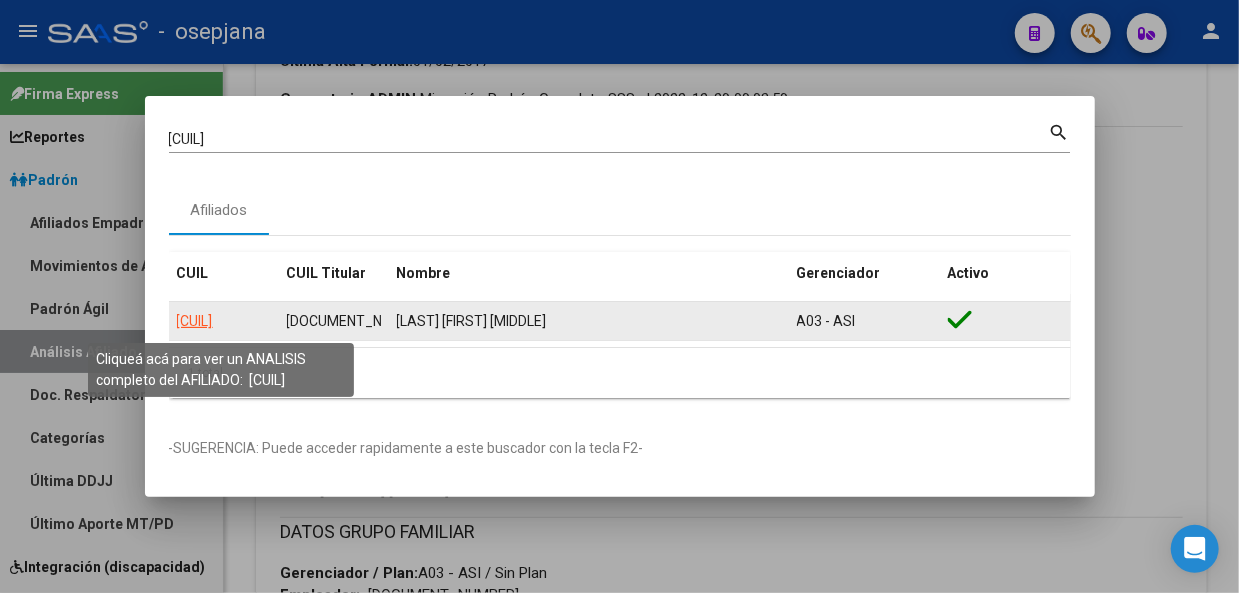 click on "[CUIL]" 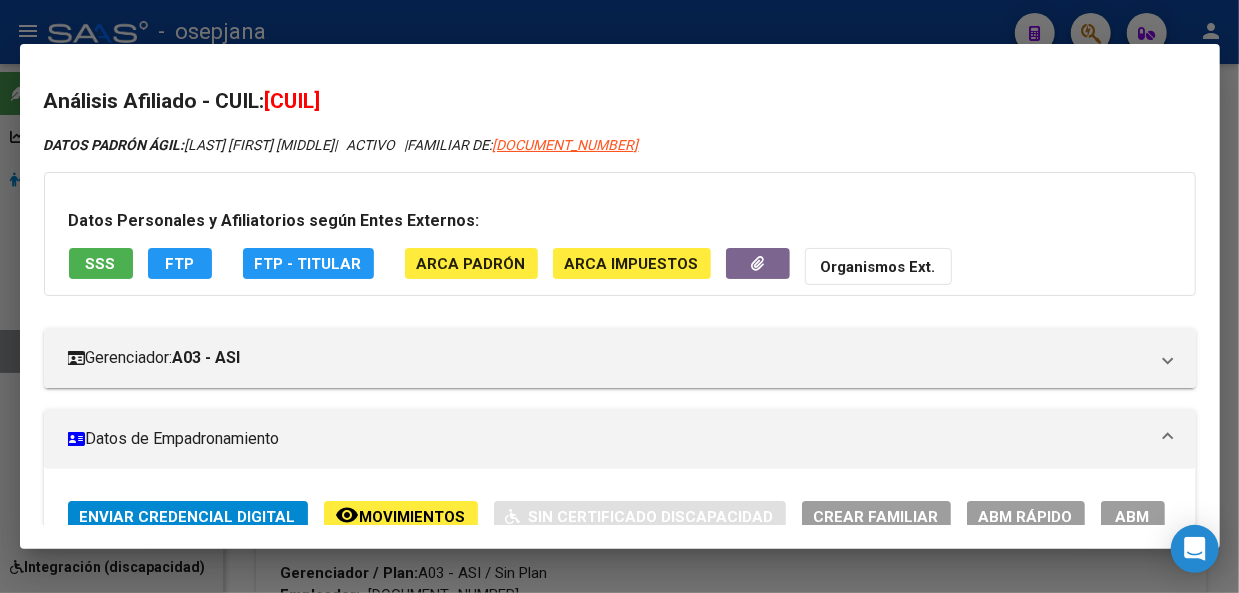 click on "Análisis Afiliado - CUIL:  [NUMBER] DATOS PADRÓN ÁGIL:  [LAST] [FIRST] [MIDDLE]   |  ACTIVO  |   FAMILIAR DE:  [NUMBER] Datos Personales y Afiliatorios según Entes Externos: SSS FTP  FTP - Titular ARCA Padrón ARCA Impuestos Organismos Ext.   Gerenciador:     A03 - ASI Atención telefónica: Atención emergencias: Otros Datos Útiles:   Datos de Empadronamiento  Enviar Credencial Digital remove_red_eye Movimientos   Sin Certificado Discapacidad Crear Familiar ABM Rápido ABM Etiquetas: Estado: ACTIVO Última Alta Formal:  [DATE] Última Baja Formal:  [DATE] Certificado de Estudios Vence:  [DATE]  Comentario ADMIN:  Migración Padrón Completo SSS el 2022-12-29 09:04:09 DATOS DEL AFILIADO Apellido:  [LAST] [FIRST] [MIDDLE]  CUIL:  [NUMBER] Documento:  DU - DOCUMENTO UNICO [NUMBER]  Nacionalidad:  ARGENTINA Parentesco:  4 - Hijo e/ 21-25 estudiando Estado Civil:  Soltero Discapacitado:   NO (00) Sexo:  F Nacimiento:  [DATE] Edad:  25  Provincia: [STATE]" at bounding box center [620, 296] 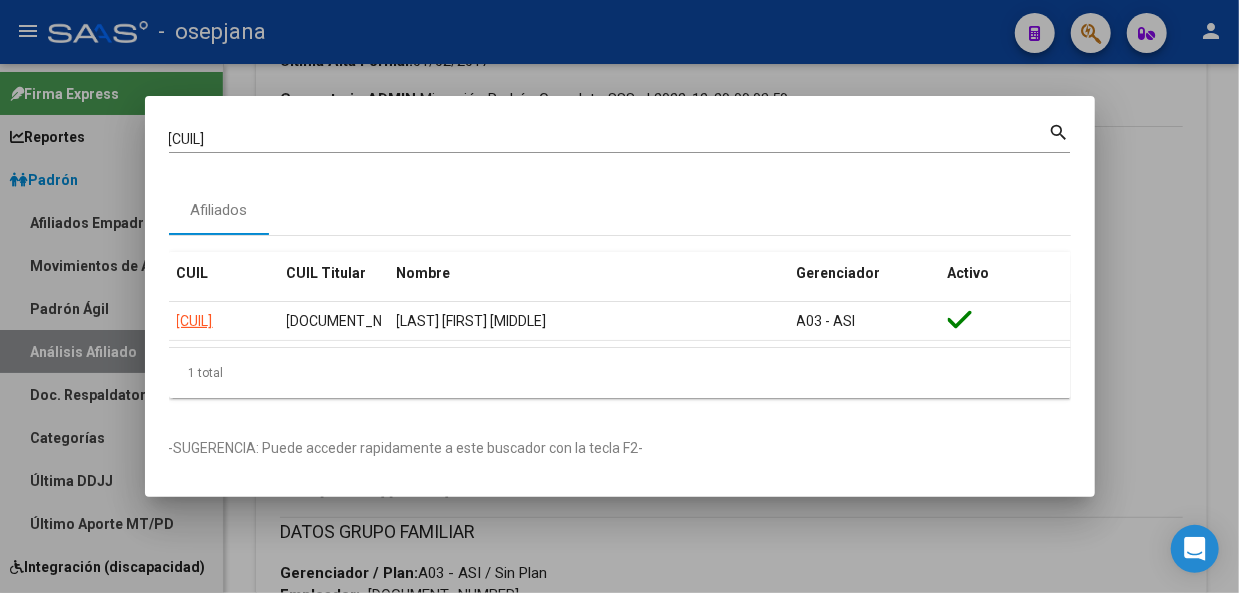 click on "Buscar (apellido, dni, cuil, nro traspaso, cuit, obra social)" at bounding box center (609, 139) 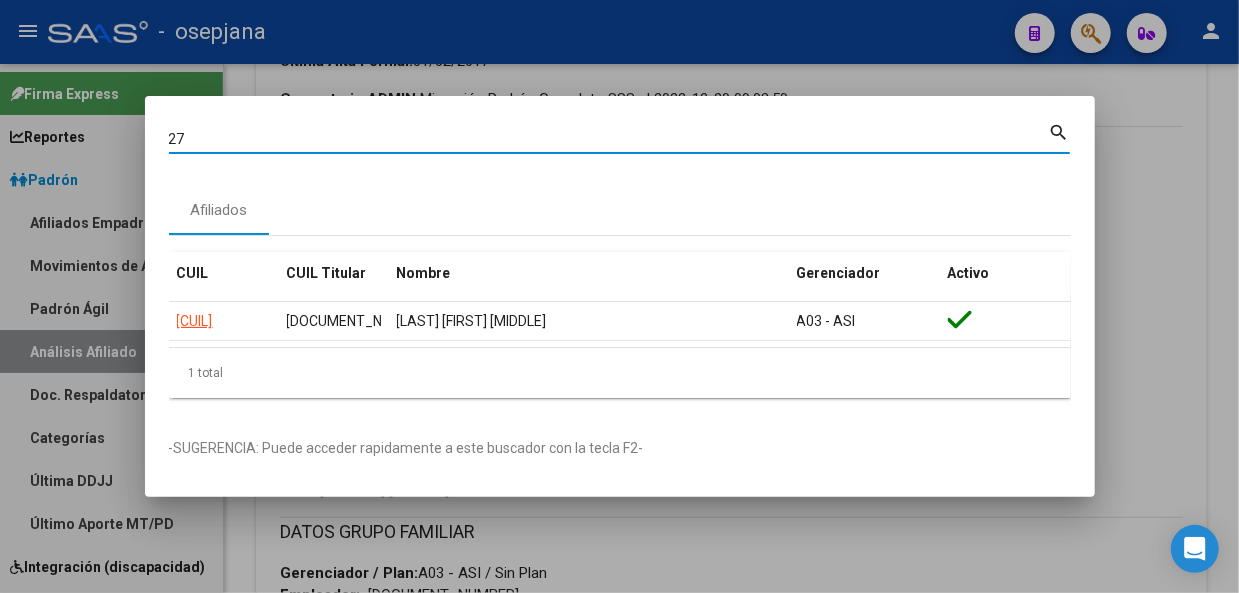 type on "2" 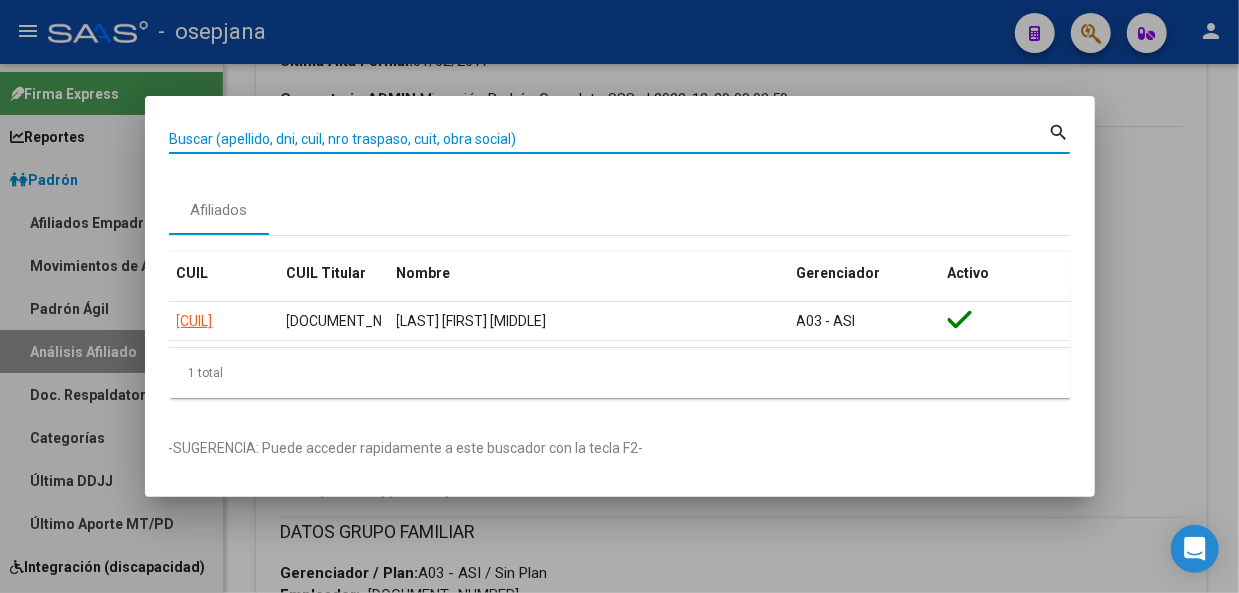 paste on "[NUMBER]-[NUMBER]-[NUMBER]" 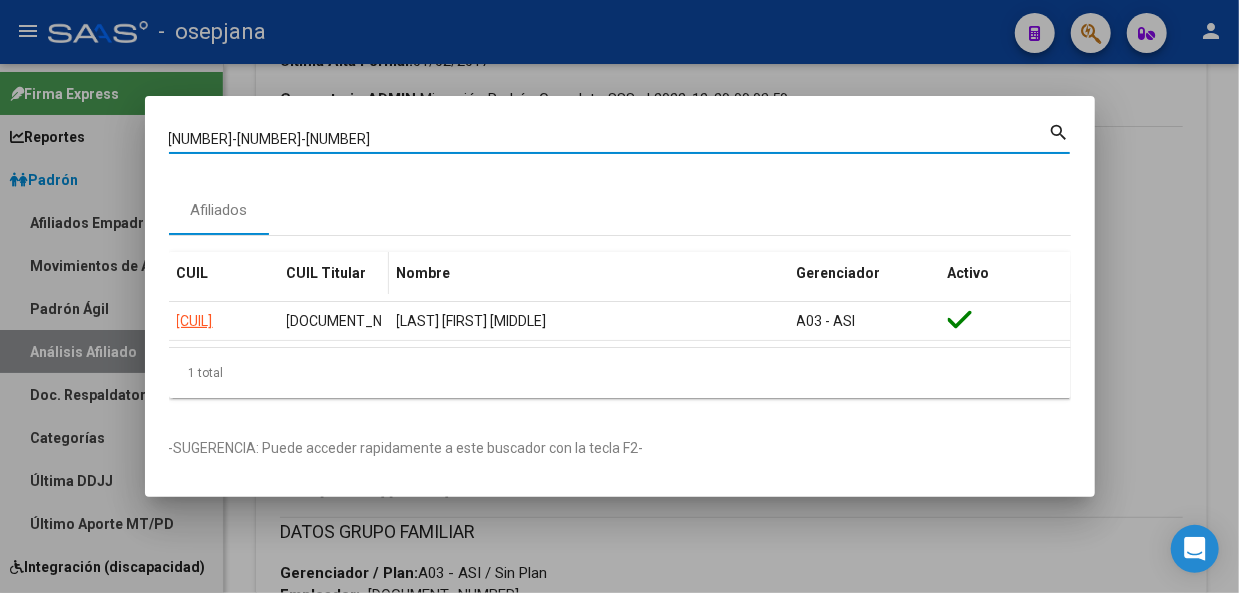 type on "[CUIL]" 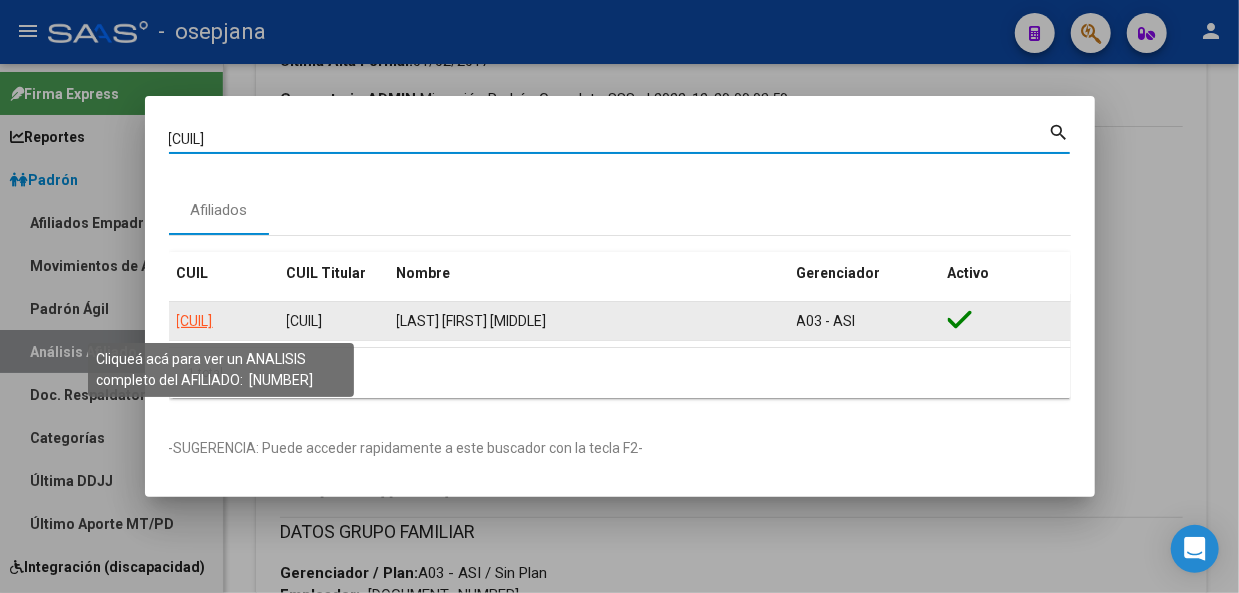 click on "[CUIL]" 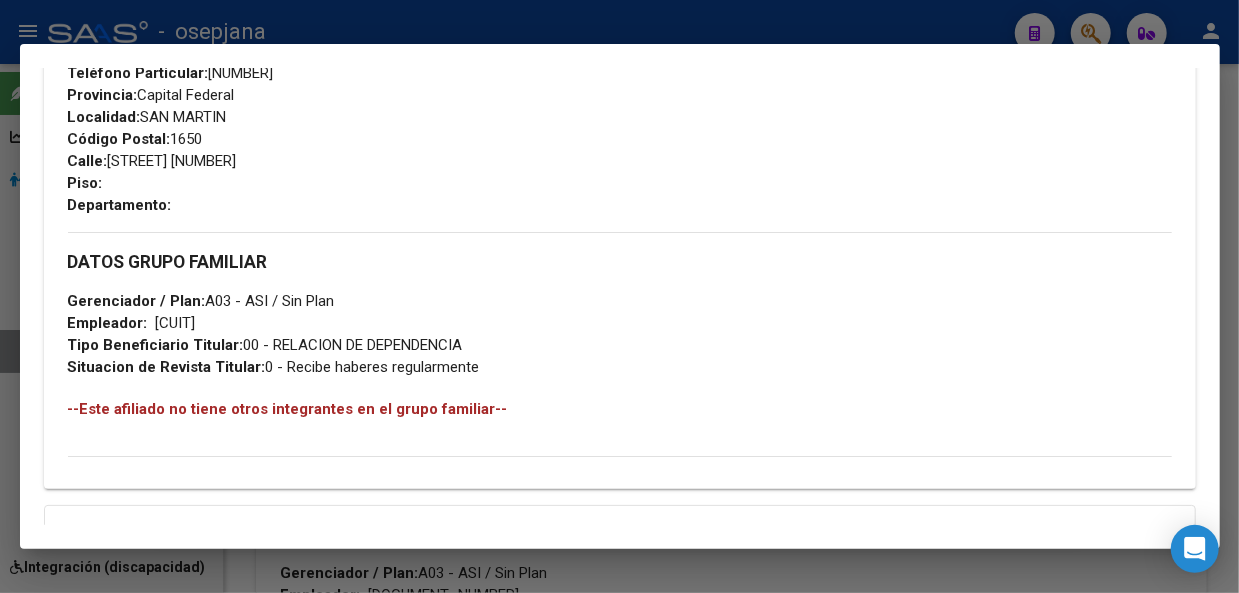 scroll, scrollTop: 952, scrollLeft: 0, axis: vertical 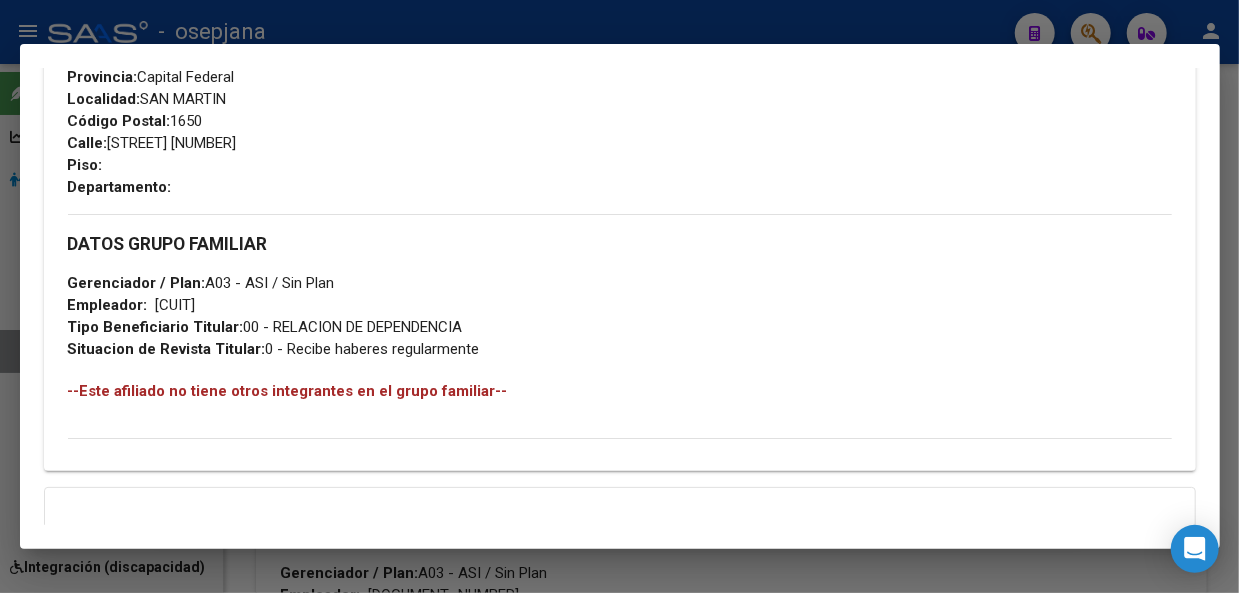 click at bounding box center [619, 296] 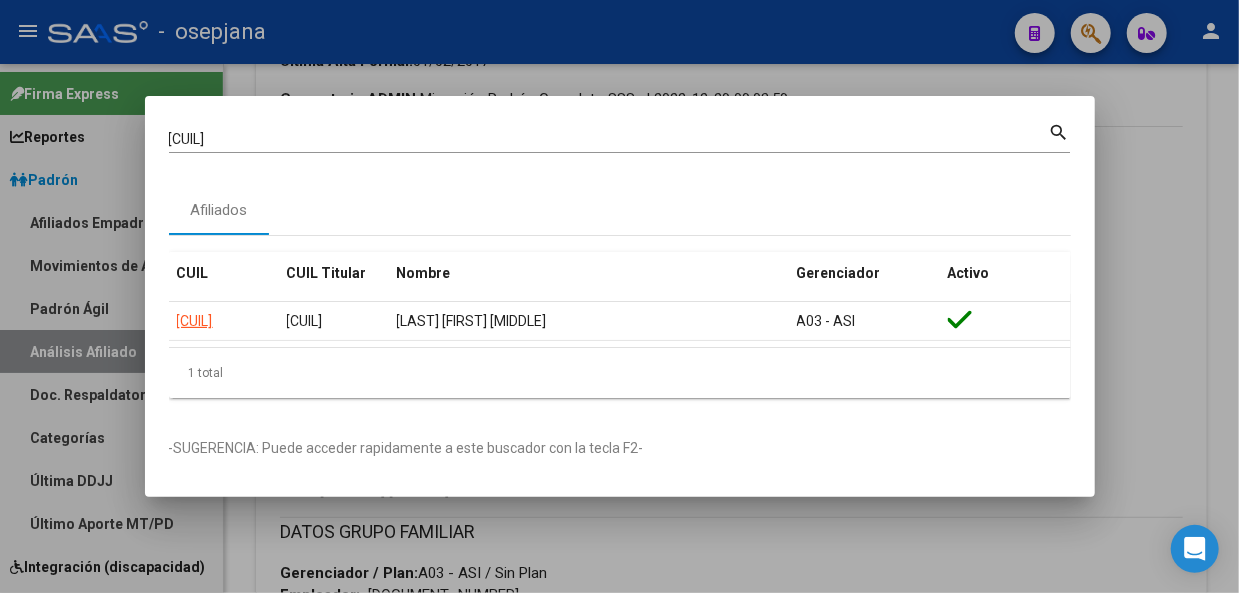 click at bounding box center (619, 296) 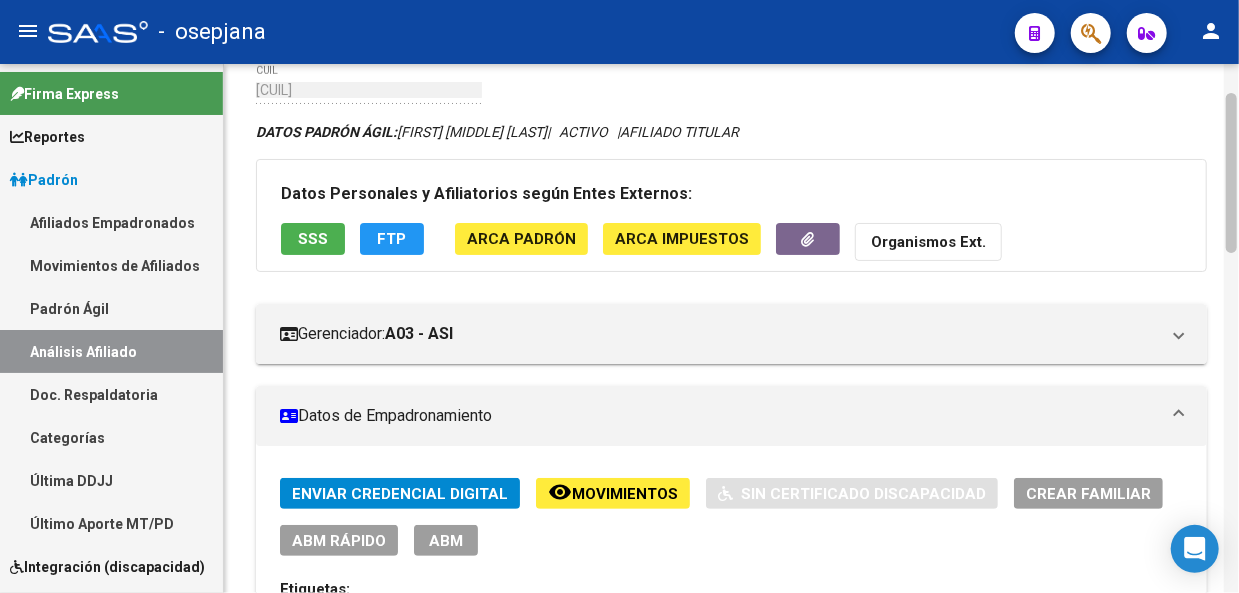 drag, startPoint x: 1230, startPoint y: 316, endPoint x: 1238, endPoint y: 135, distance: 181.17671 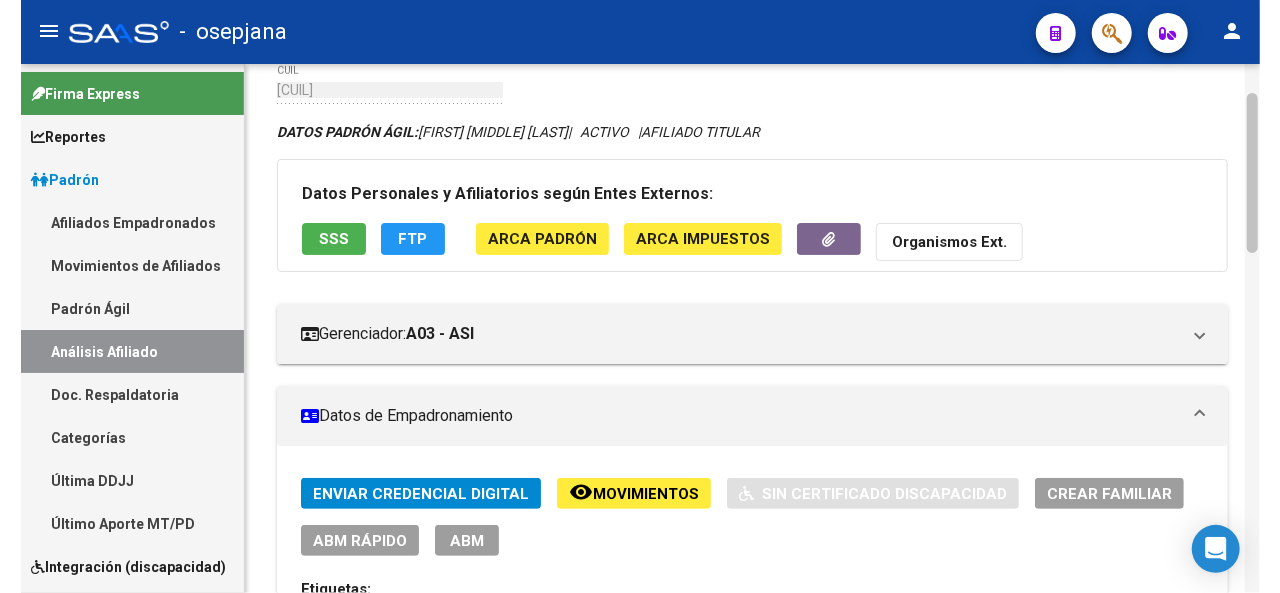 scroll, scrollTop: 94, scrollLeft: 0, axis: vertical 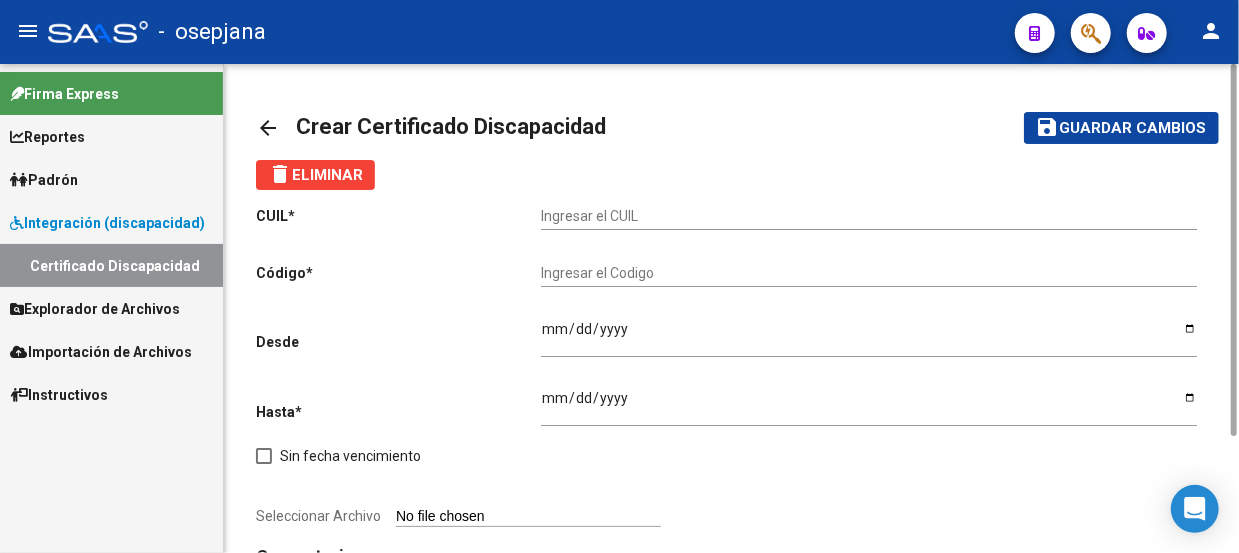 click on "Ingresar el CUIL" at bounding box center (869, 216) 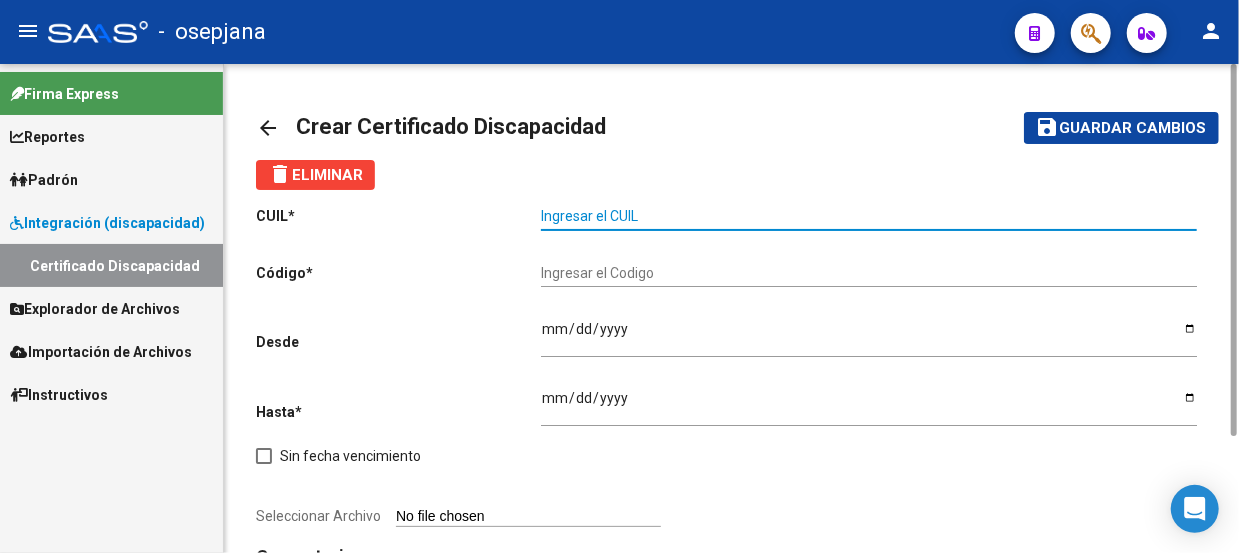 paste on "[NUMBER]-[NUMBER]-[NUMBER]" 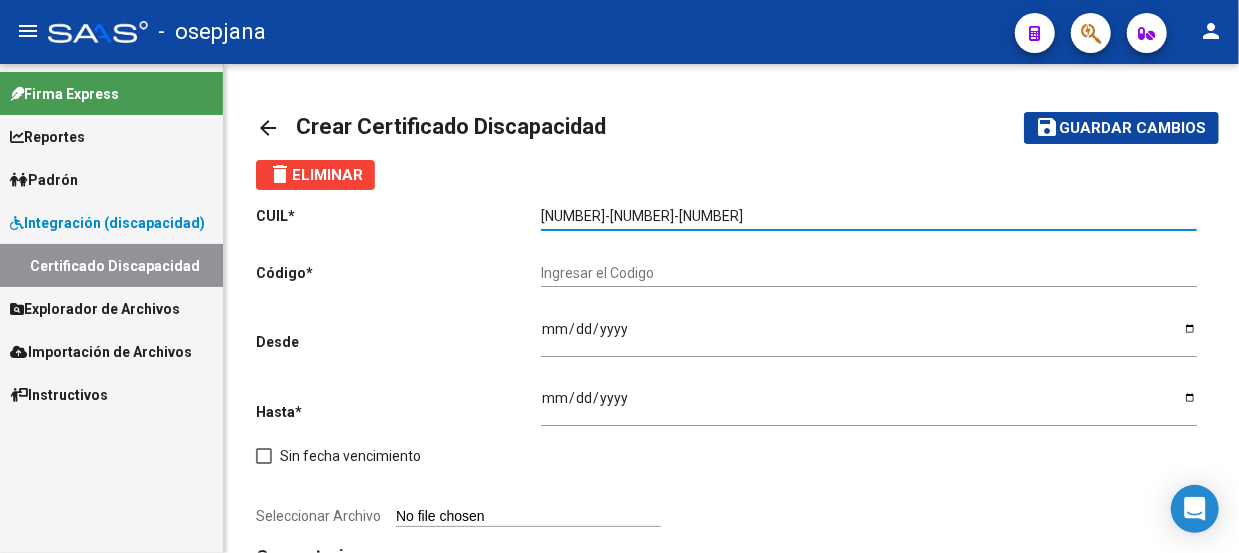 type on "[NUMBER]-[NUMBER]-[NUMBER]" 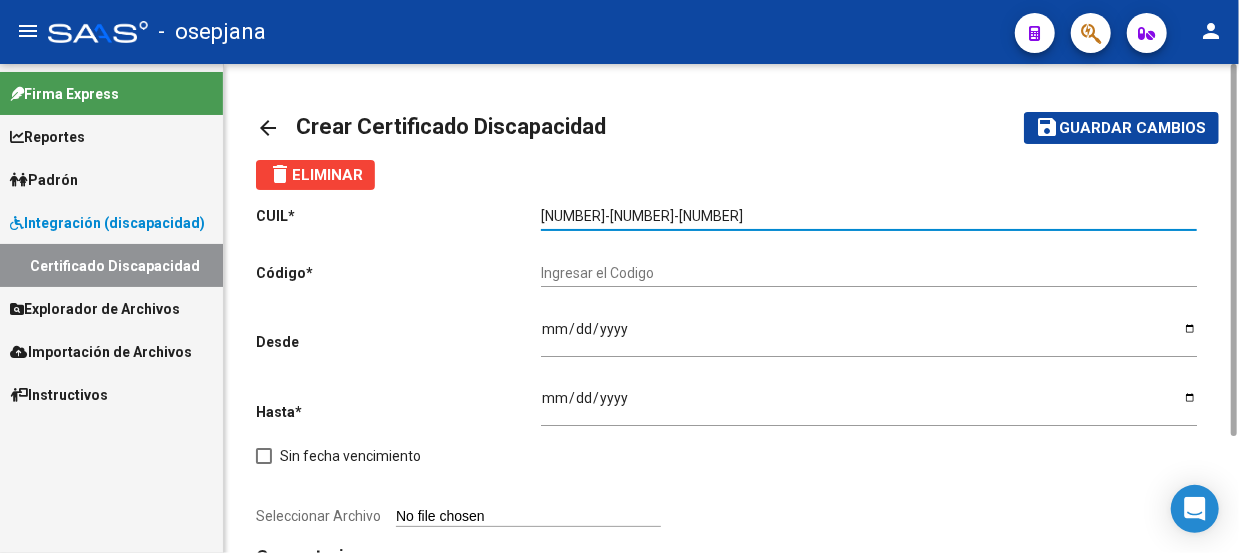 click on "Ingresar el Codigo" 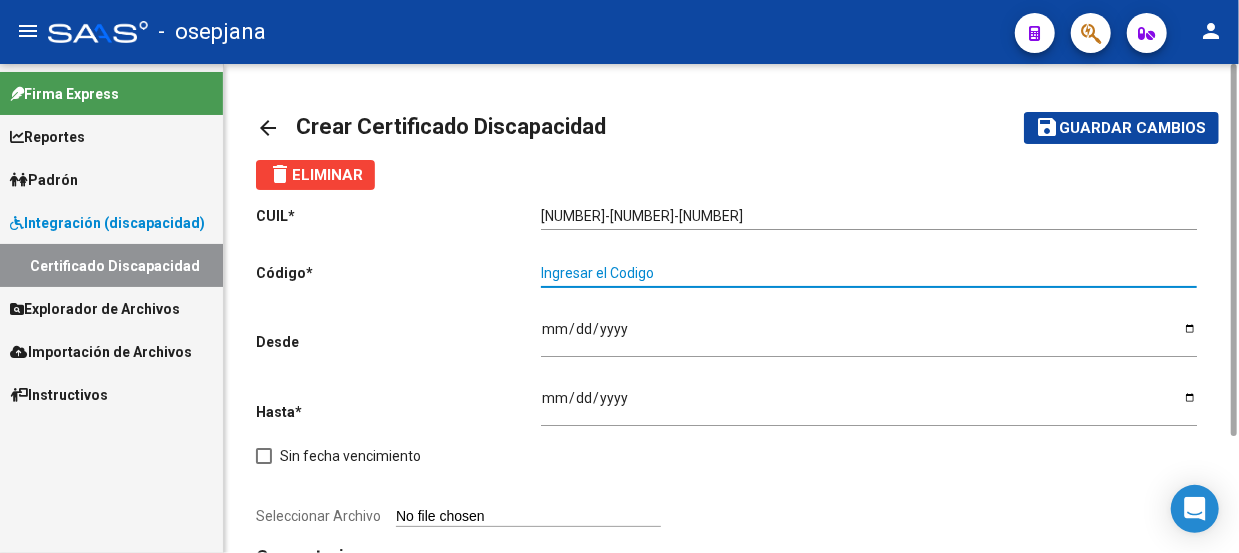 paste on "ARG-02-00057598007-20250528-20300528-BUE-313" 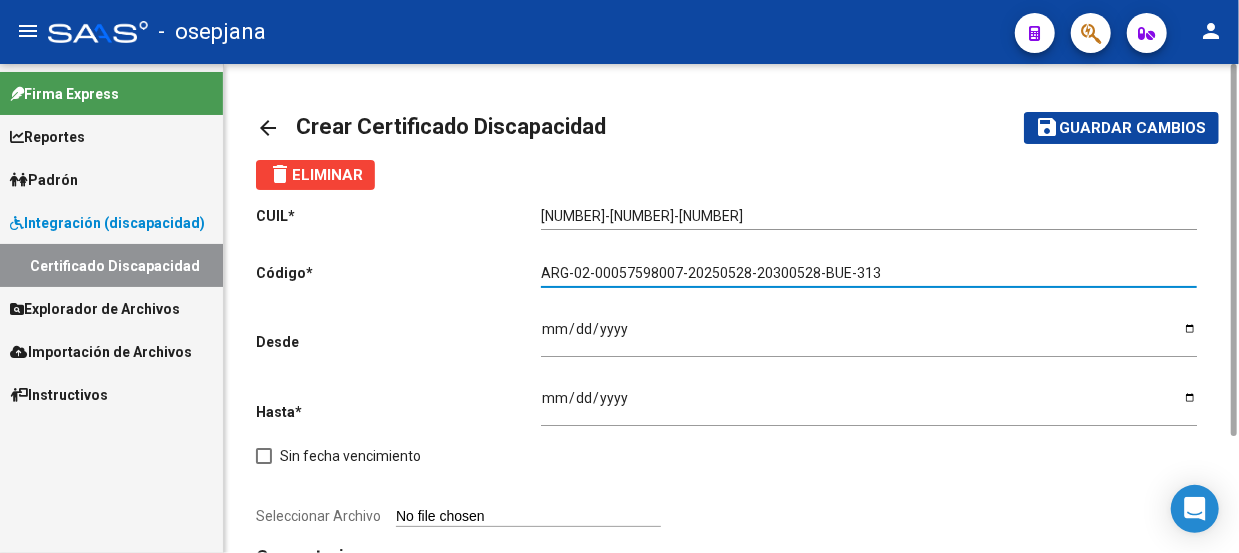 click on "ARG-02-00057598007-20250528-20300528-BUE-313" at bounding box center [869, 273] 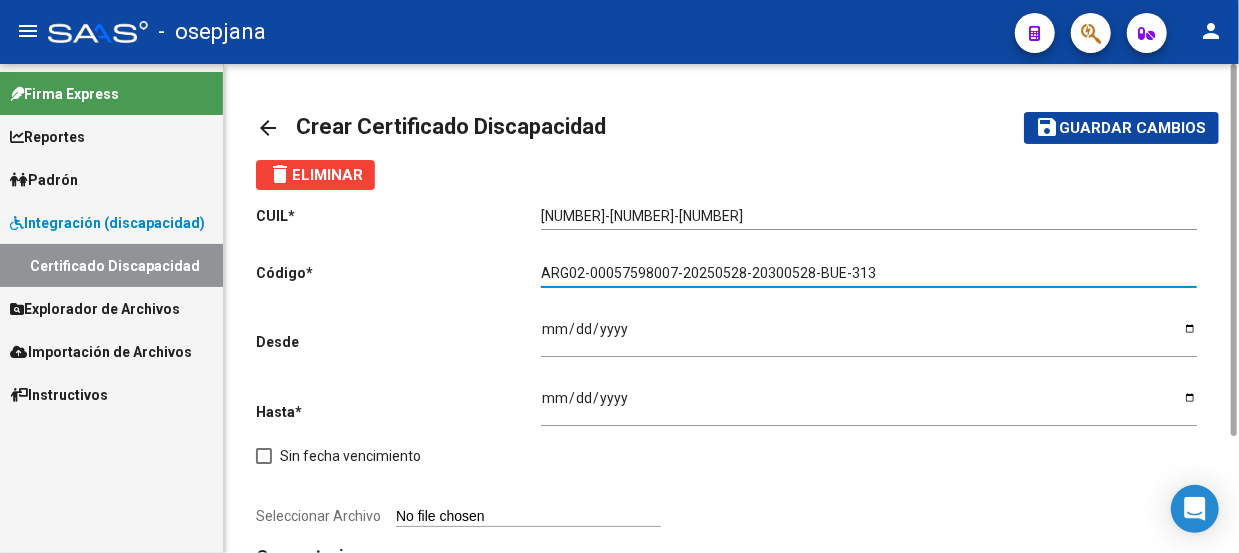 click on "ARG02-00057598007-20250528-20300528-BUE-313" at bounding box center (869, 273) 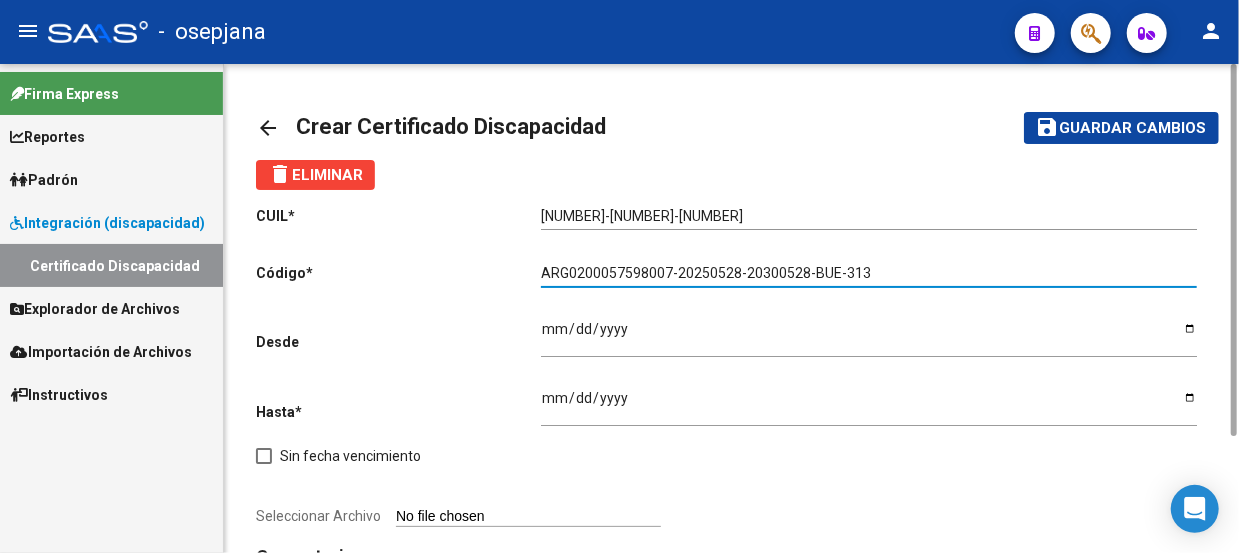 click on "ARG0200057598007-20250528-20300528-BUE-313" at bounding box center [869, 273] 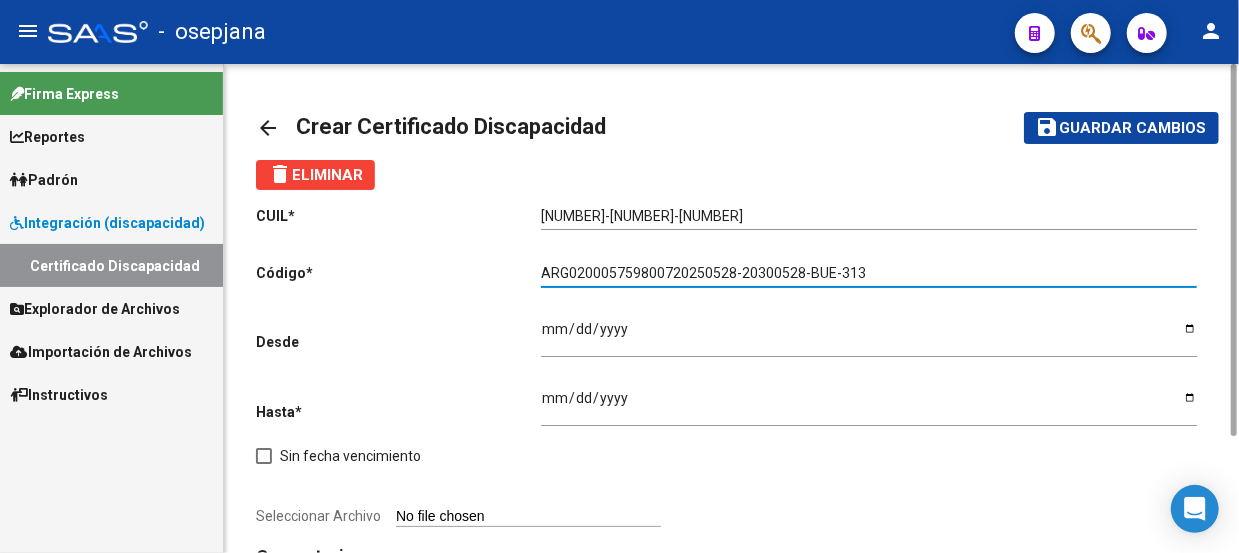 click on "ARG020005759800720250528-20300528-BUE-313" at bounding box center (869, 273) 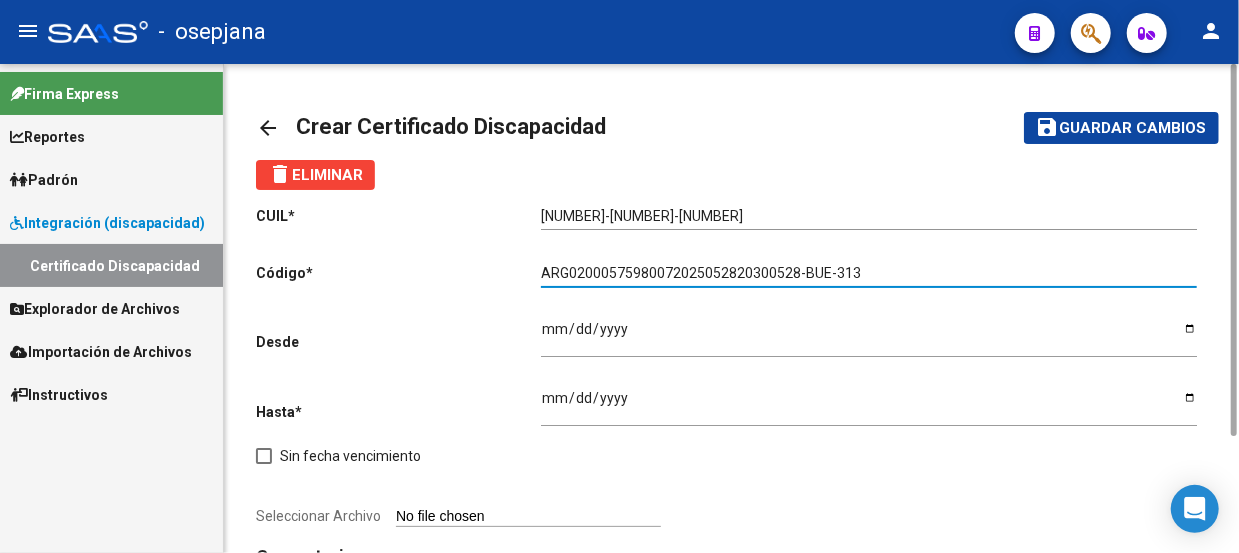 click on "ARG02000575980072025052820300528-BUE-313" at bounding box center [869, 273] 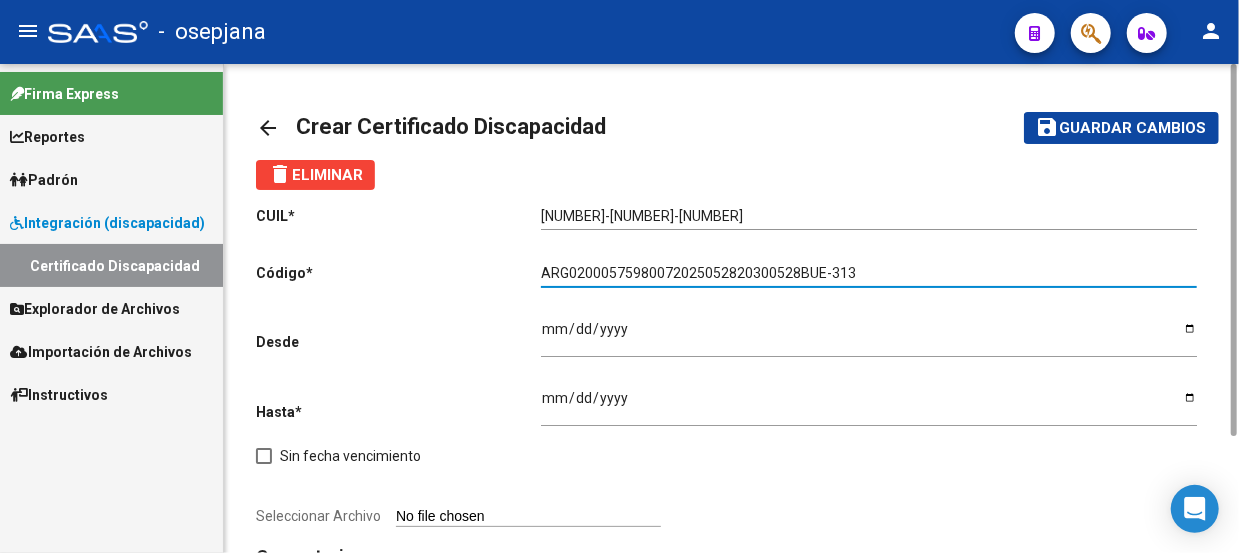 click on "ARG02000575980072025052820300528BUE-313" at bounding box center [869, 273] 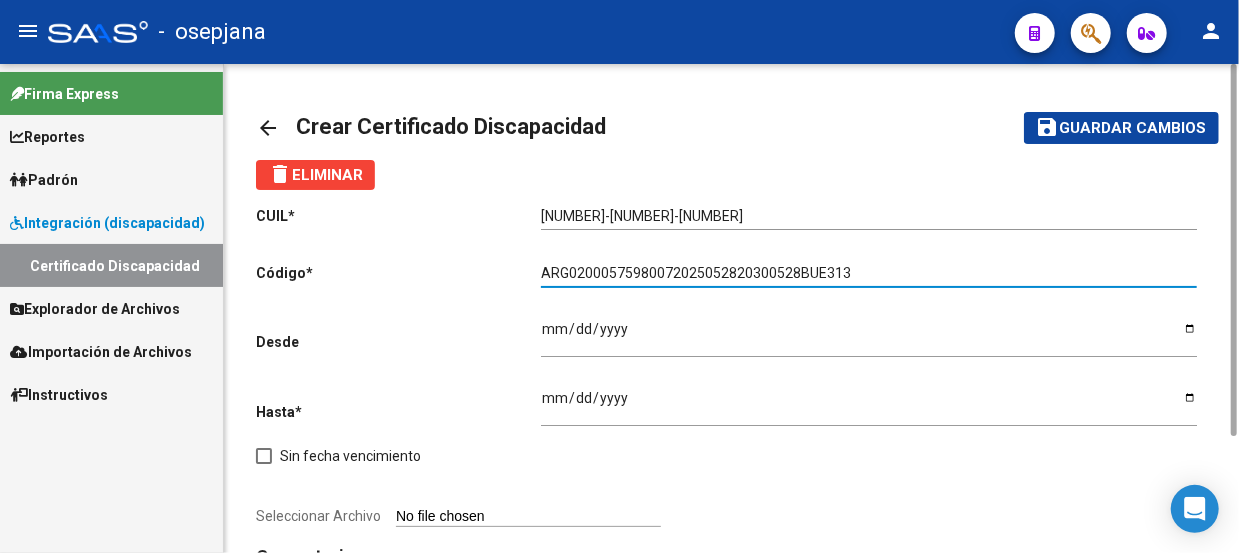 type on "[ALPHANUMERIC_STRING]" 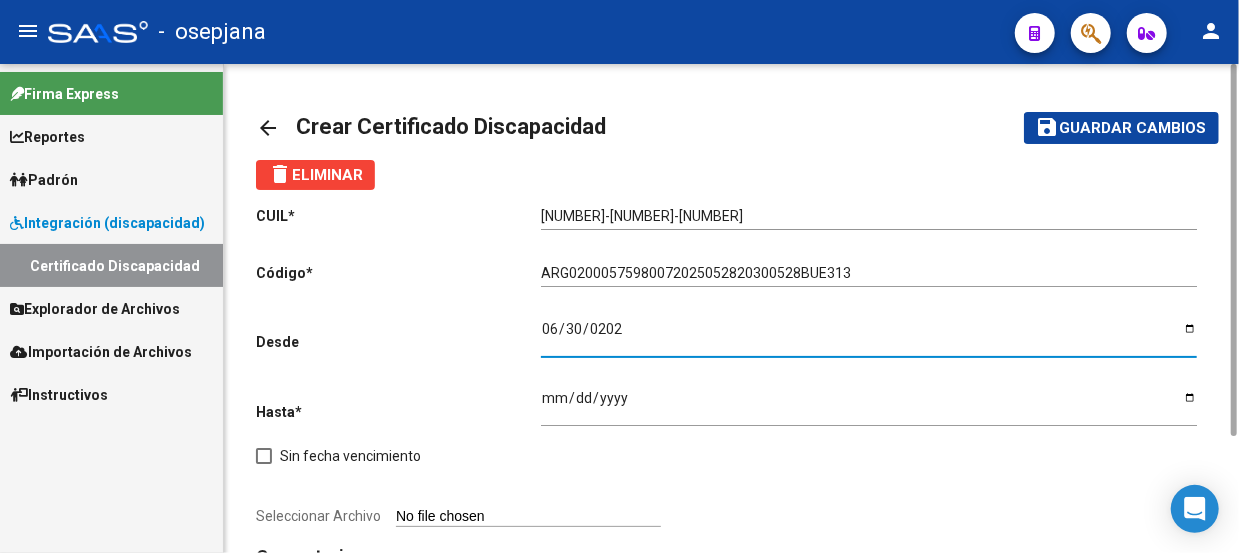 type on "2025-06-30" 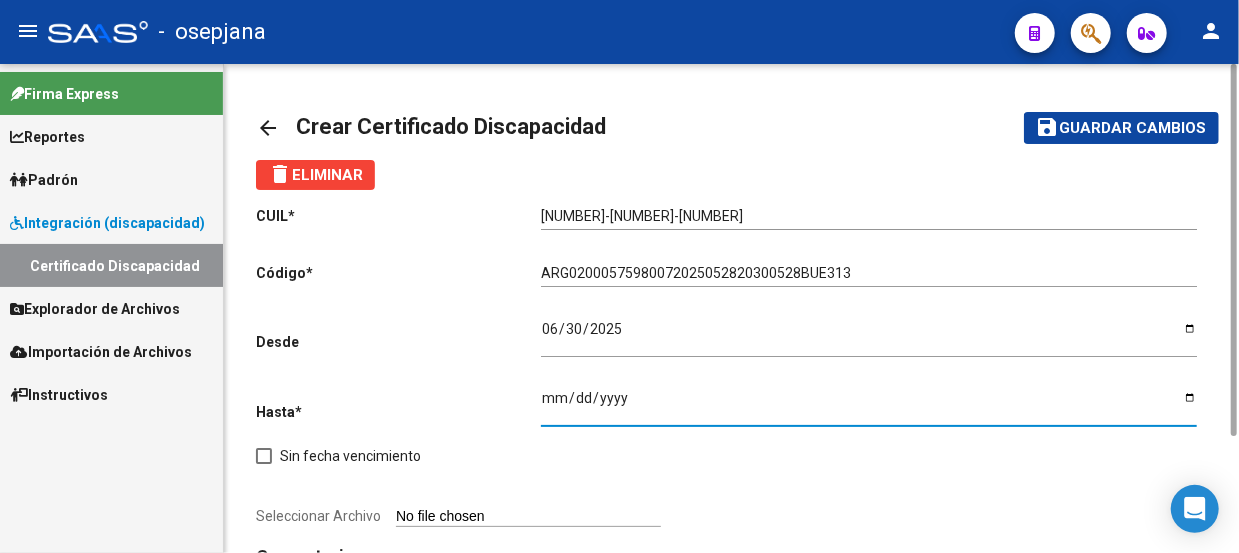 click on "Ingresar fec. Hasta" at bounding box center (869, 405) 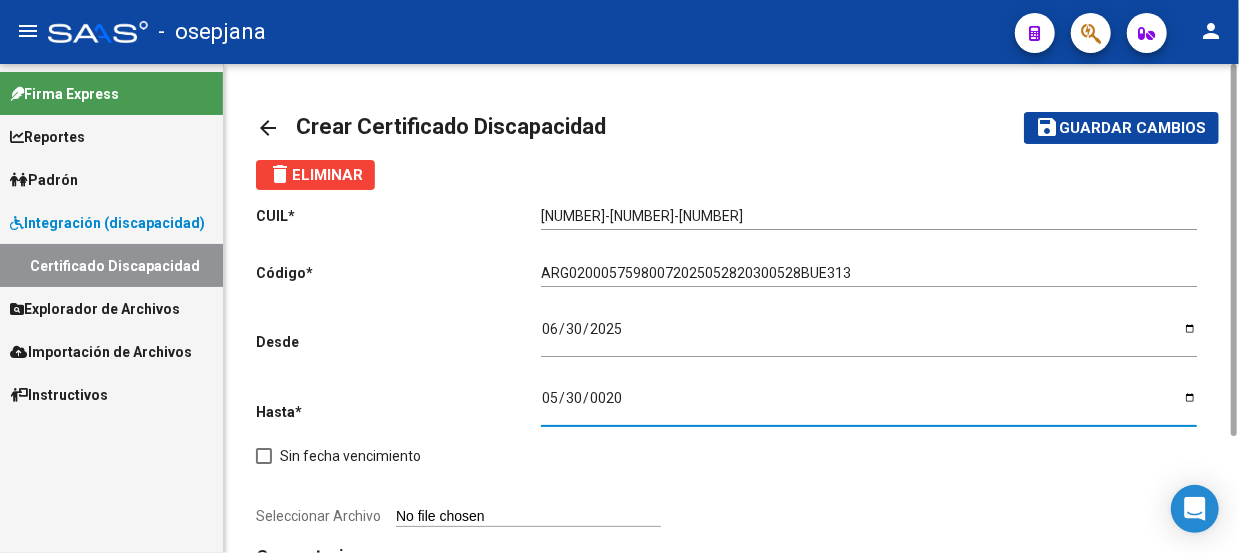 type on "0202-05-30" 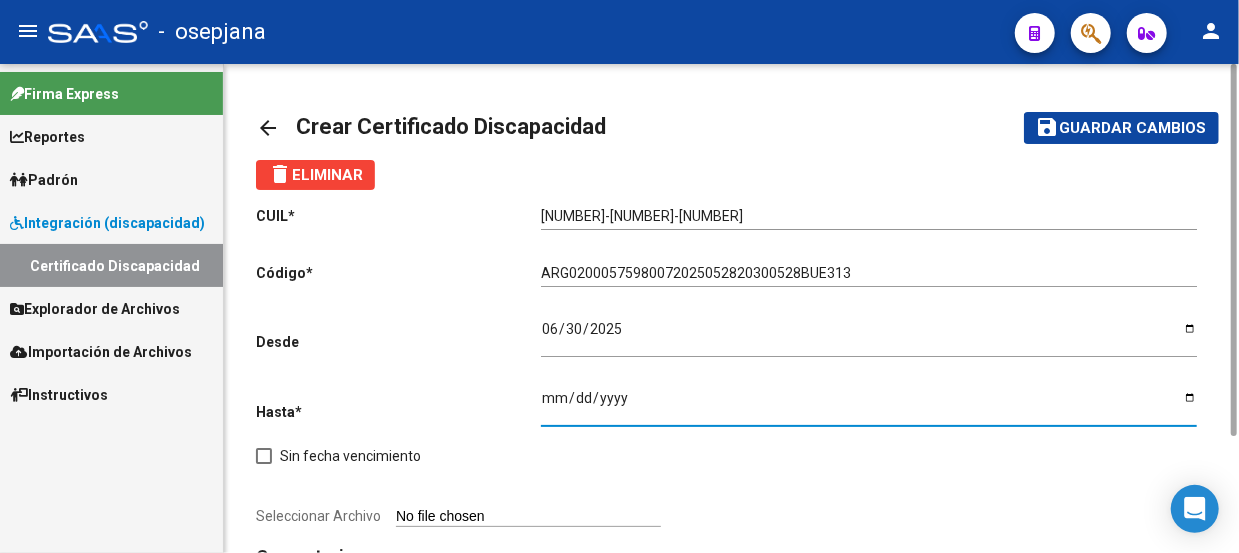 type on "0003-05-30" 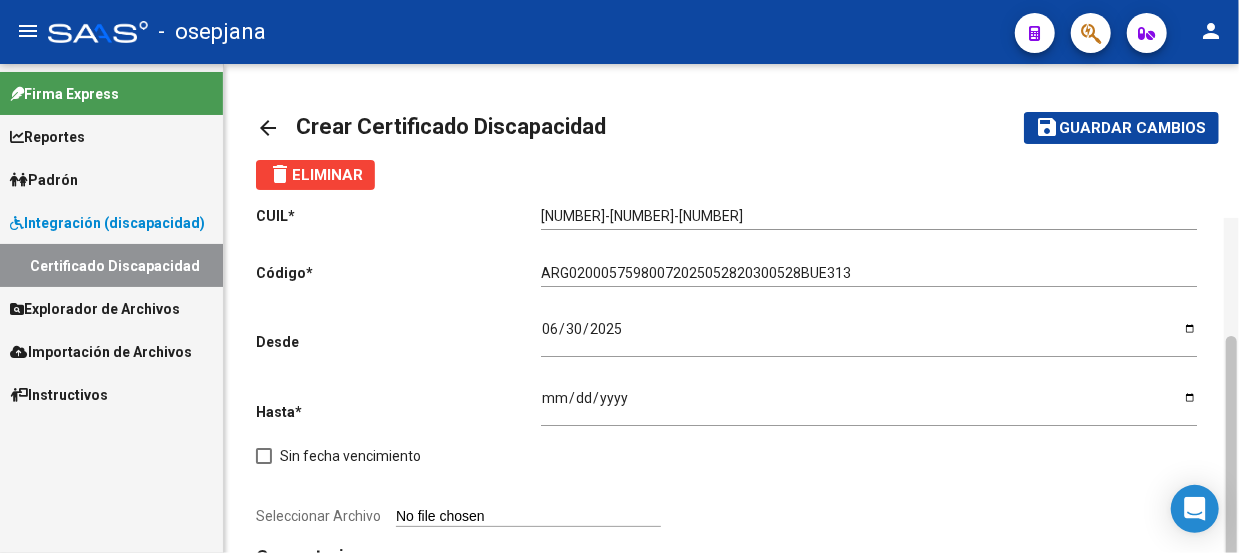 scroll, scrollTop: 154, scrollLeft: 0, axis: vertical 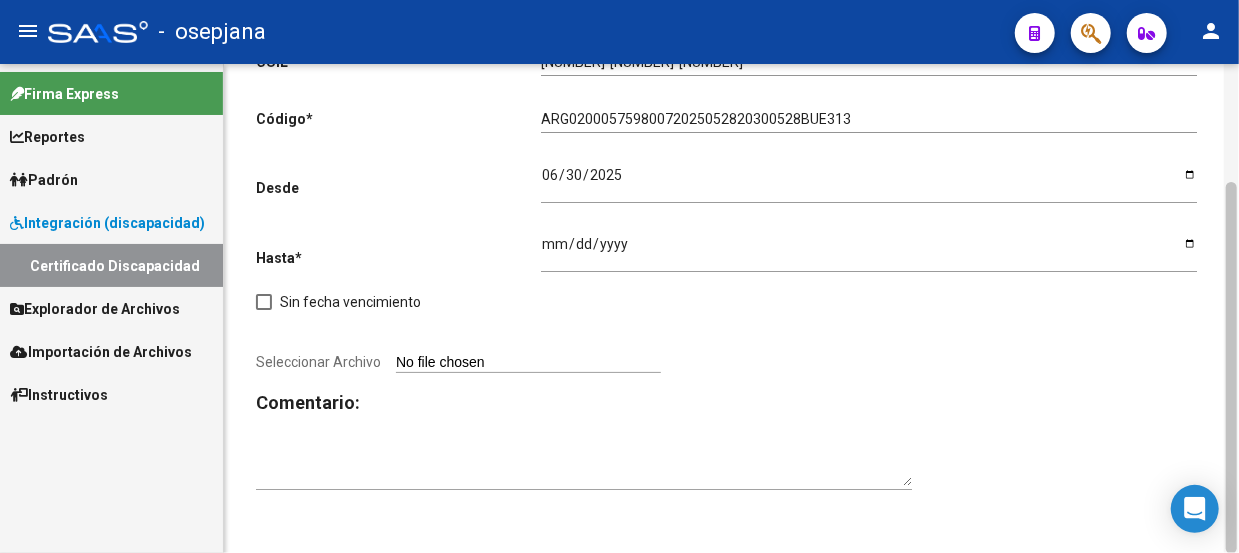 drag, startPoint x: 1238, startPoint y: 261, endPoint x: 1238, endPoint y: 345, distance: 84 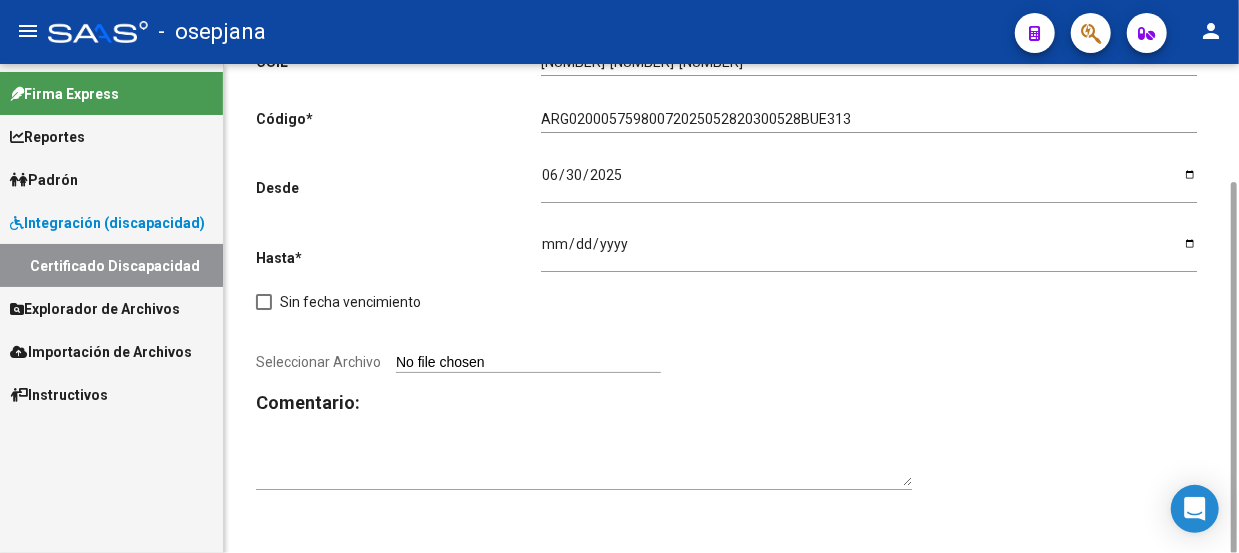 click on "Seleccionar Archivo" at bounding box center [528, 363] 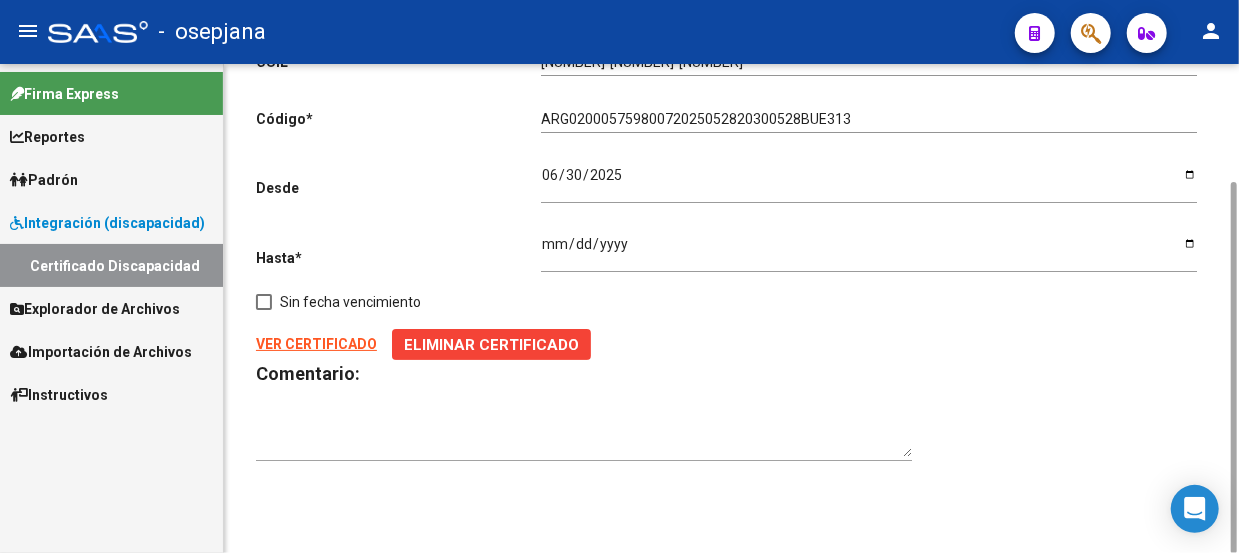 click on "VER CERTIFICADO" 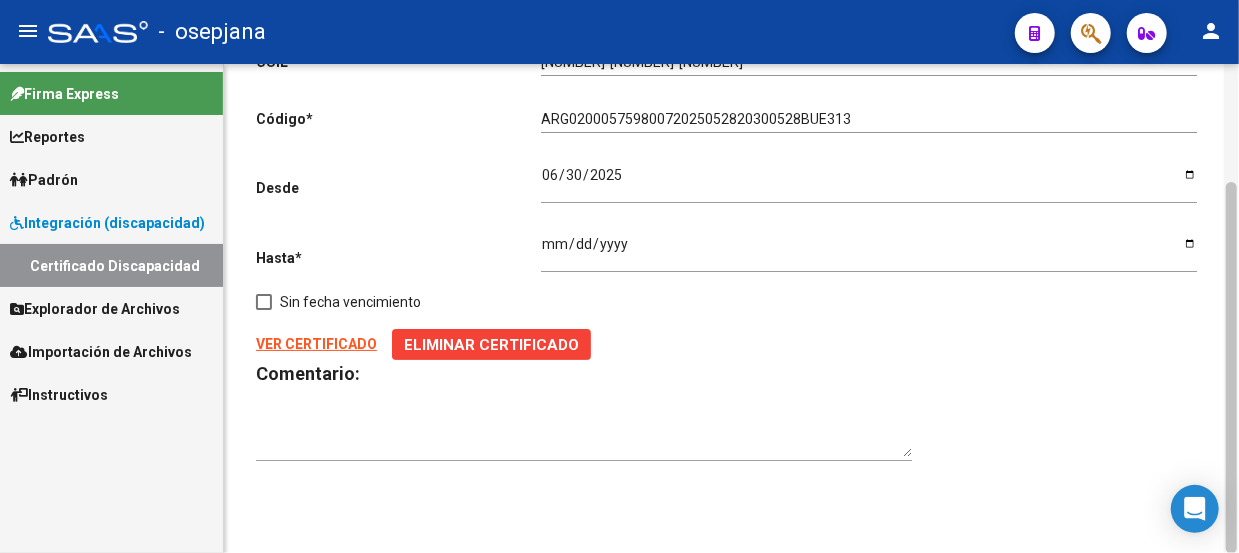 drag, startPoint x: 1238, startPoint y: 231, endPoint x: 1238, endPoint y: 191, distance: 40 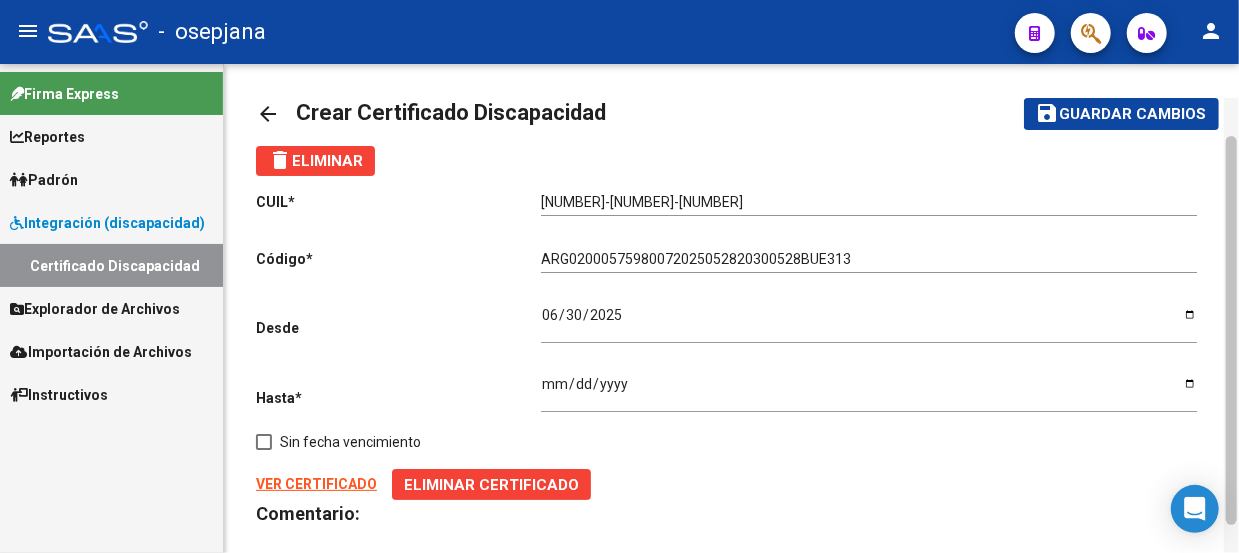 scroll, scrollTop: 0, scrollLeft: 0, axis: both 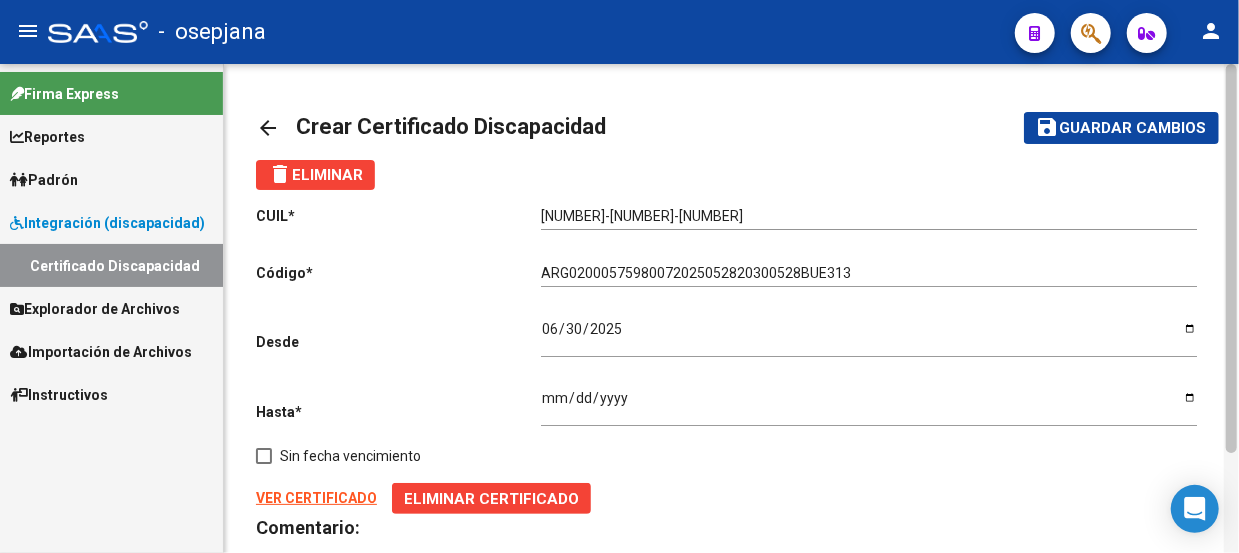 drag, startPoint x: 1230, startPoint y: 290, endPoint x: 1232, endPoint y: 115, distance: 175.01143 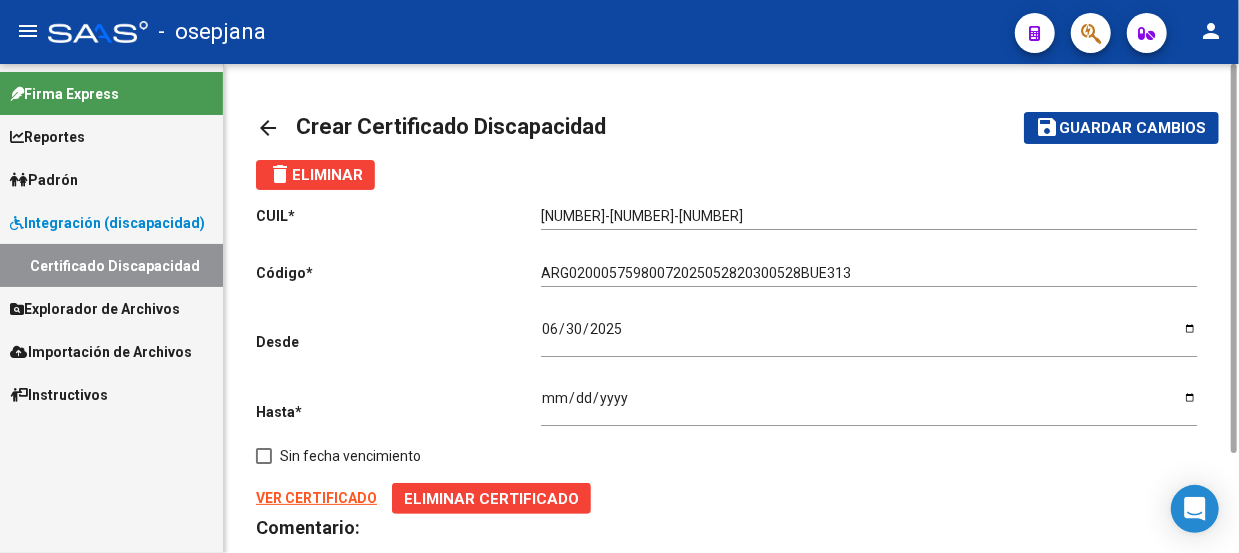 click on "Guardar cambios" 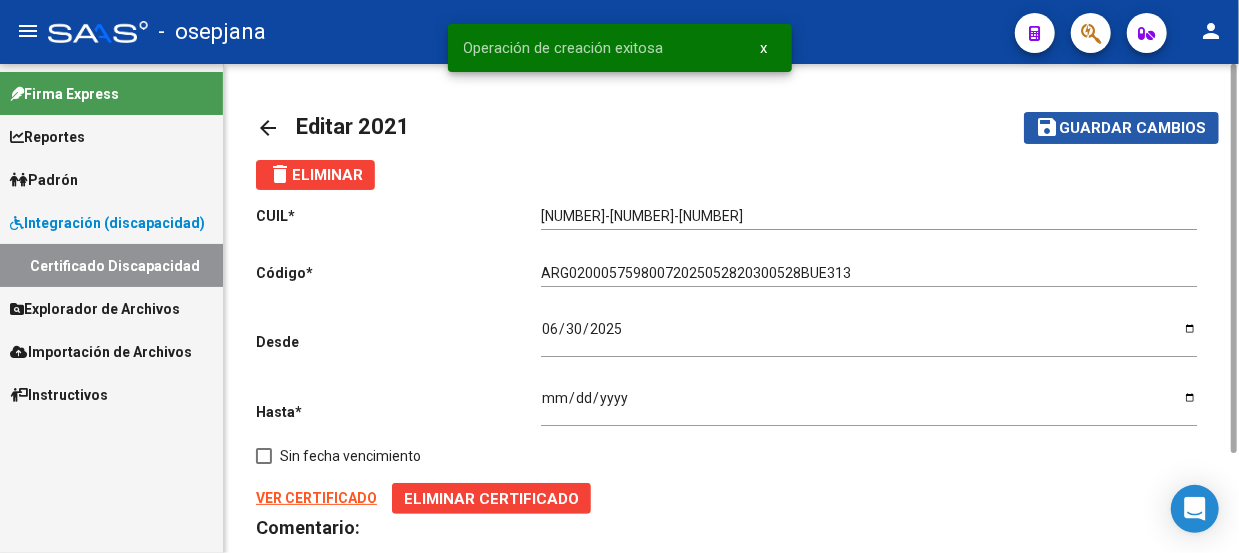 click on "Guardar cambios" 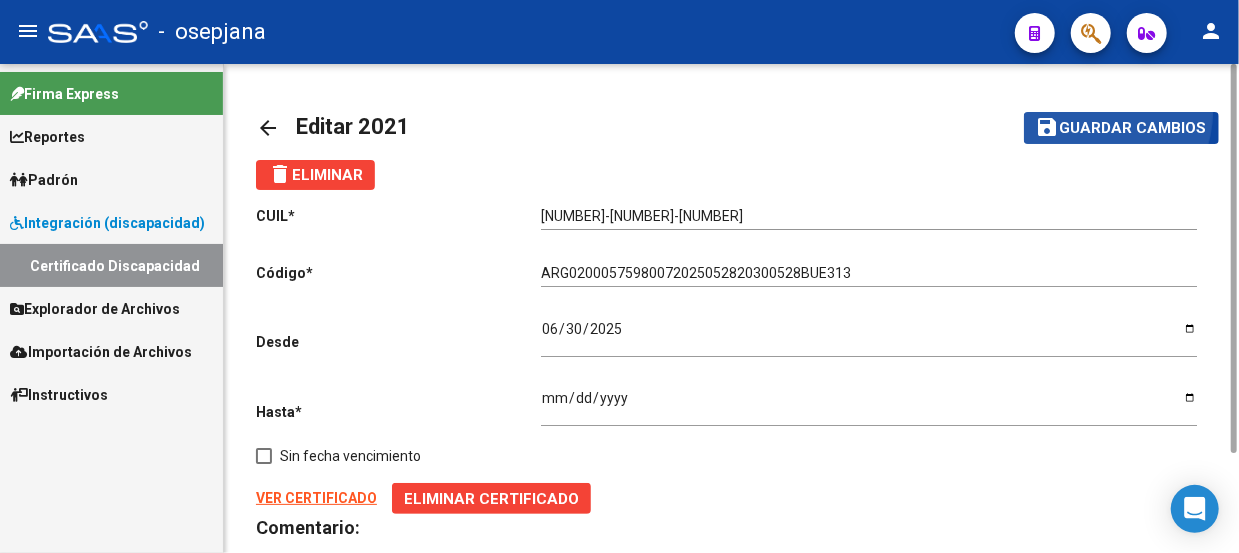 click on "save Guardar cambios" 